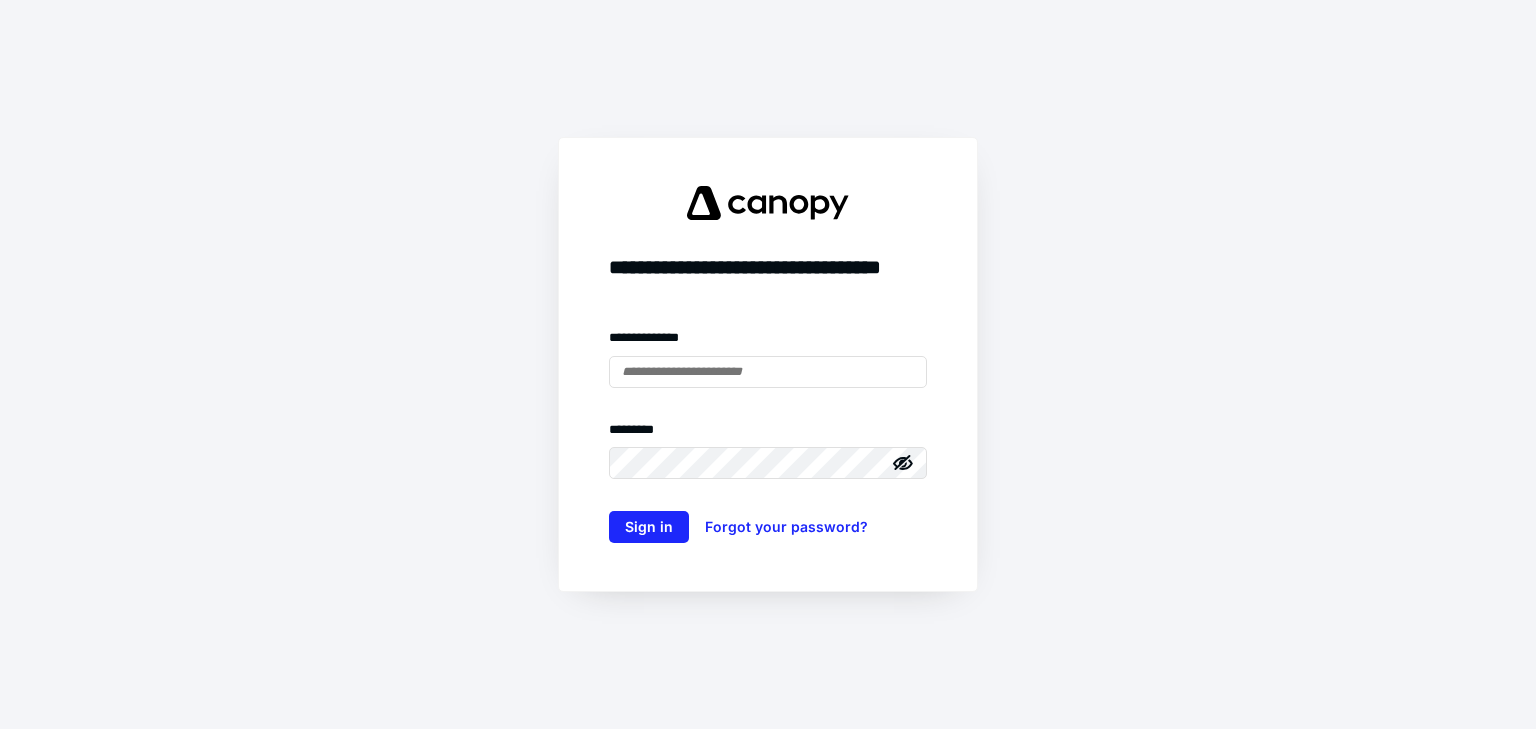 scroll, scrollTop: 0, scrollLeft: 0, axis: both 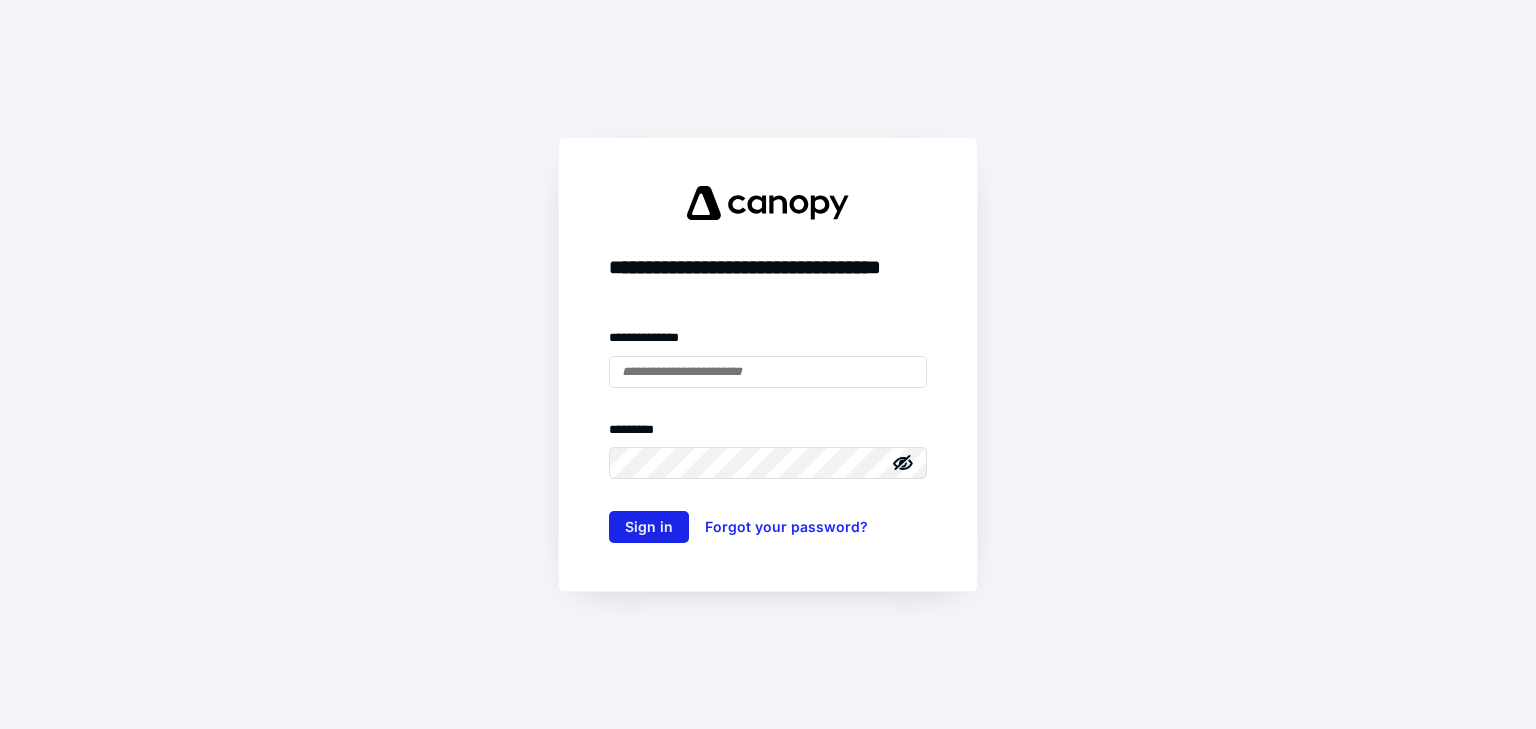 type on "**********" 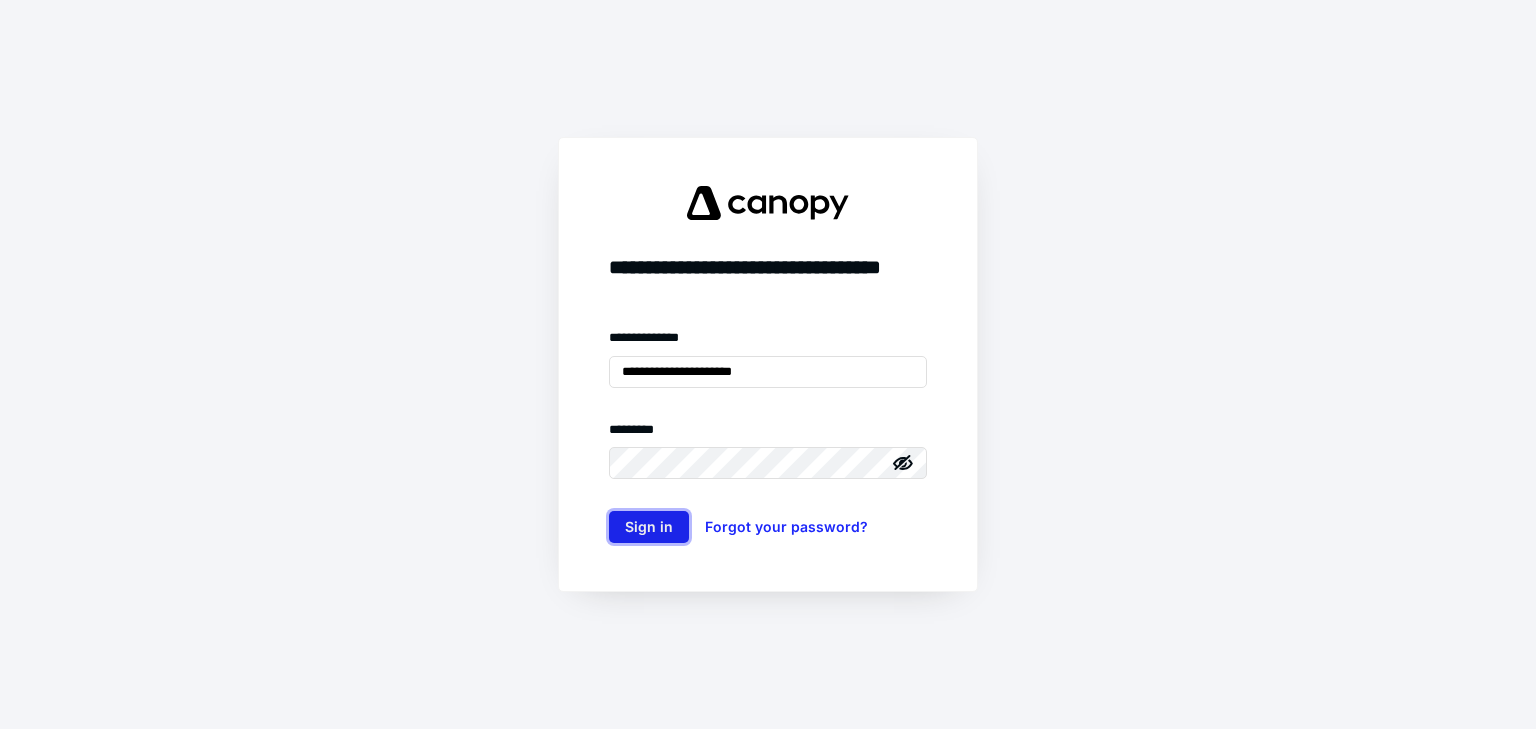 click on "Sign in" at bounding box center [649, 527] 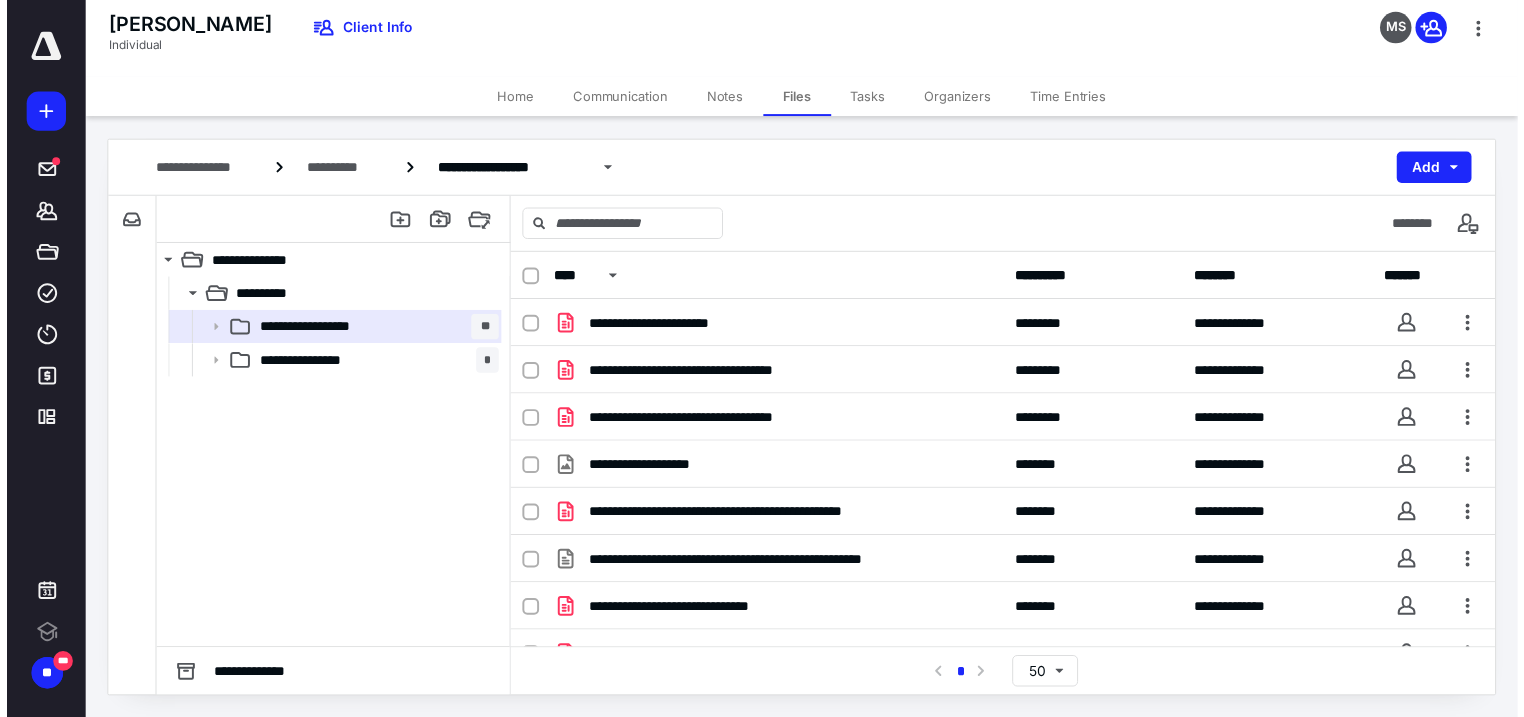 scroll, scrollTop: 0, scrollLeft: 0, axis: both 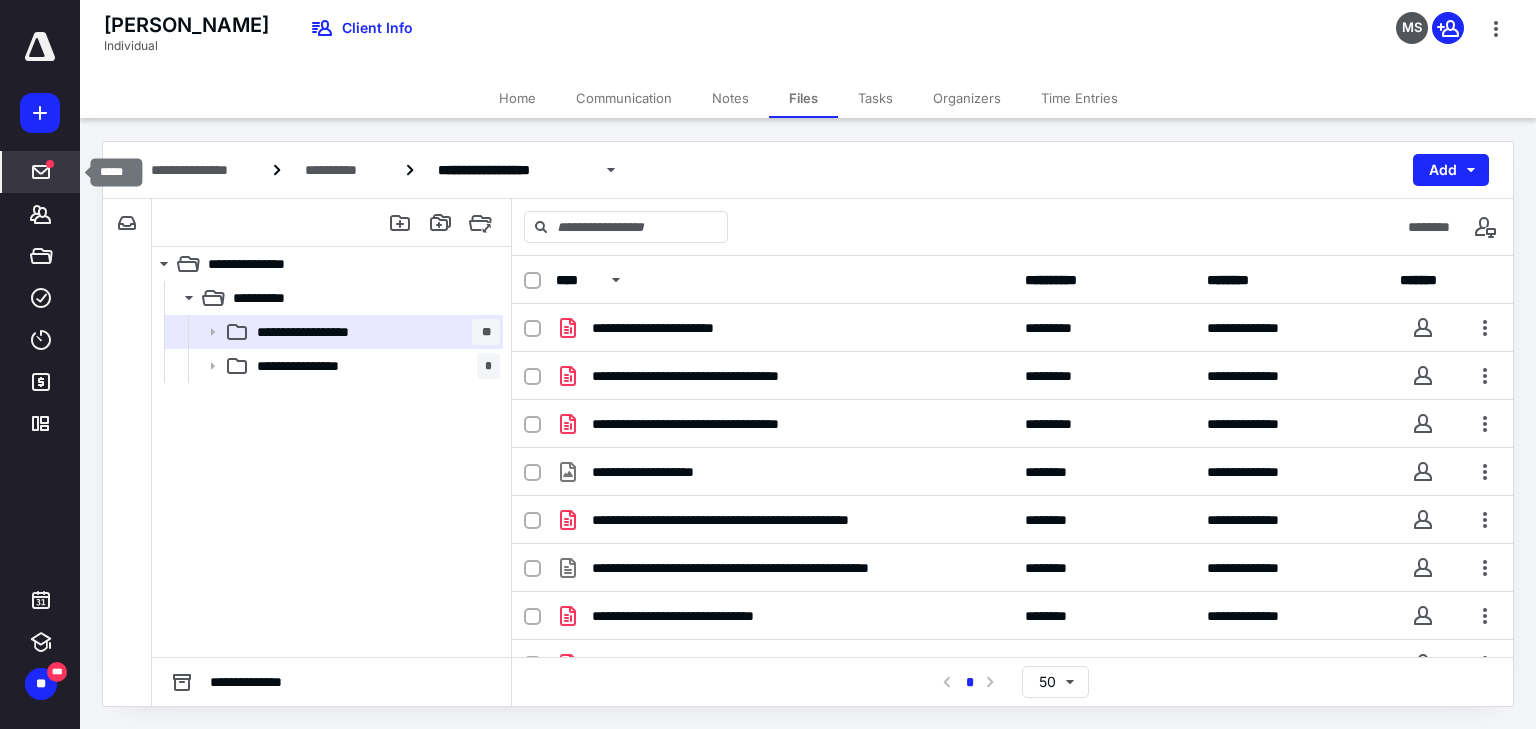 click at bounding box center (41, 172) 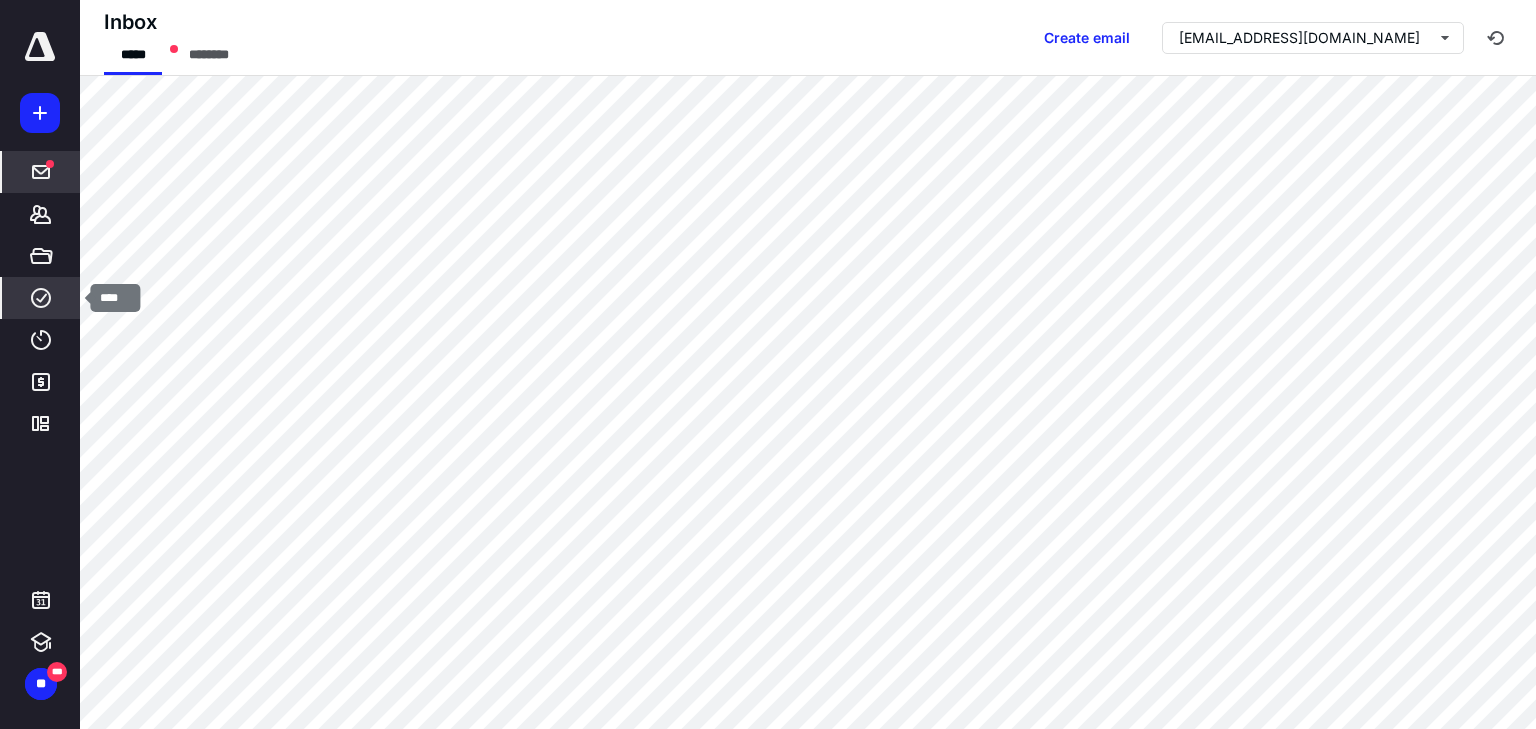 click 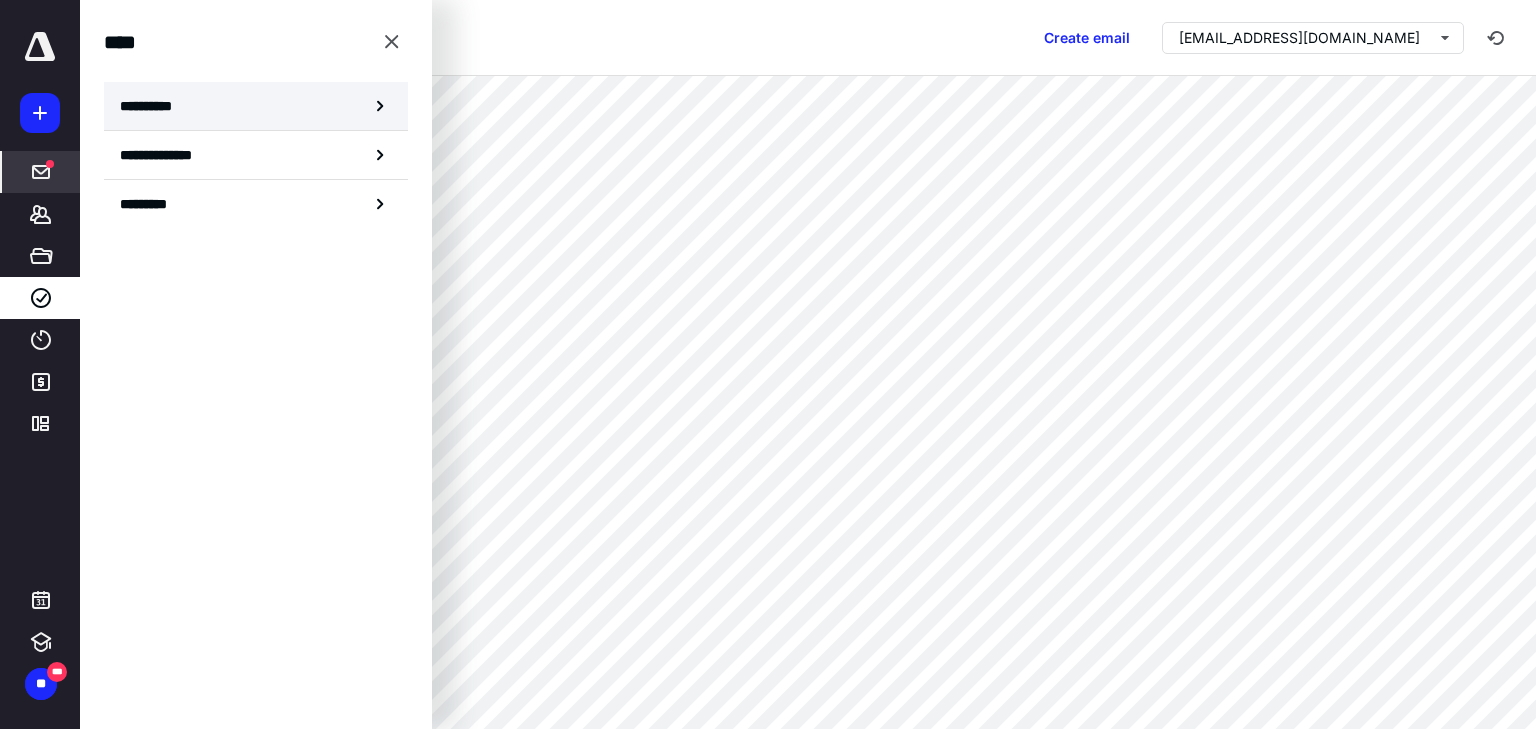click on "**********" at bounding box center [153, 106] 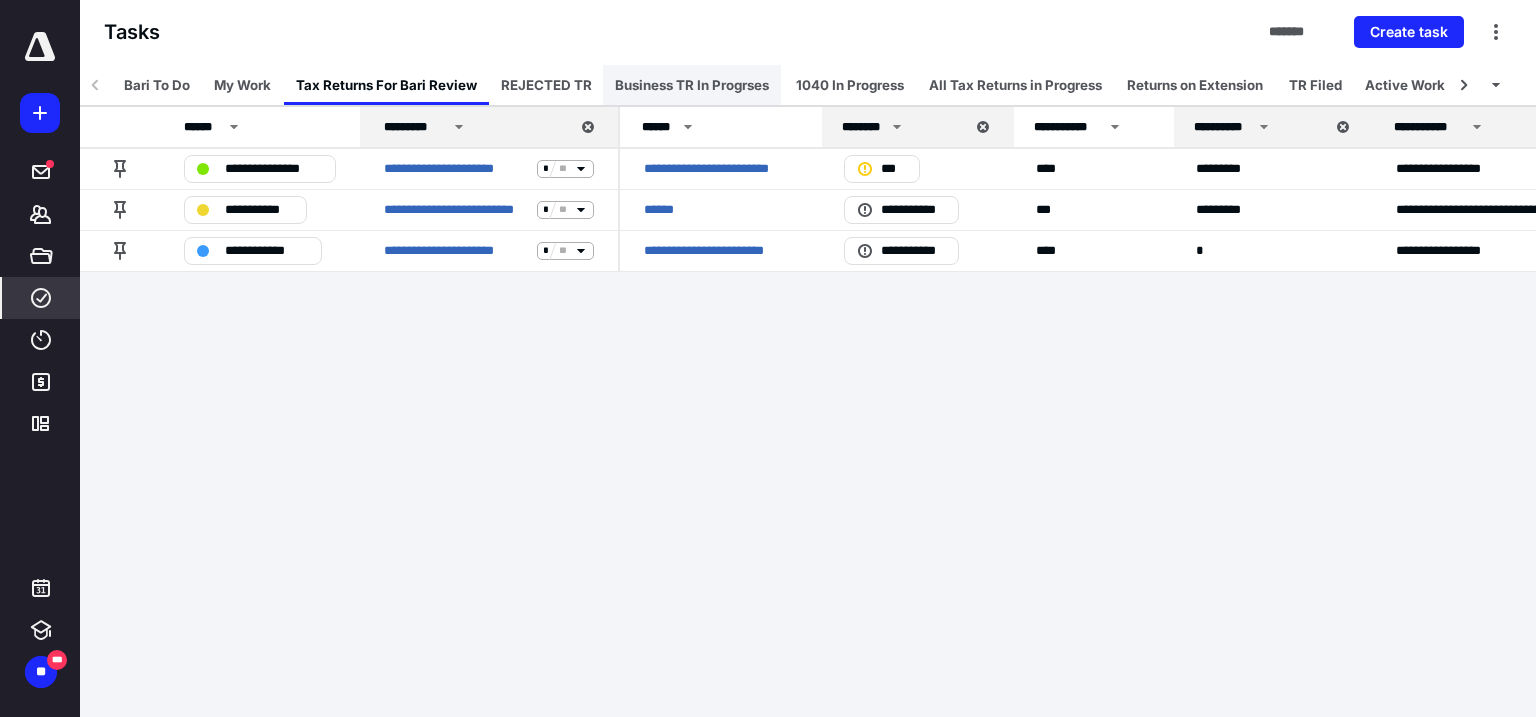 click on "Business TR In Progrses" at bounding box center (692, 85) 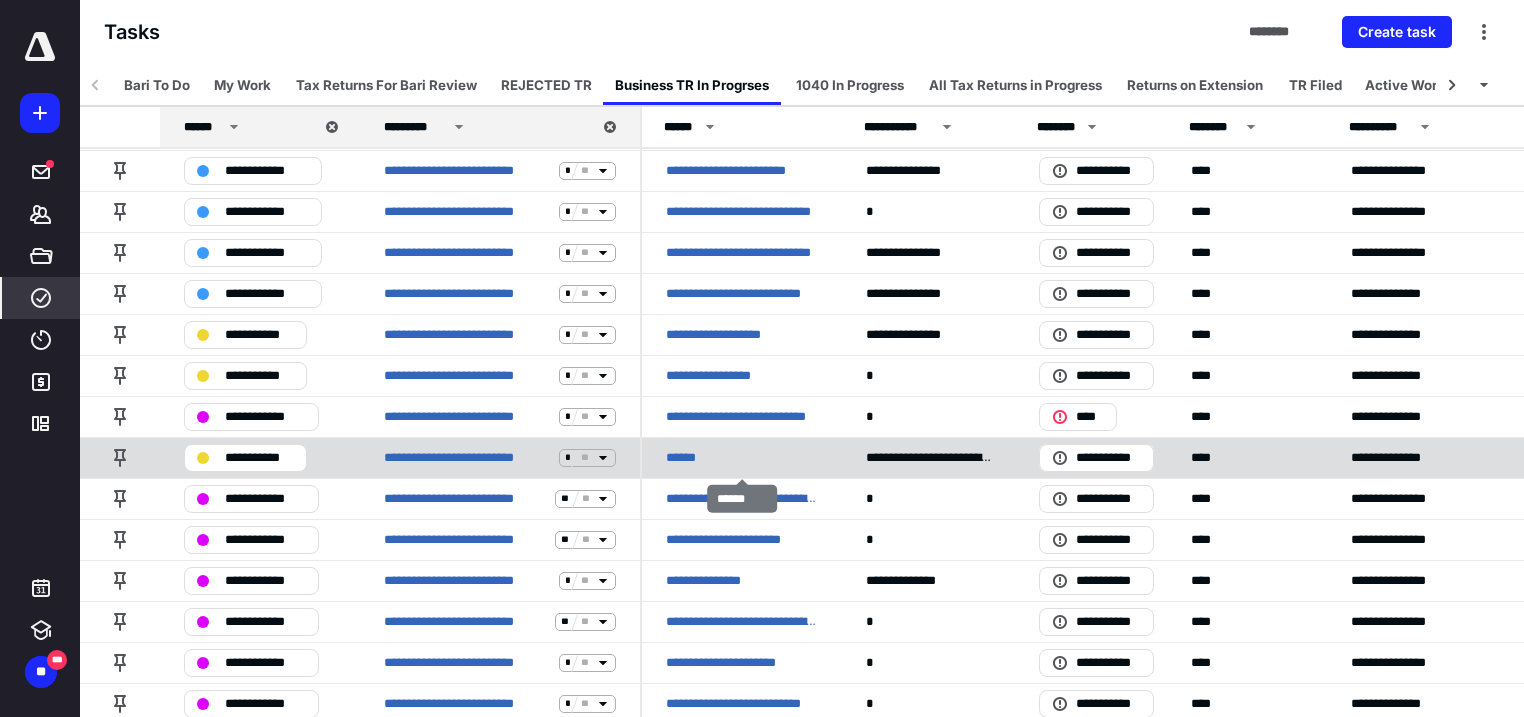 scroll, scrollTop: 160, scrollLeft: 0, axis: vertical 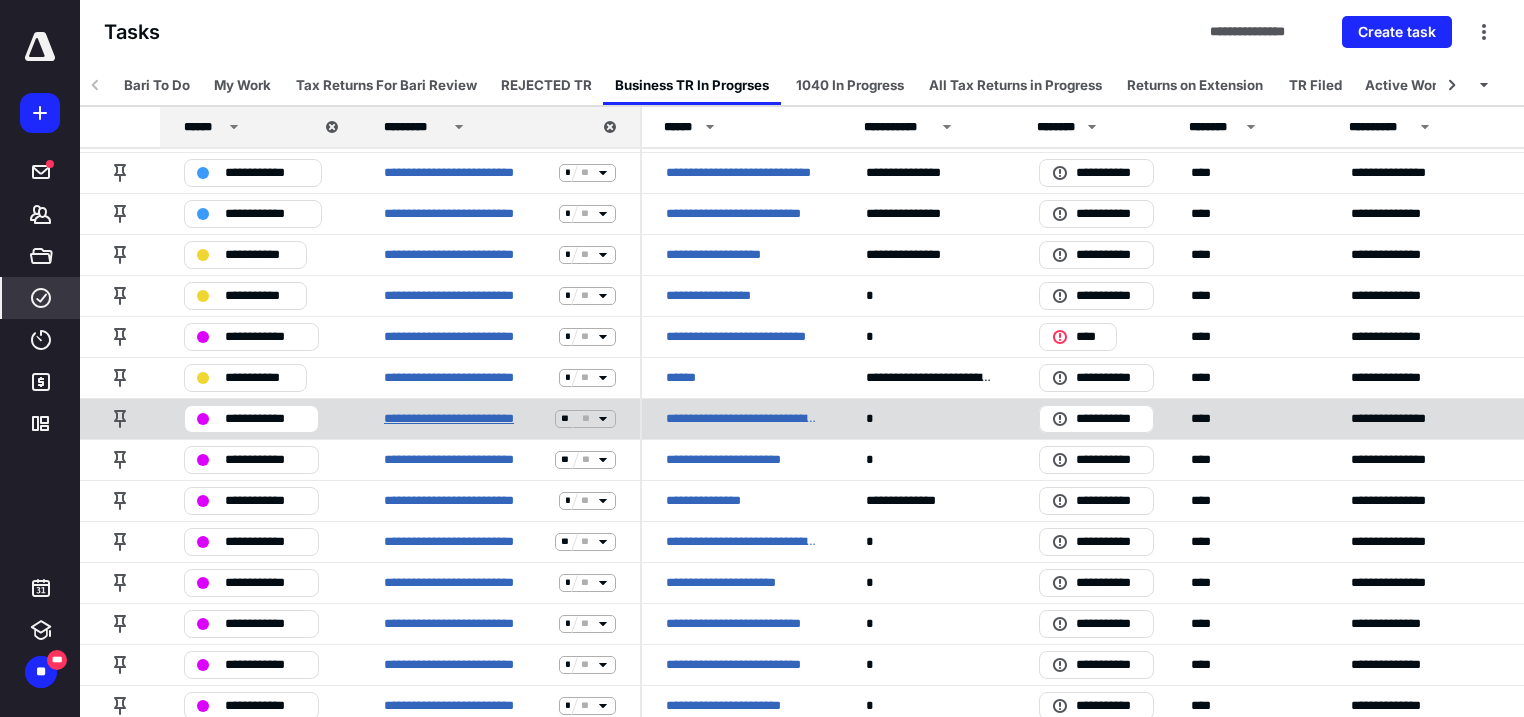 click on "**********" at bounding box center (465, 419) 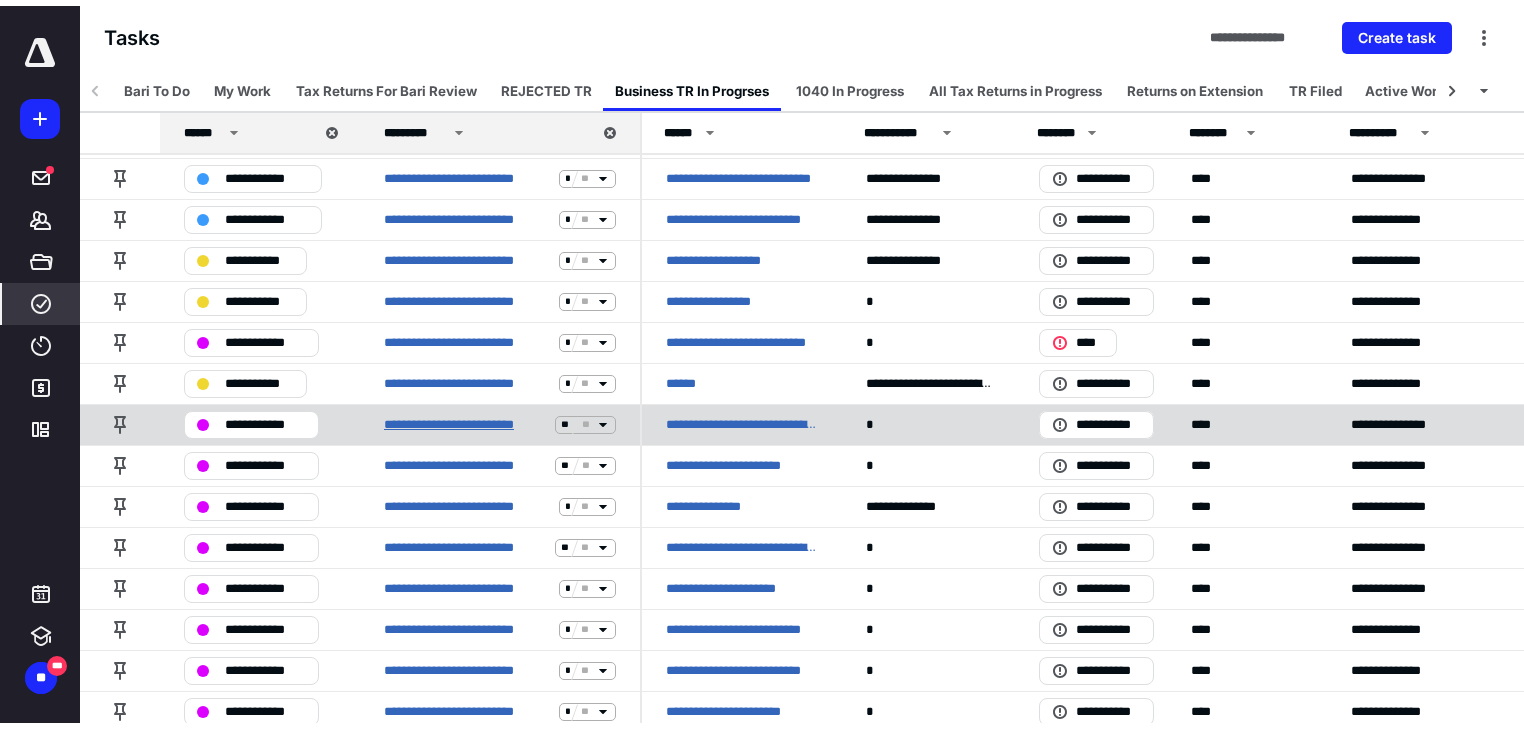 scroll, scrollTop: 0, scrollLeft: 0, axis: both 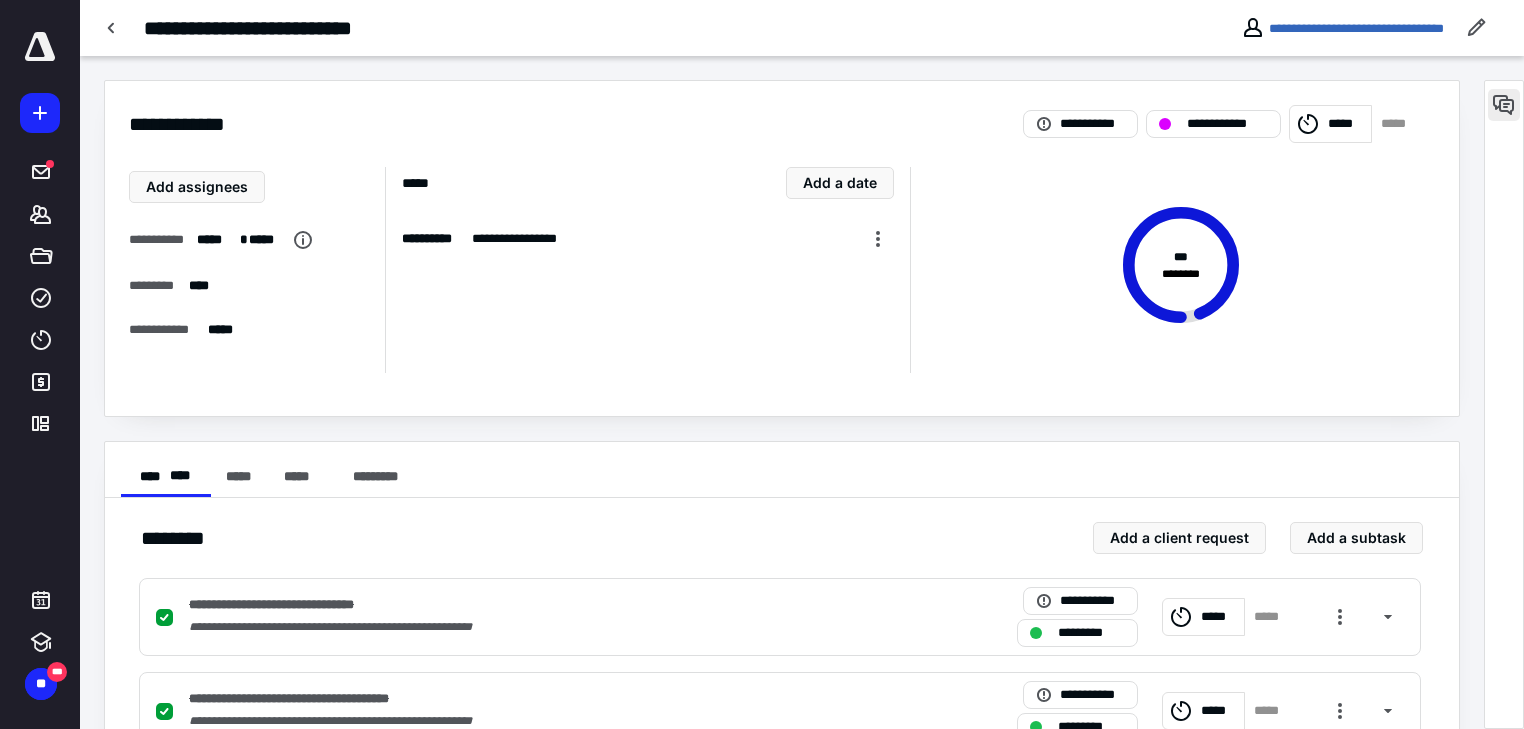 click at bounding box center (1504, 105) 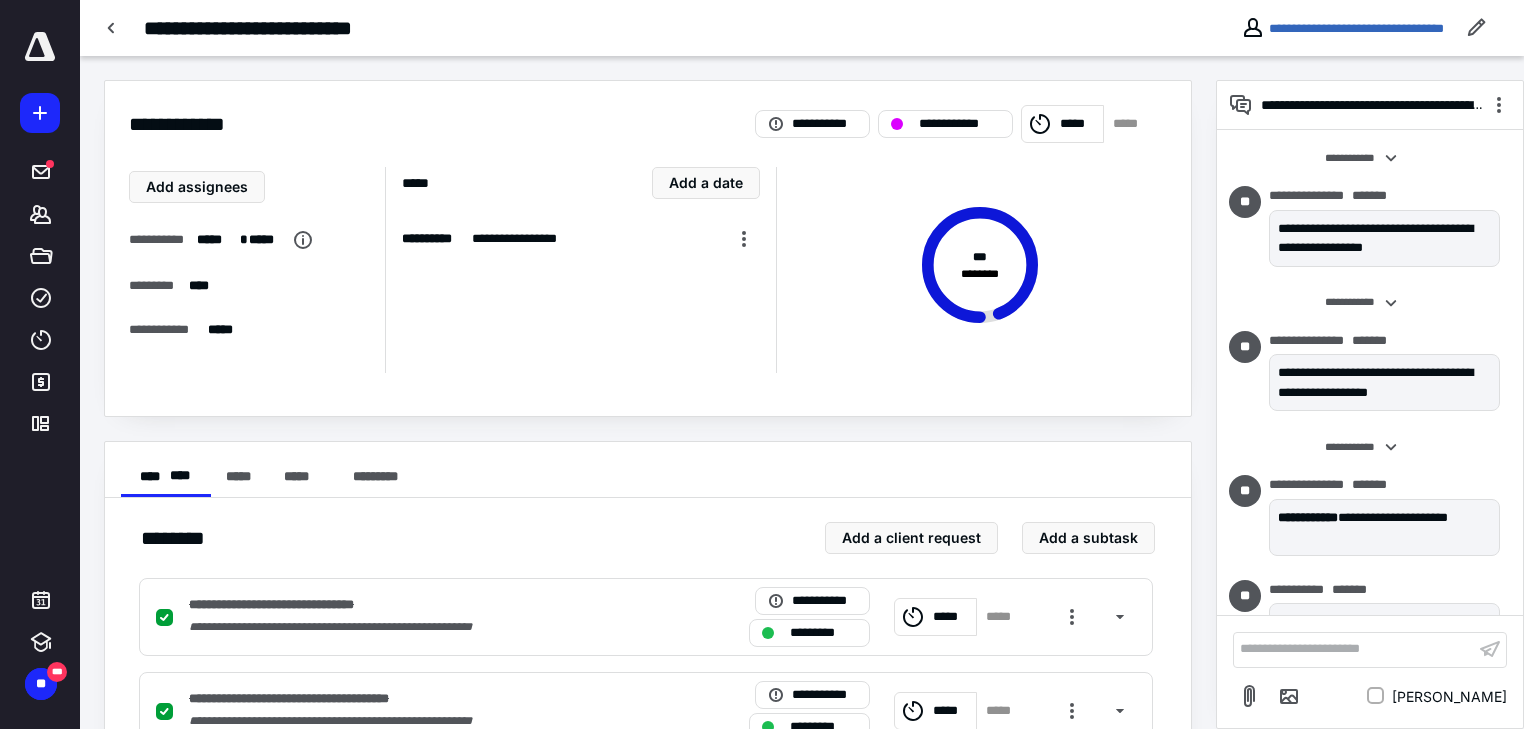 scroll, scrollTop: 1294, scrollLeft: 0, axis: vertical 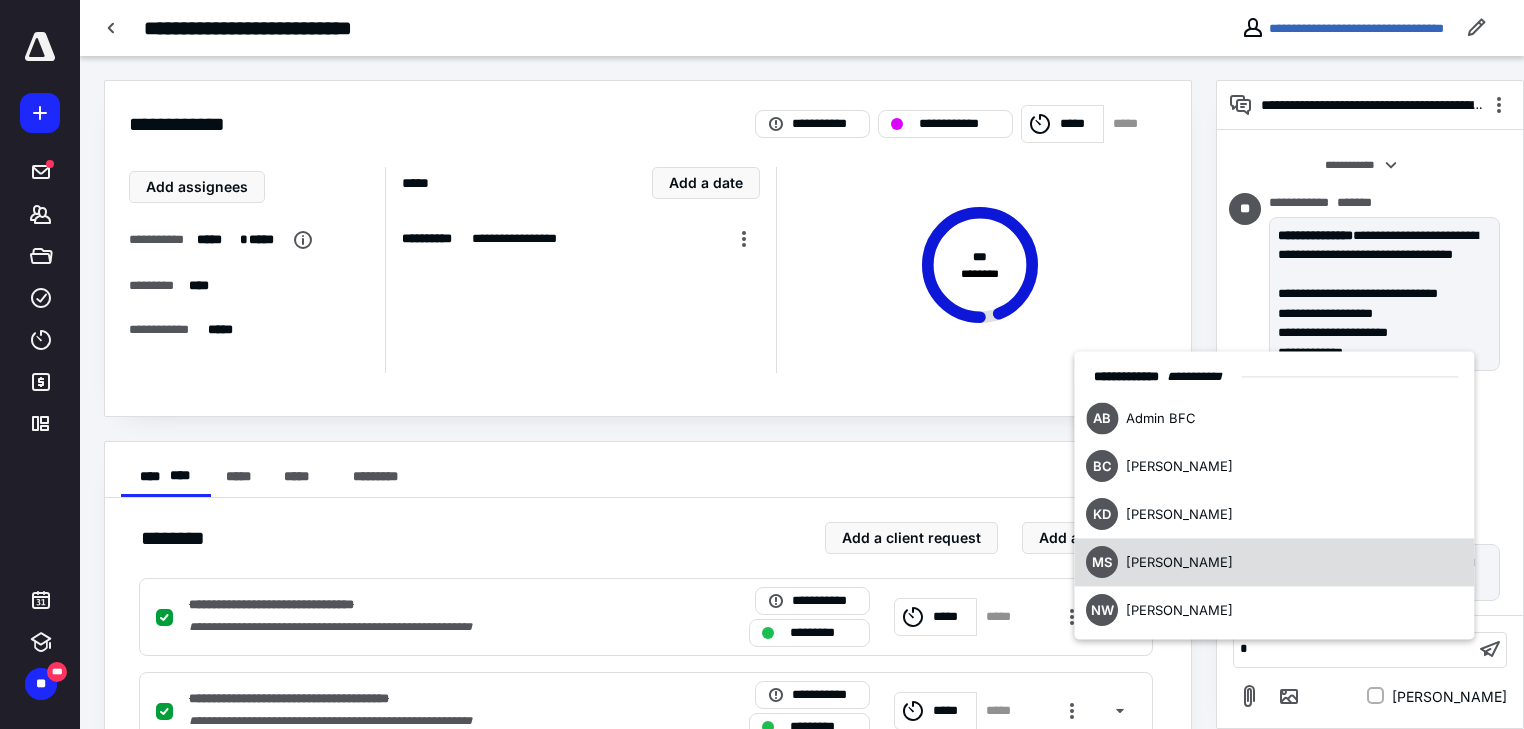 click on "[PERSON_NAME]" at bounding box center [1179, 562] 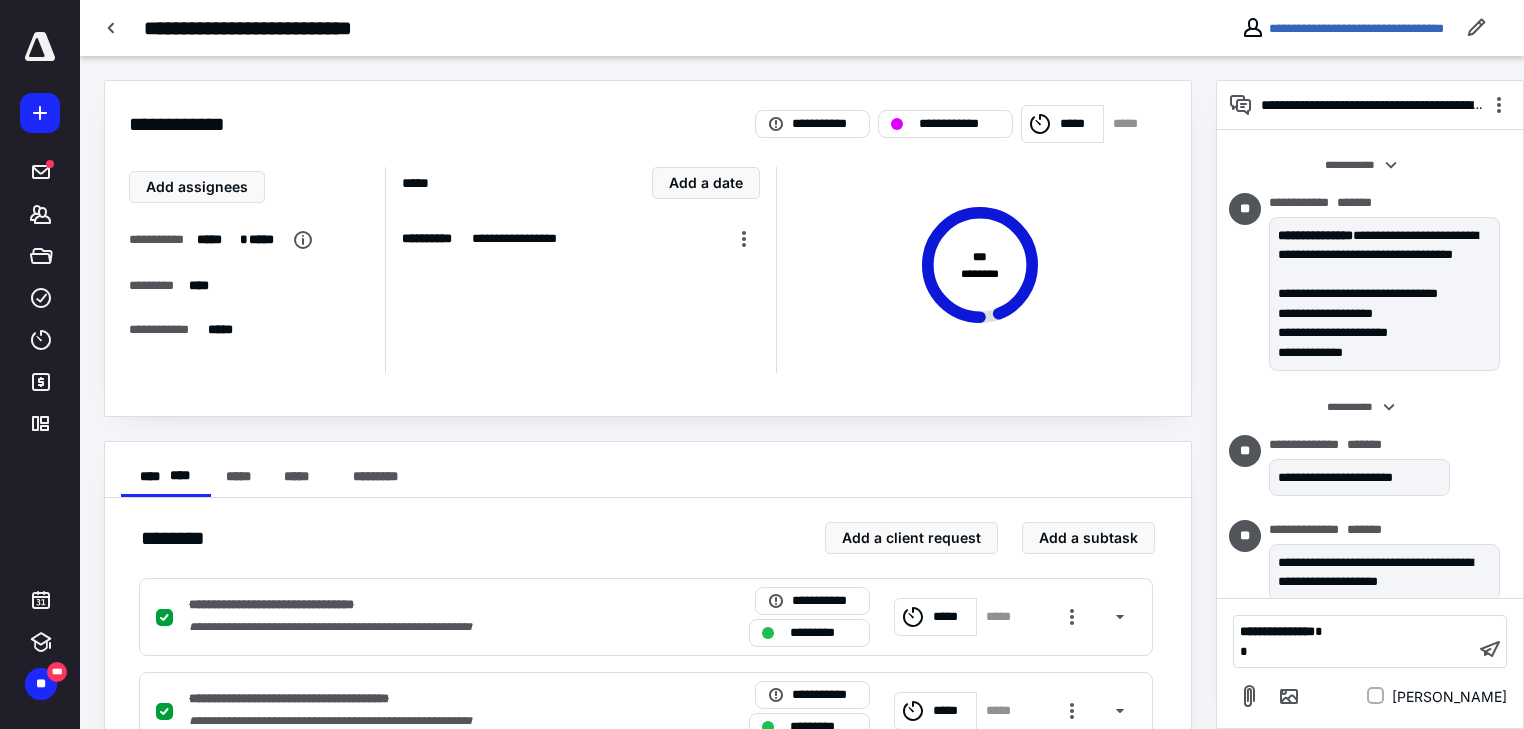 type 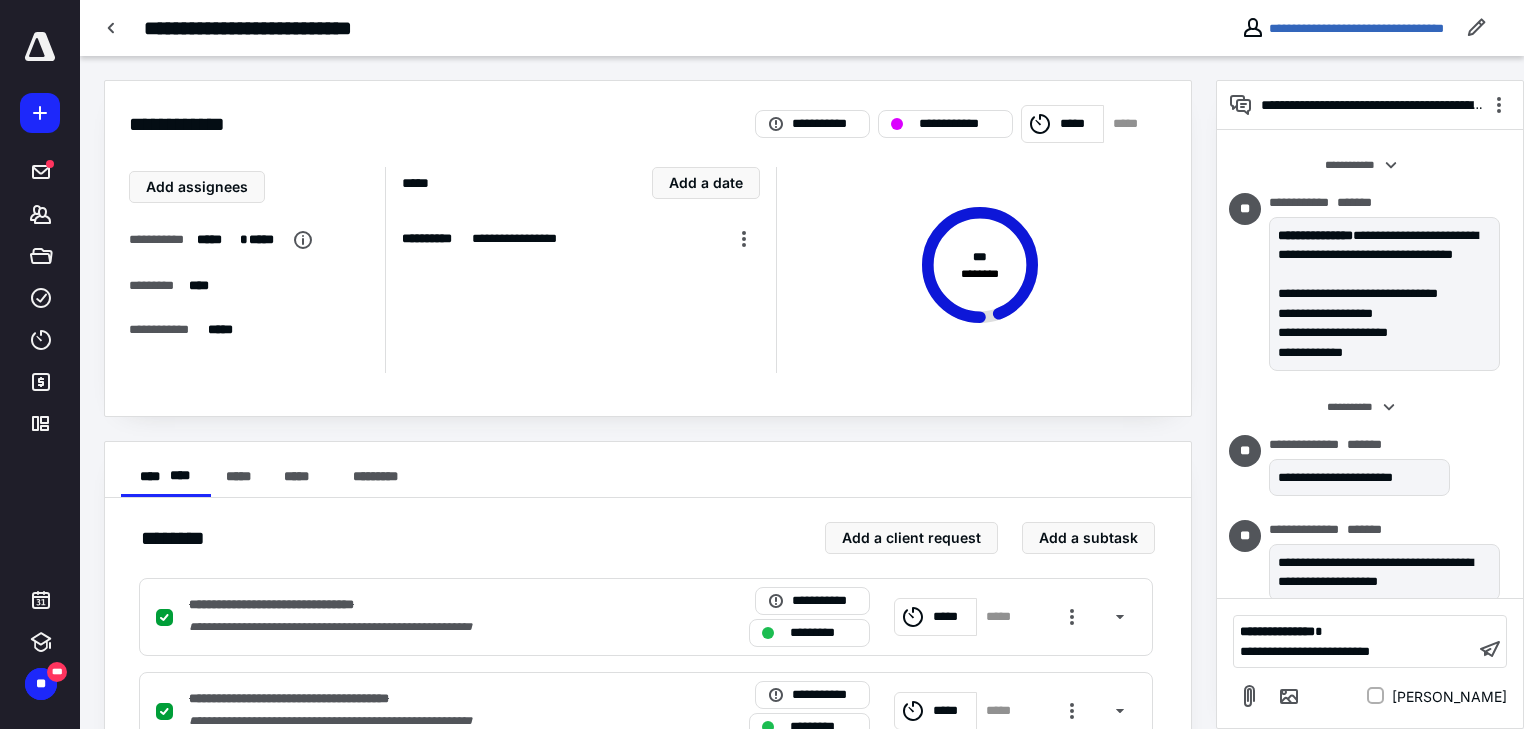 click on "**********" at bounding box center (1305, 651) 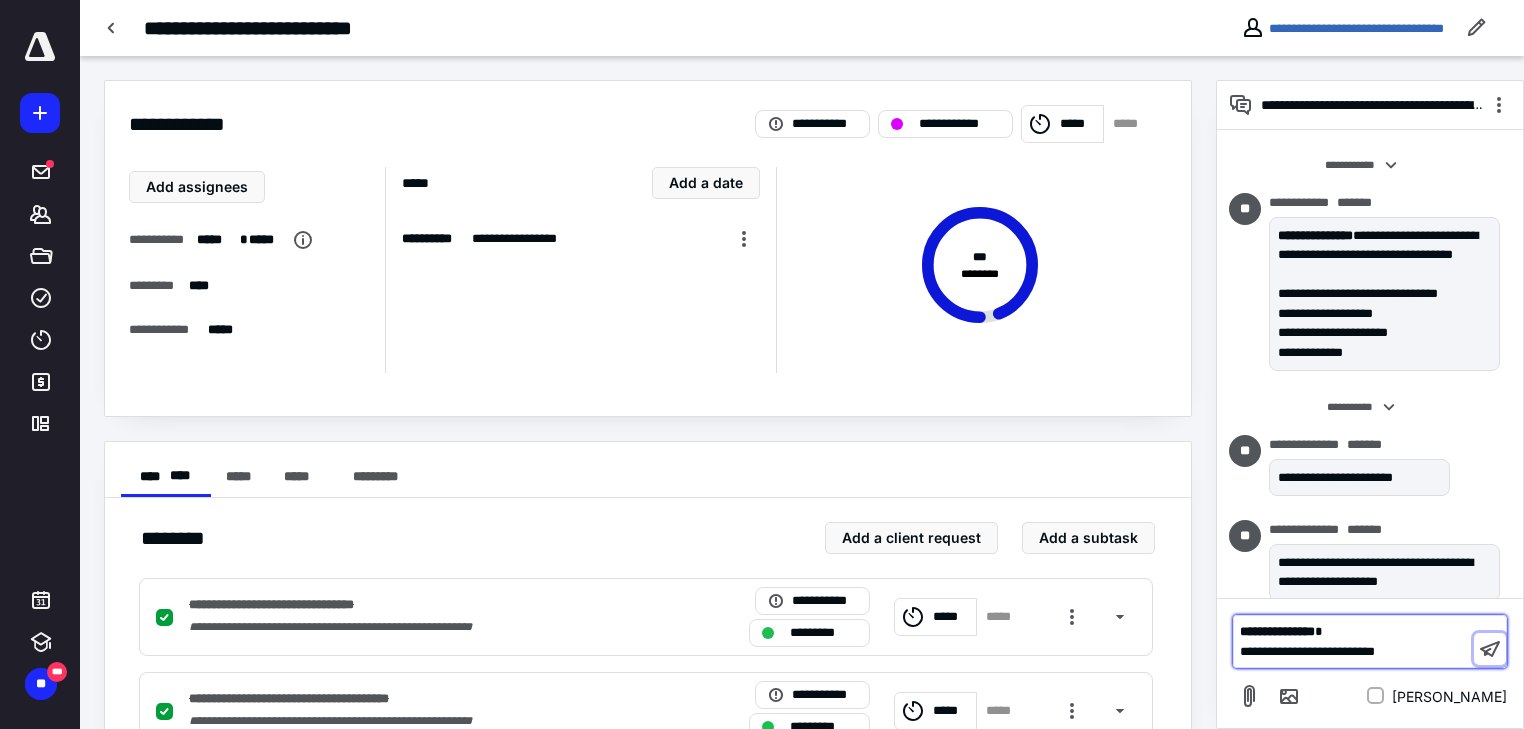 drag, startPoint x: 1489, startPoint y: 647, endPoint x: 1455, endPoint y: 621, distance: 42.80187 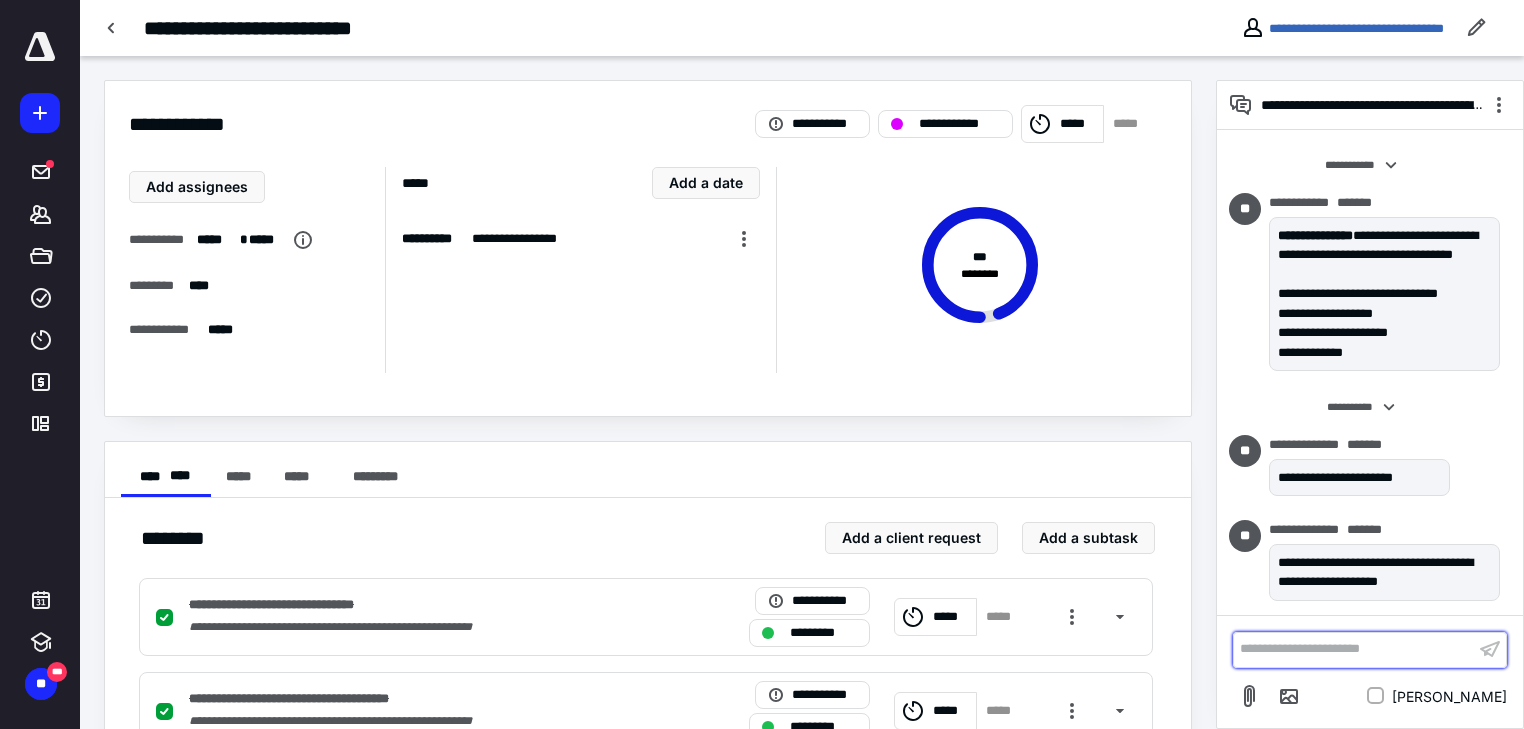 scroll, scrollTop: 1438, scrollLeft: 0, axis: vertical 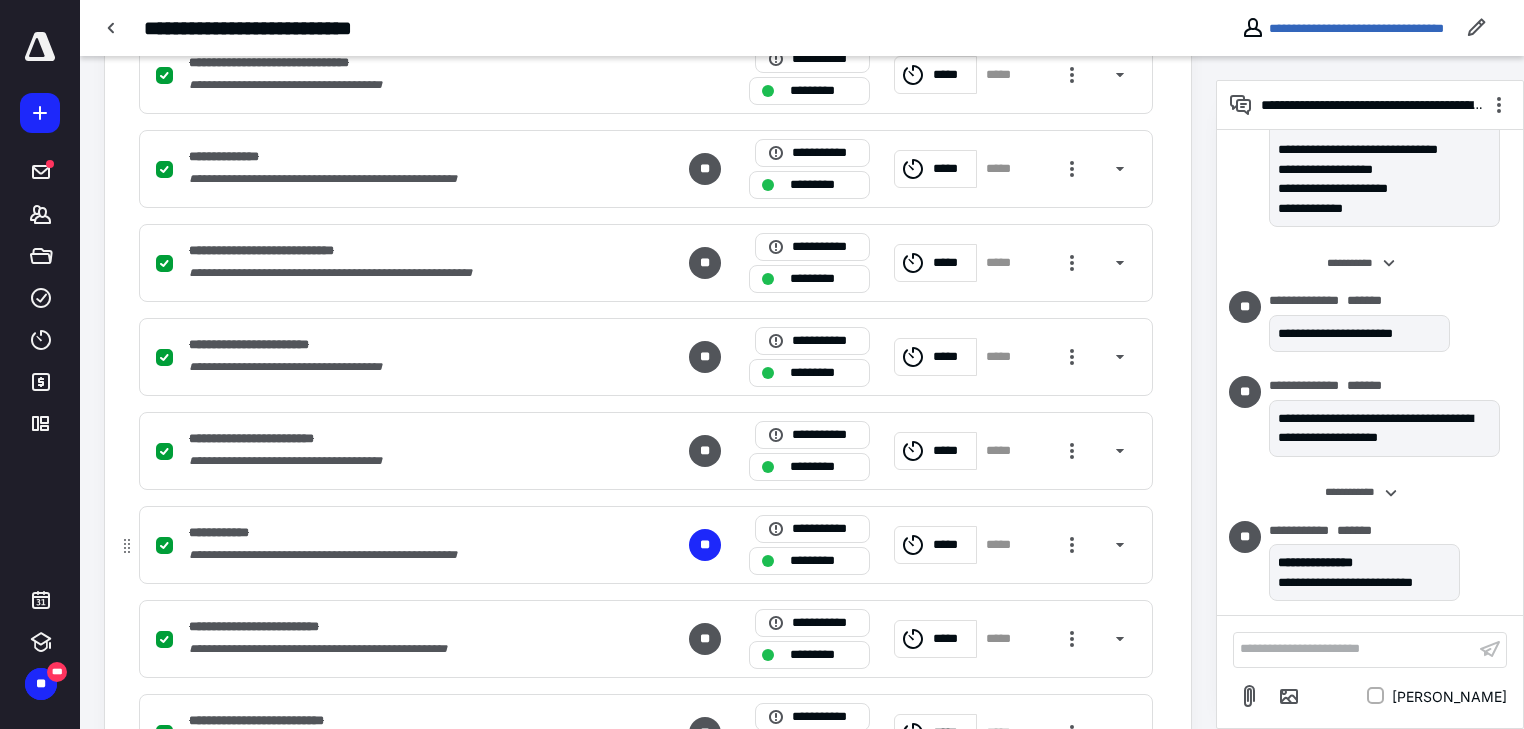 click 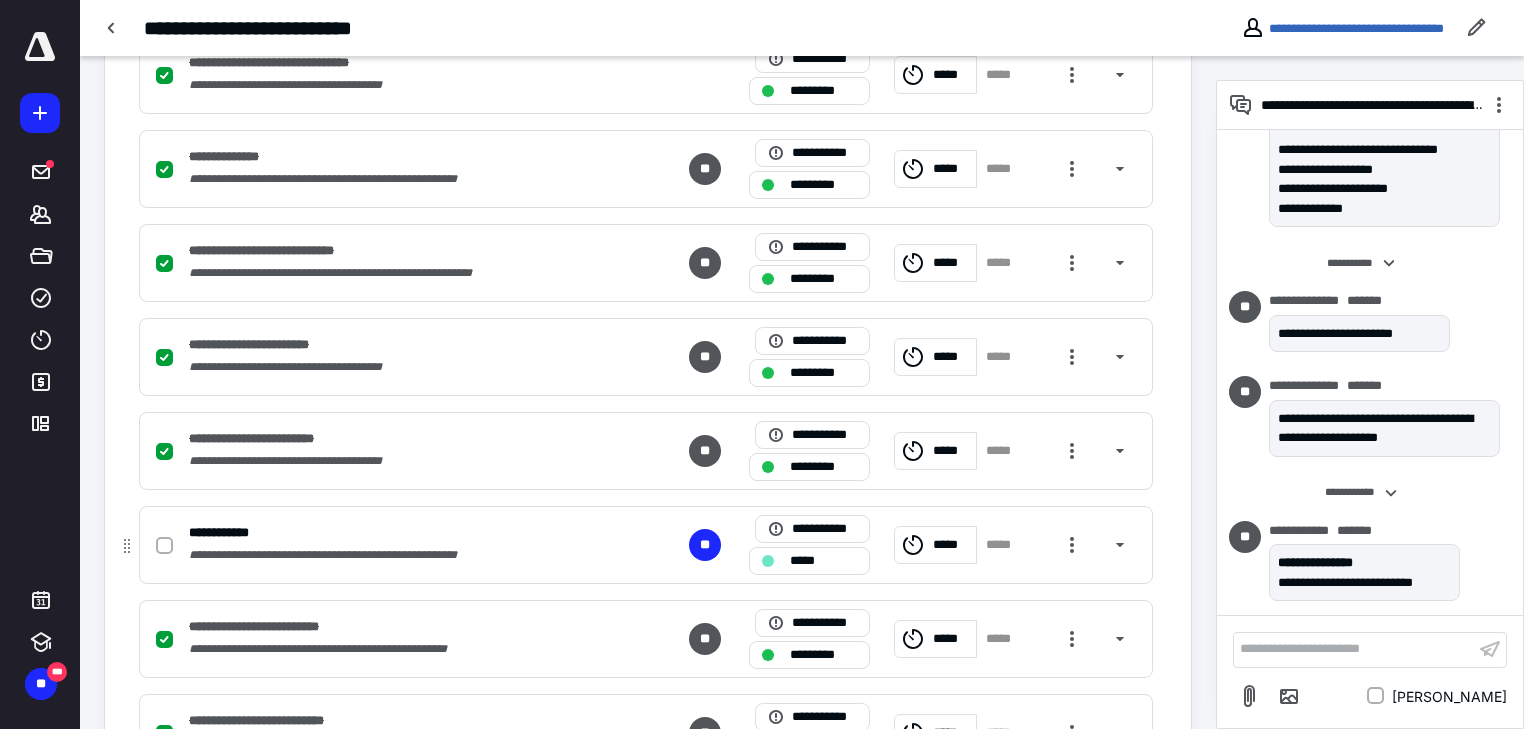click 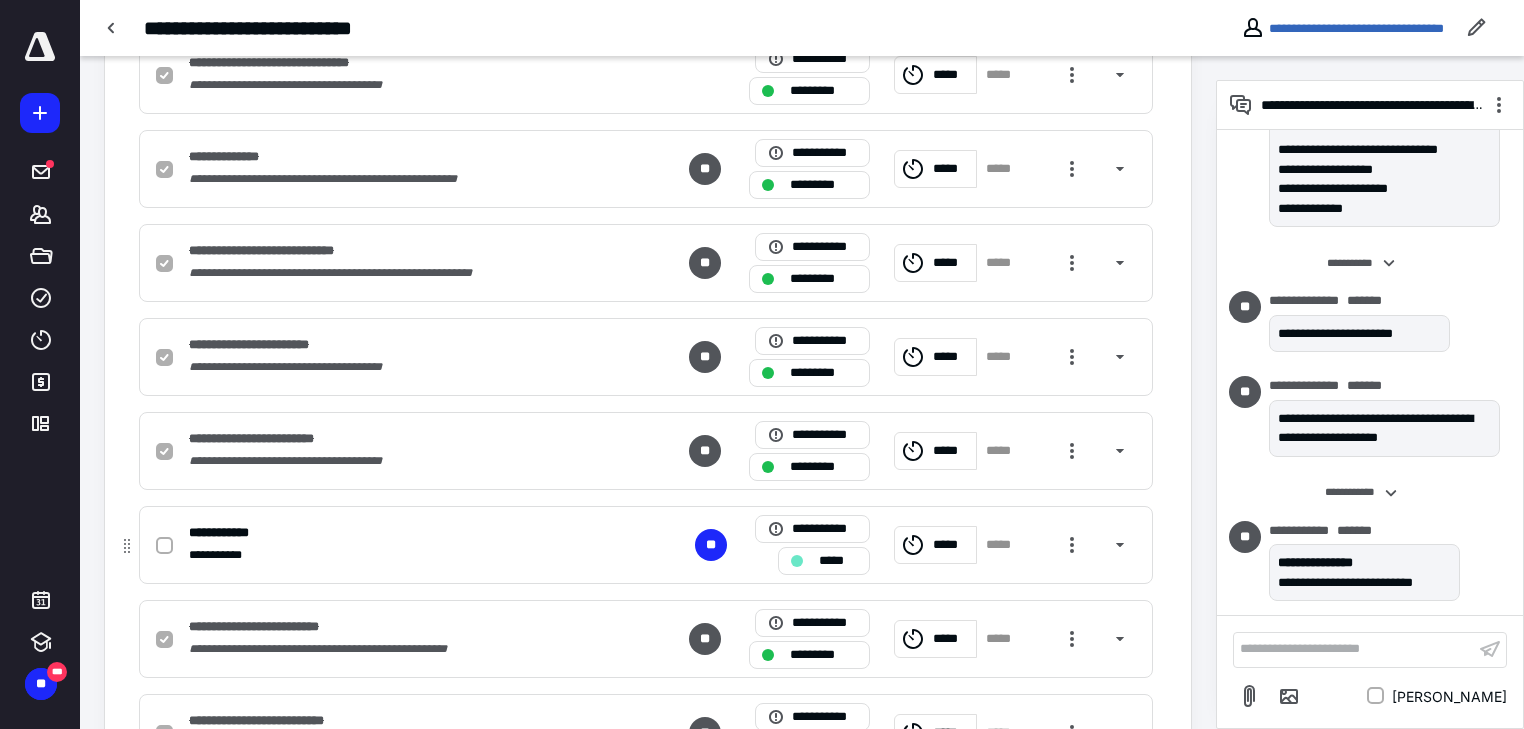checkbox on "true" 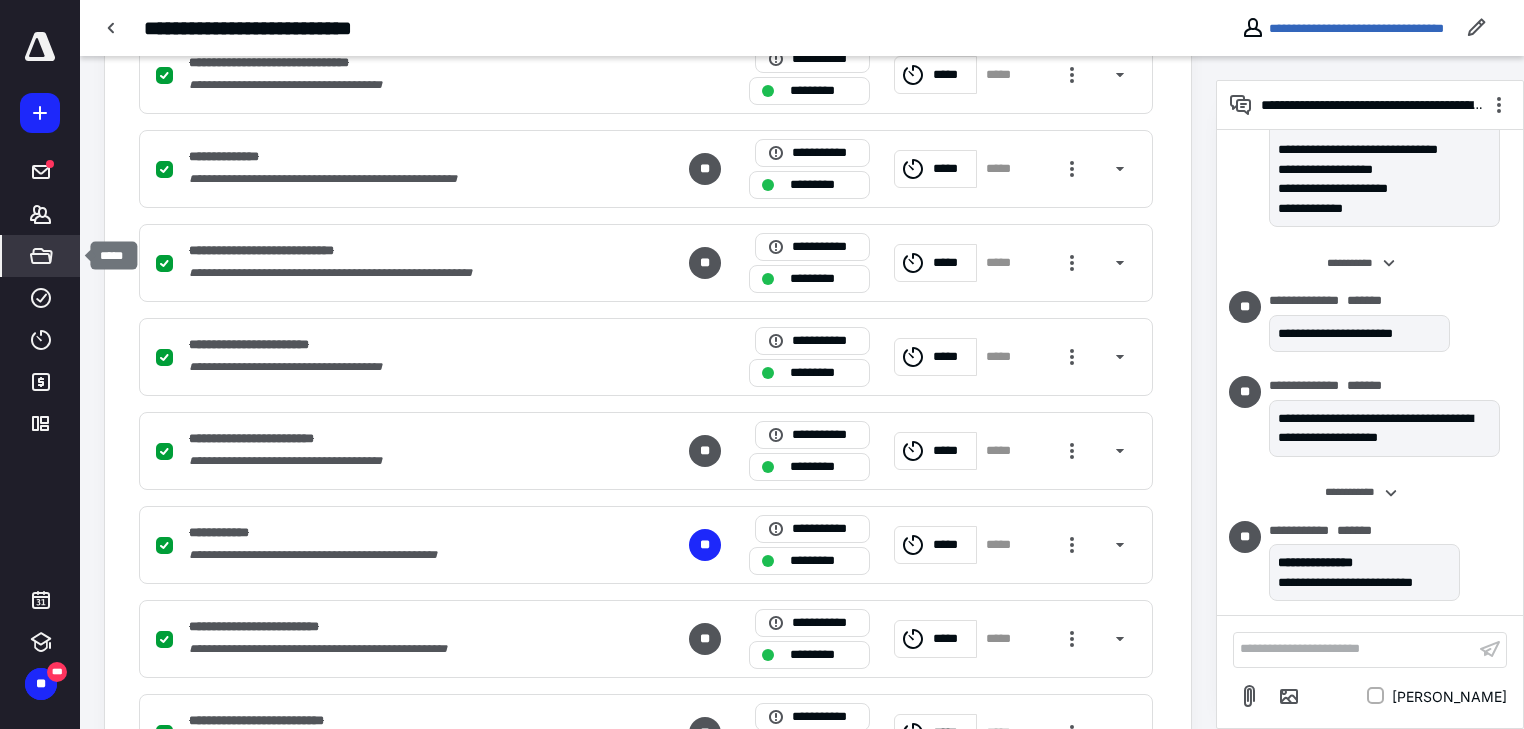 click 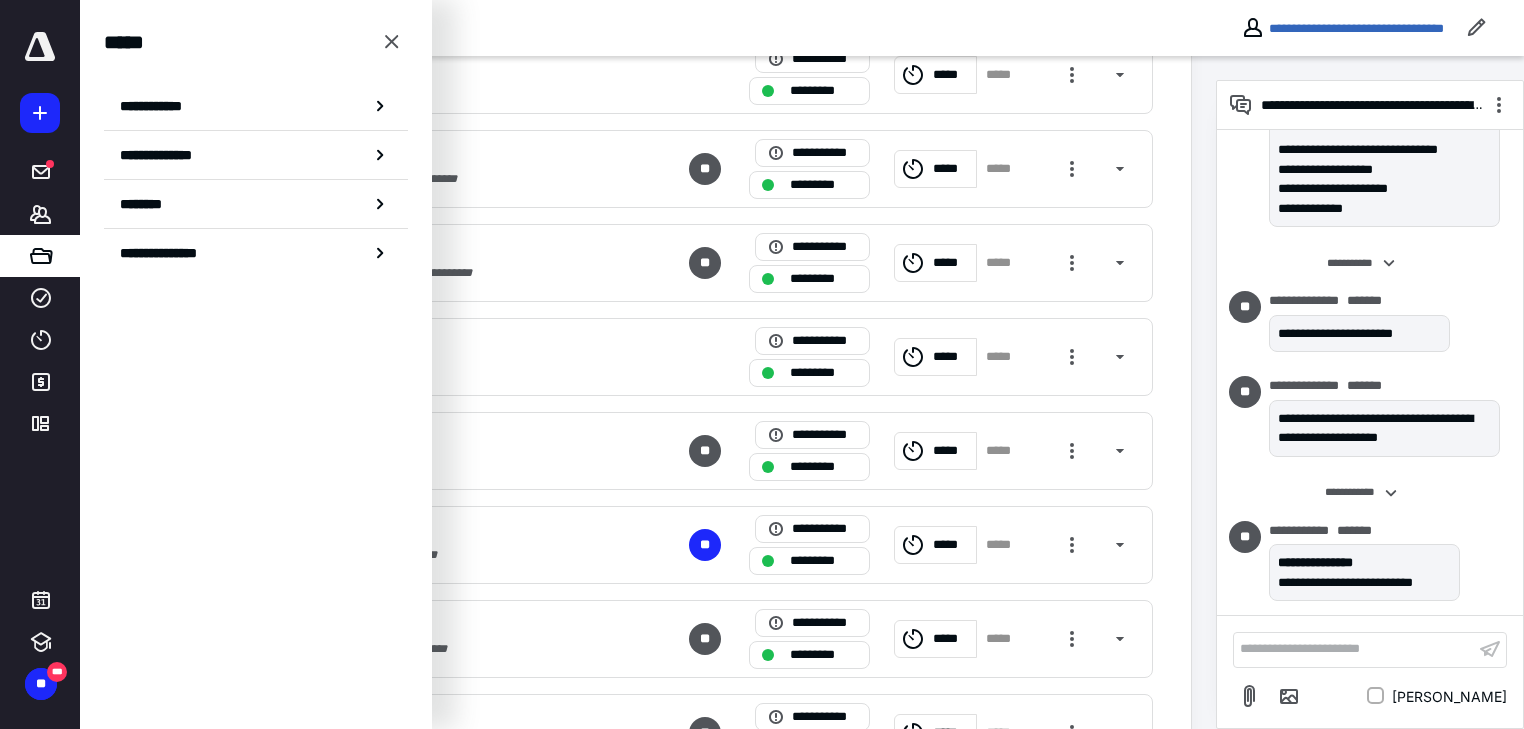 click on "**********" at bounding box center (597, 28) 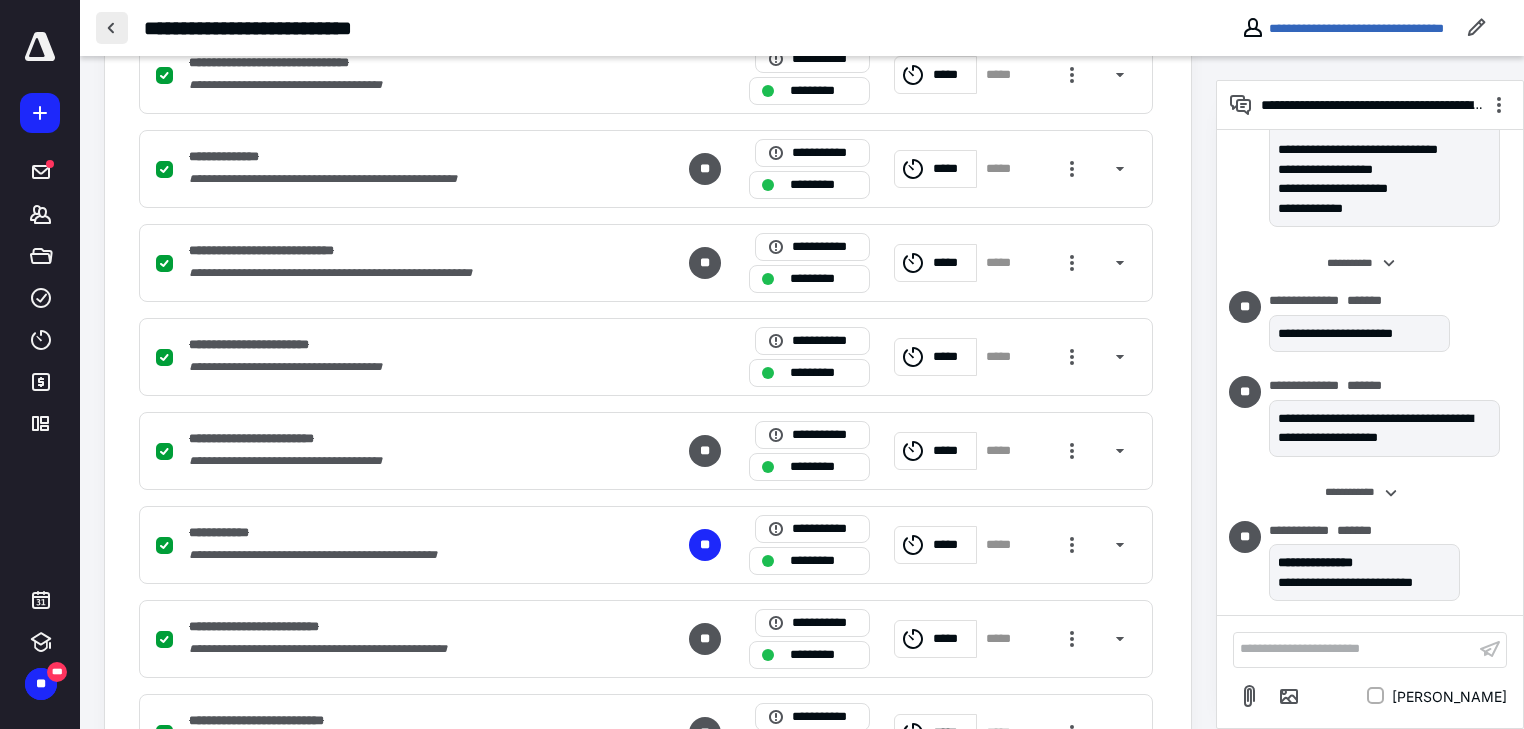 click at bounding box center (112, 28) 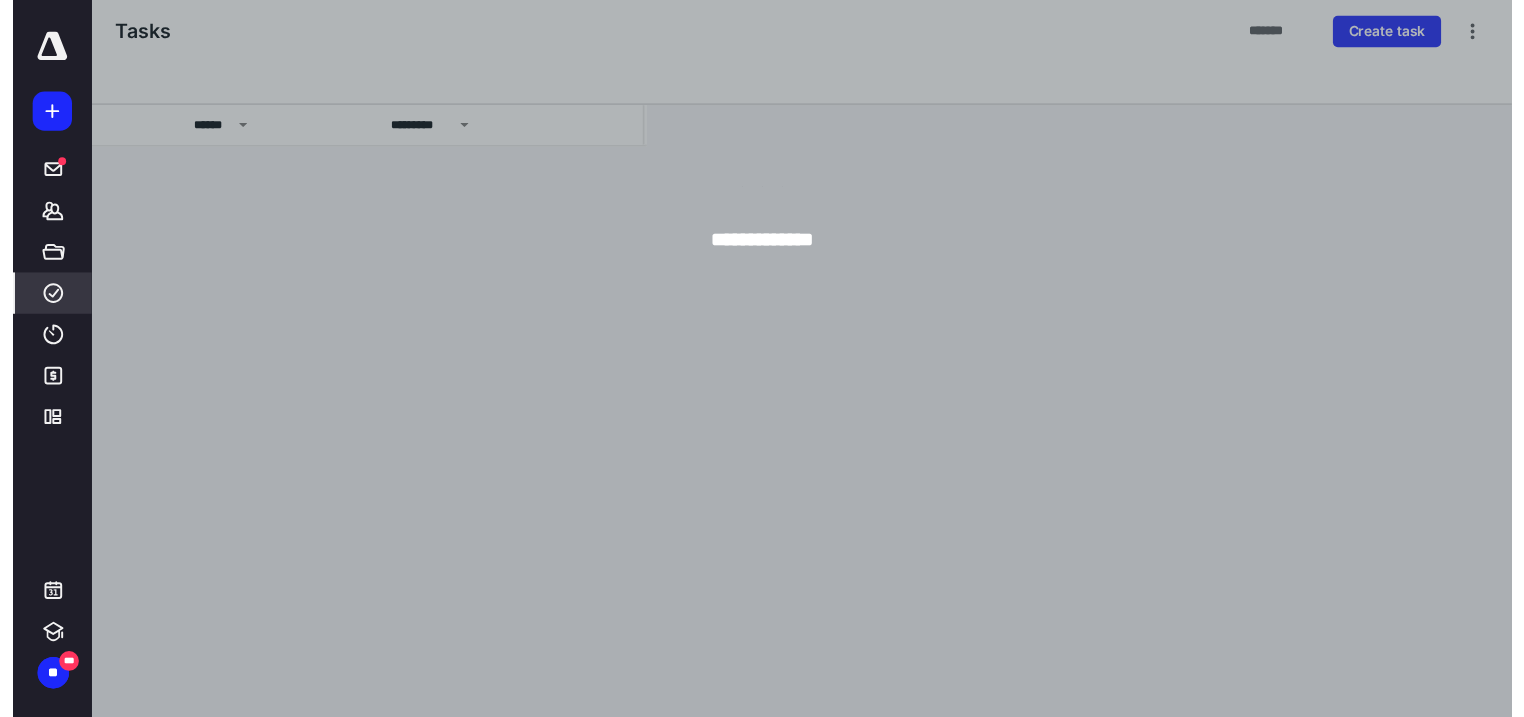 scroll, scrollTop: 0, scrollLeft: 0, axis: both 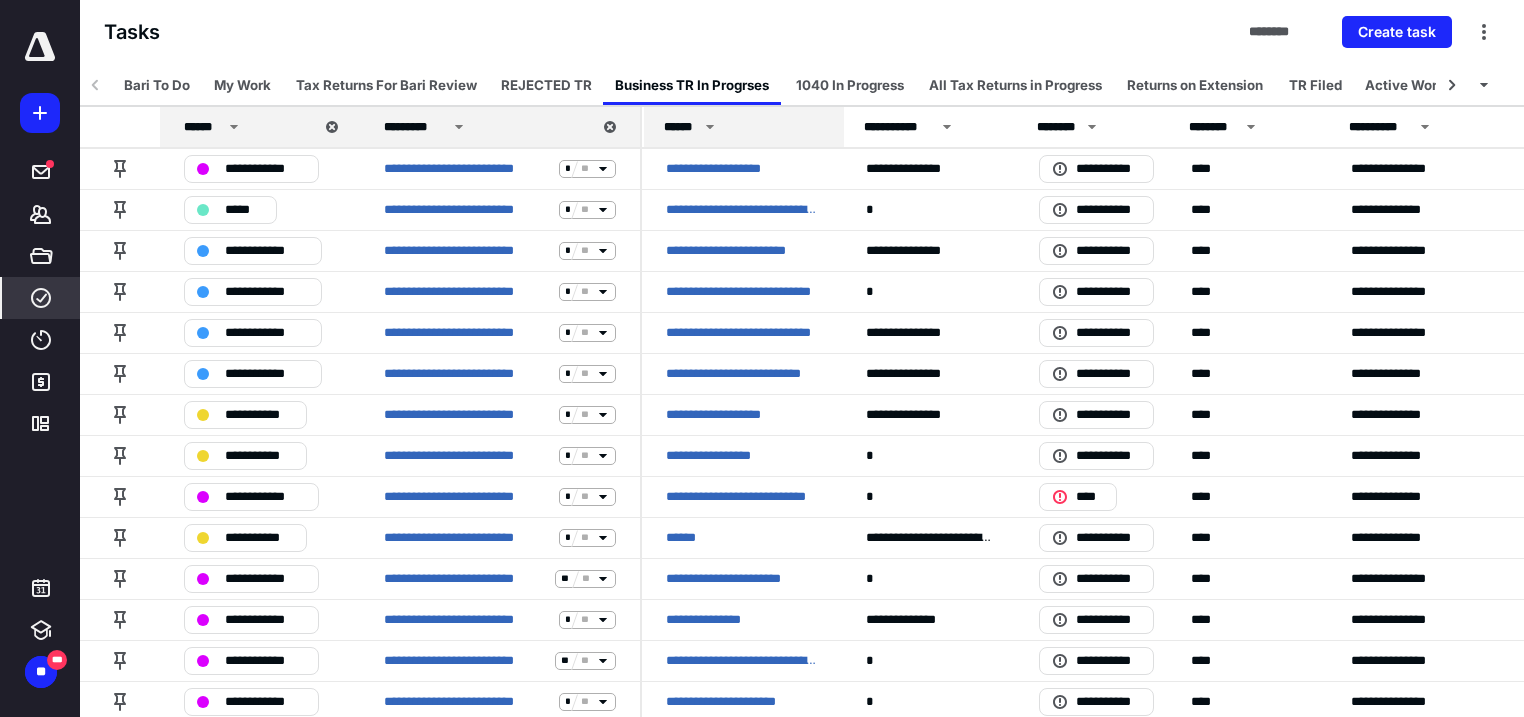 click 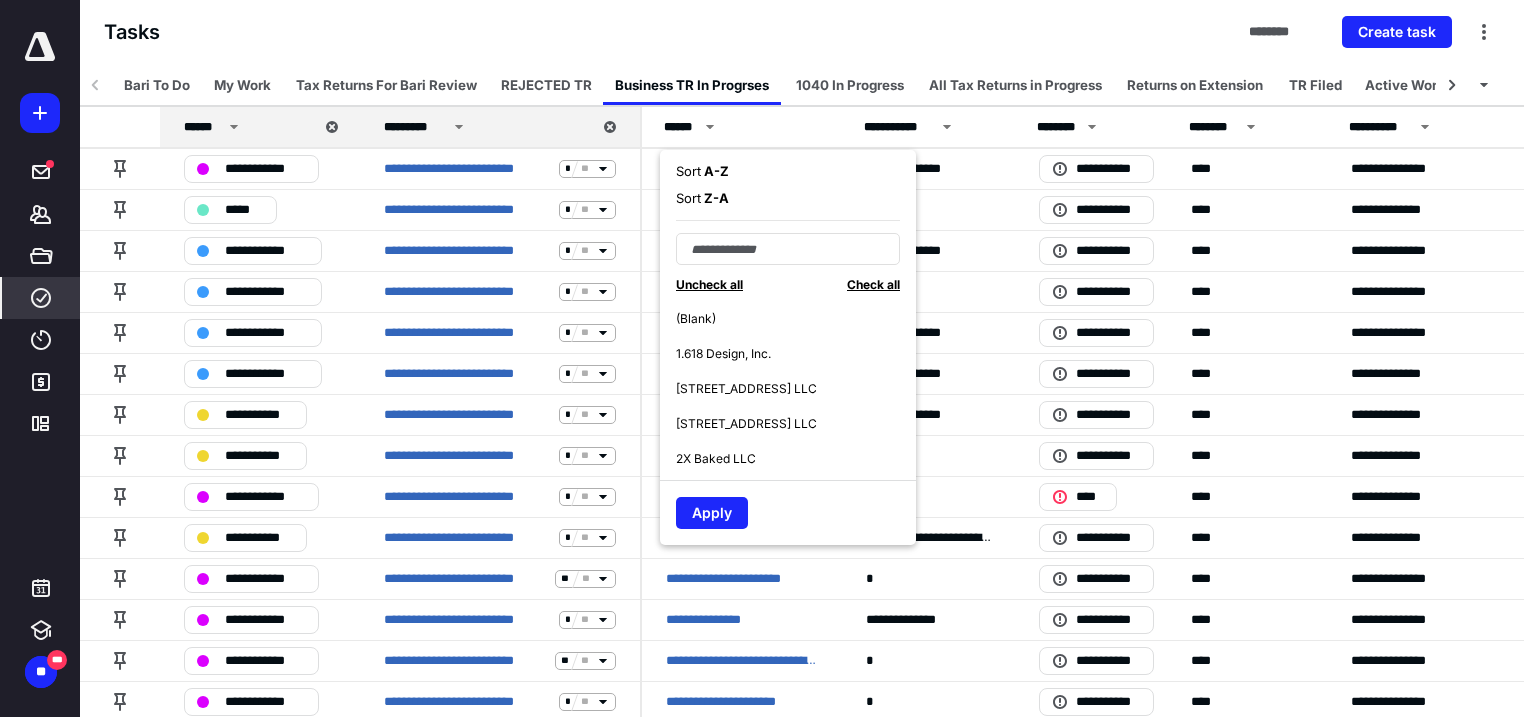 click on "A  -  Z" at bounding box center [715, 171] 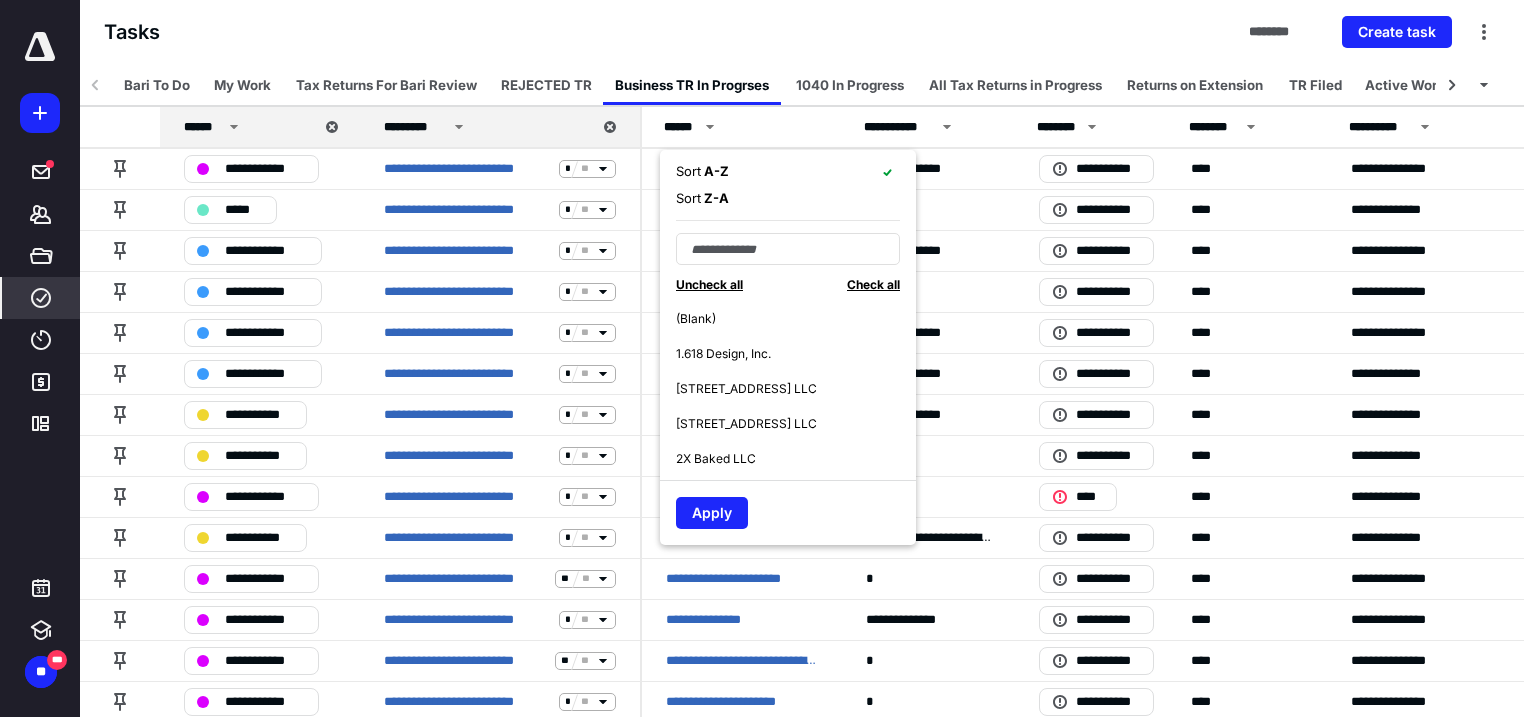 click on "[STREET_ADDRESS] LLC" at bounding box center (746, 424) 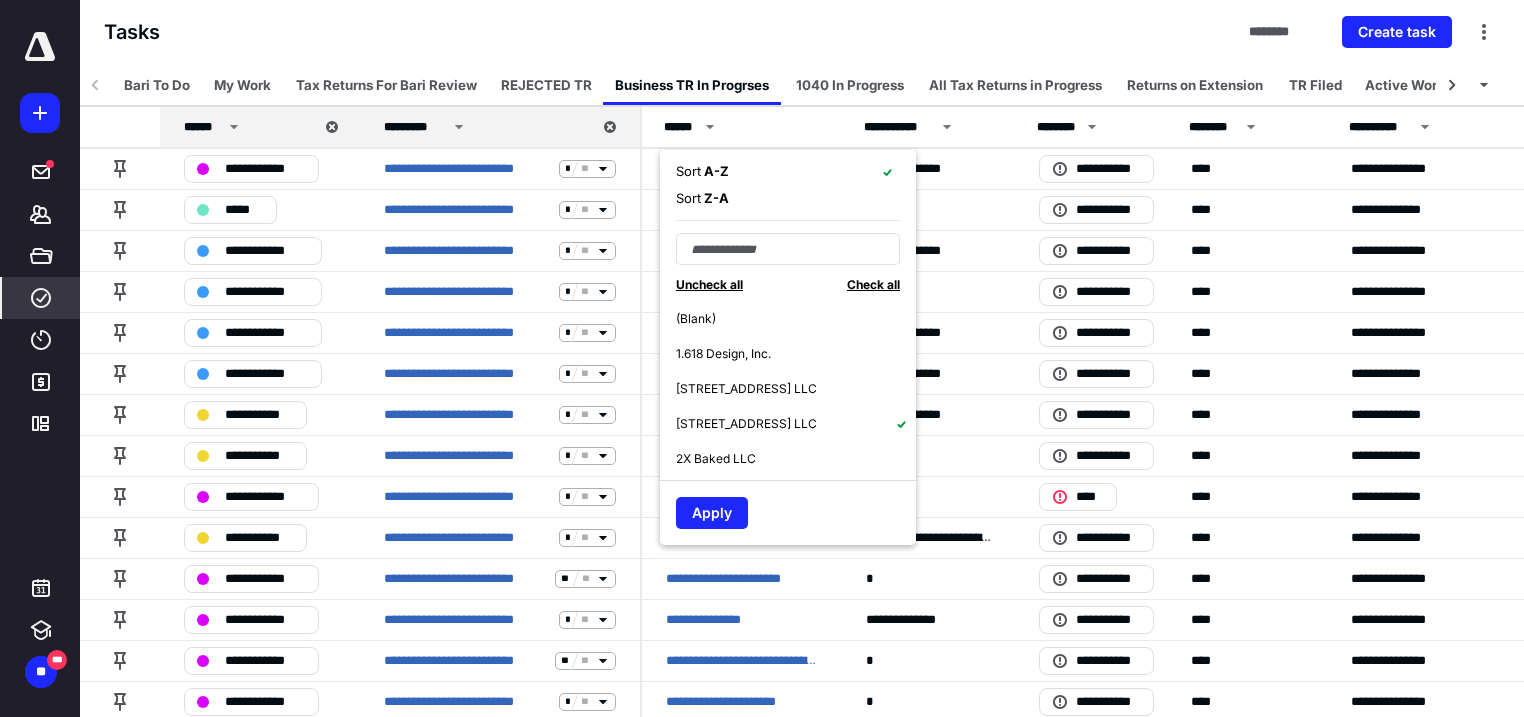 click on "[STREET_ADDRESS] LLC" at bounding box center [746, 424] 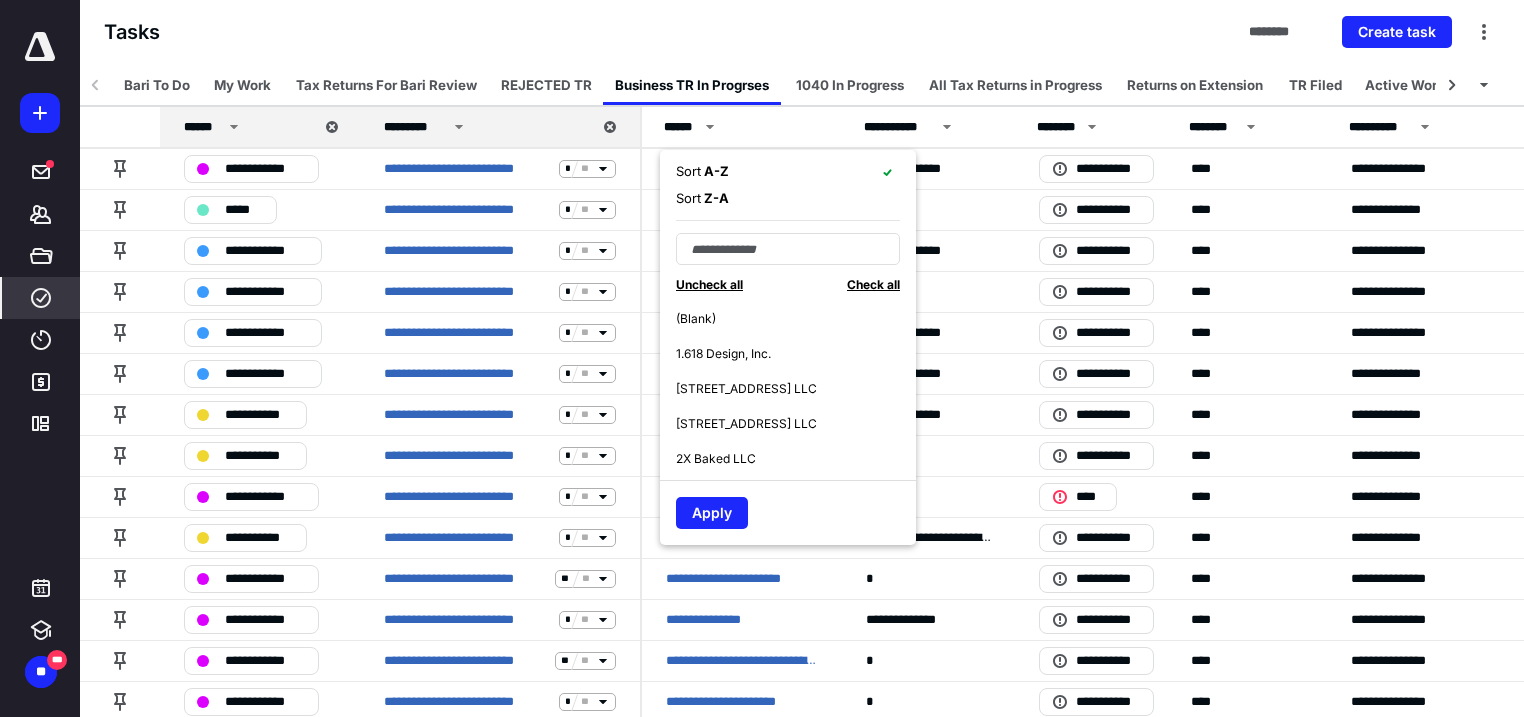 click on "[STREET_ADDRESS] LLC" at bounding box center [746, 424] 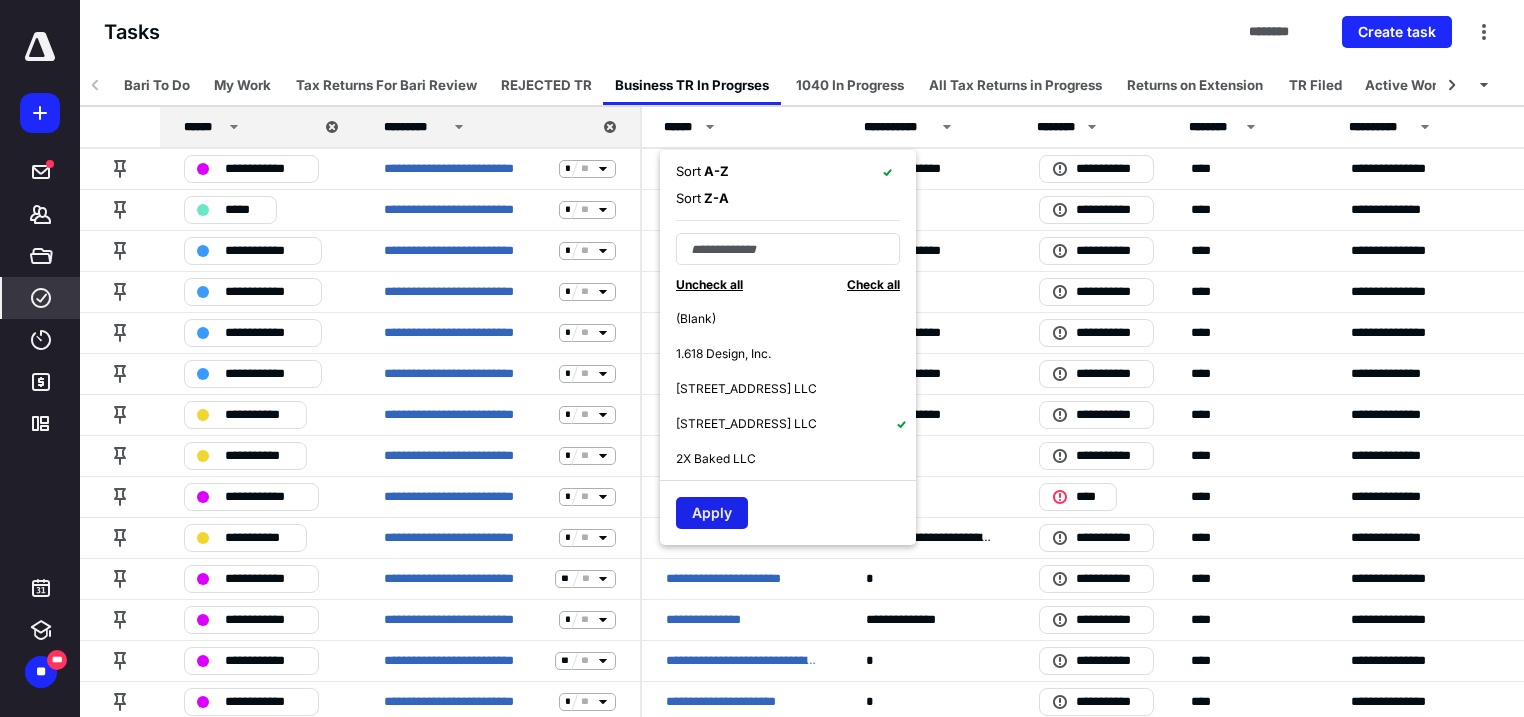 click on "Apply" at bounding box center [712, 513] 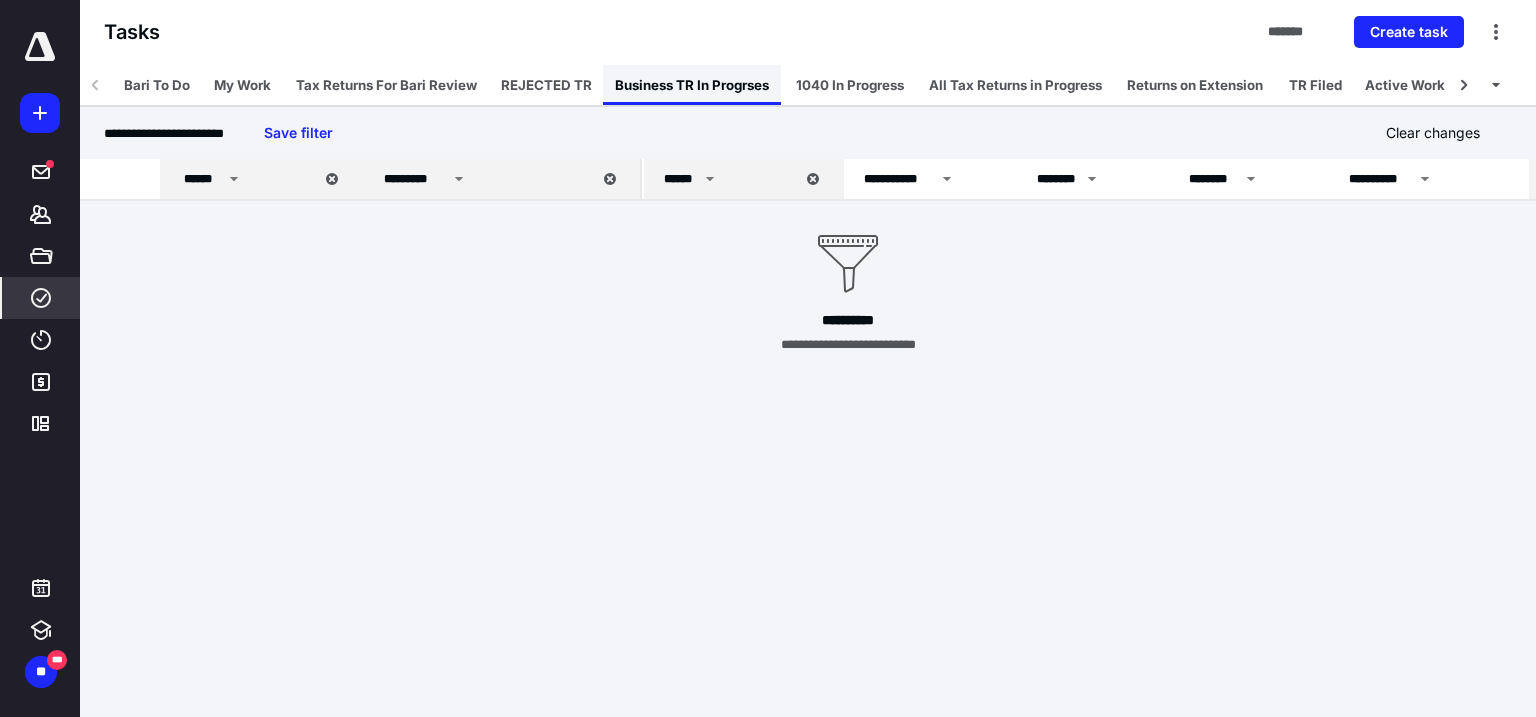 click on "Business TR In Progrses" at bounding box center [692, 85] 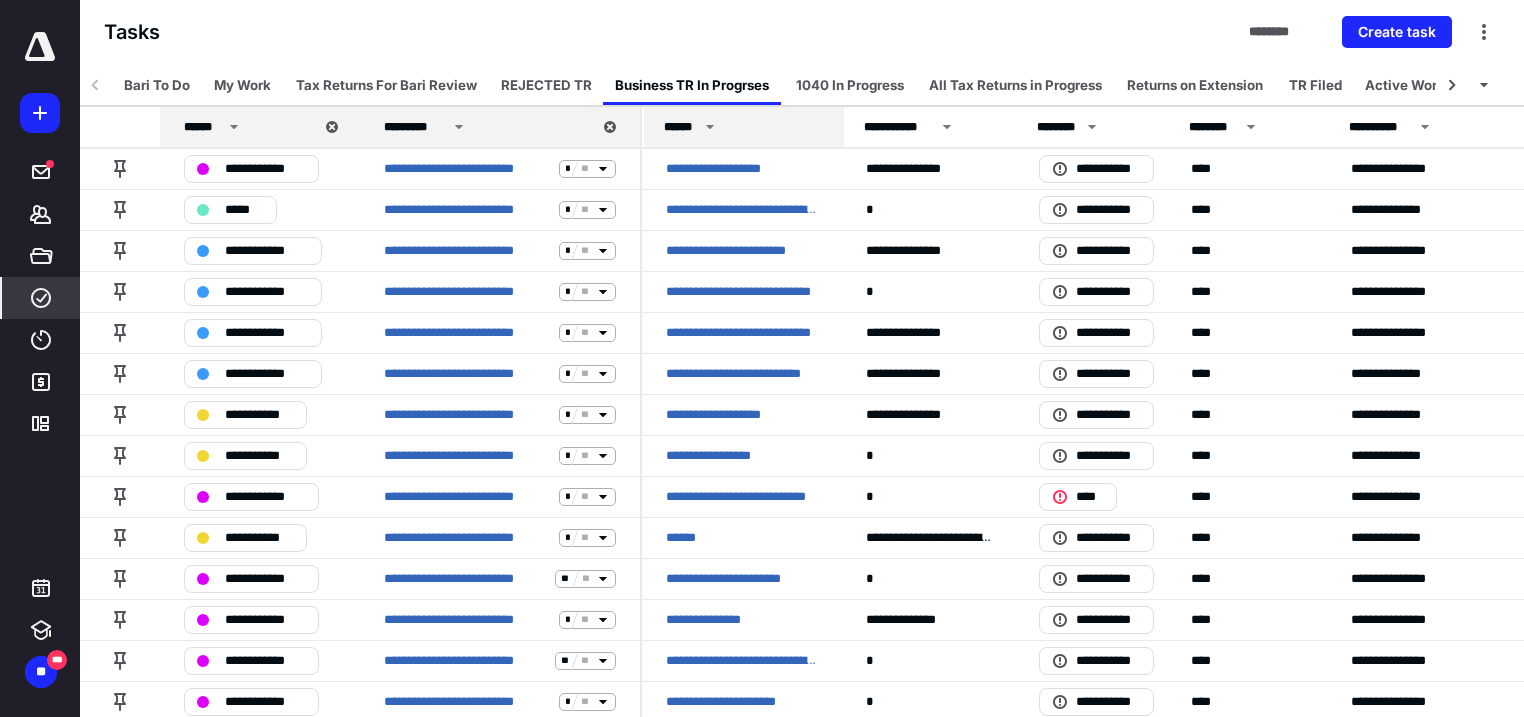 click on "******" at bounding box center [744, 127] 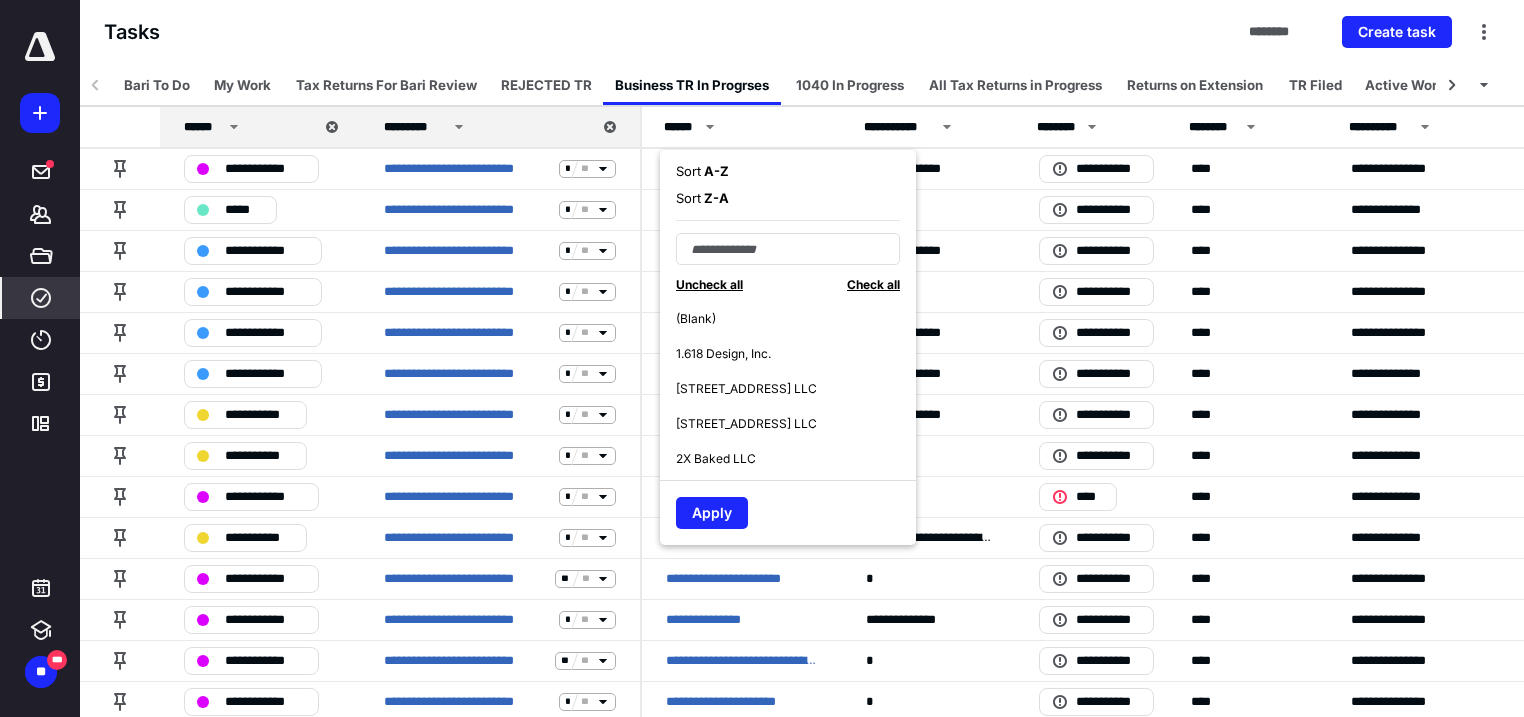 click on "Sort   A  -  Z" at bounding box center (702, 172) 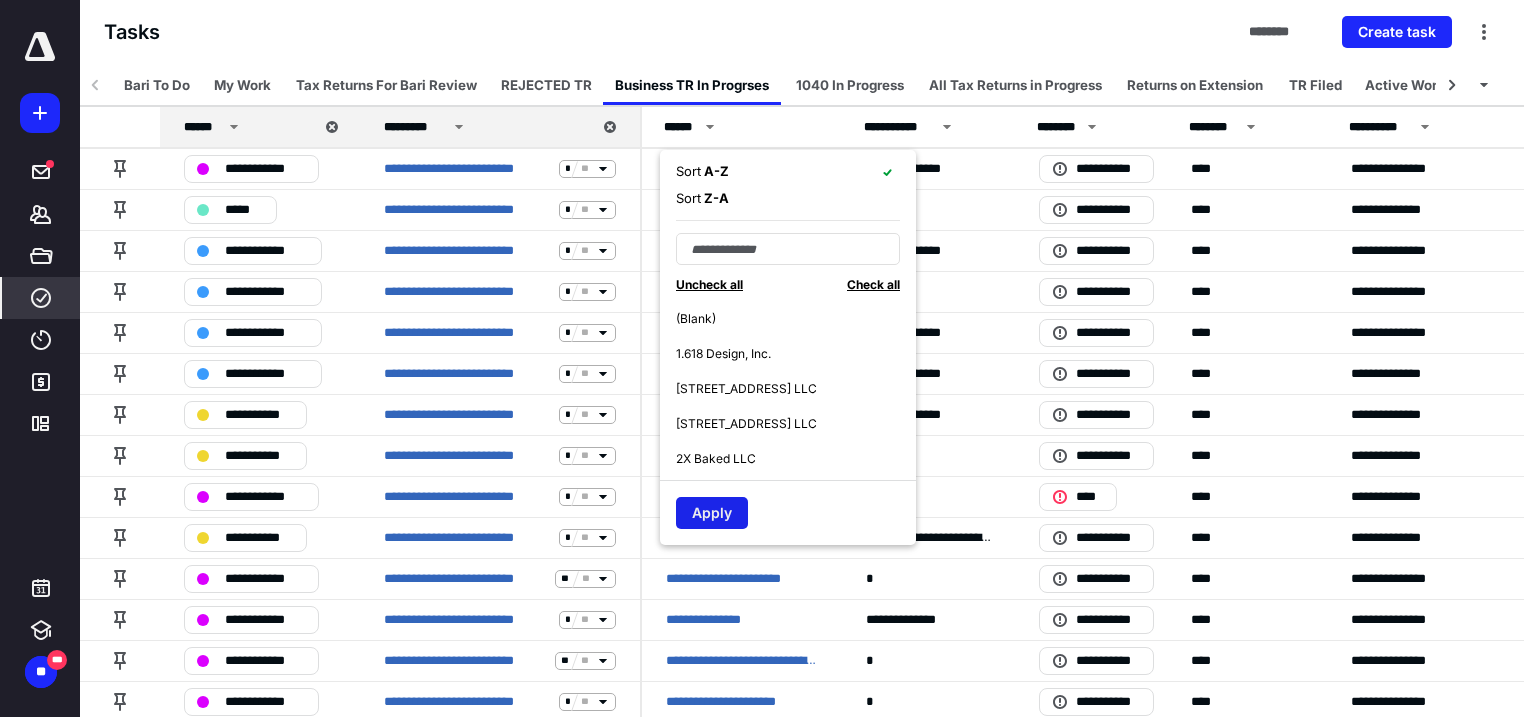 click on "Apply" at bounding box center [712, 513] 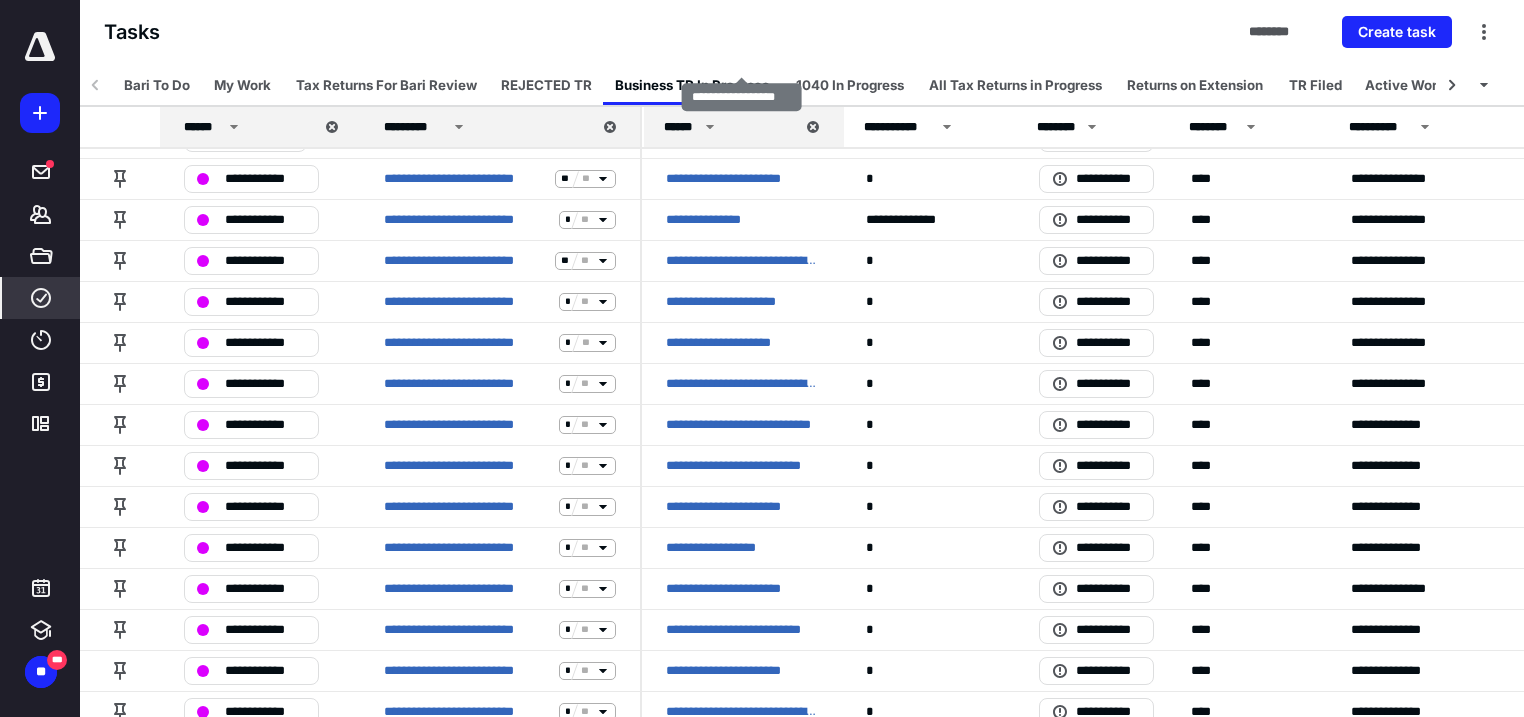 scroll, scrollTop: 568, scrollLeft: 0, axis: vertical 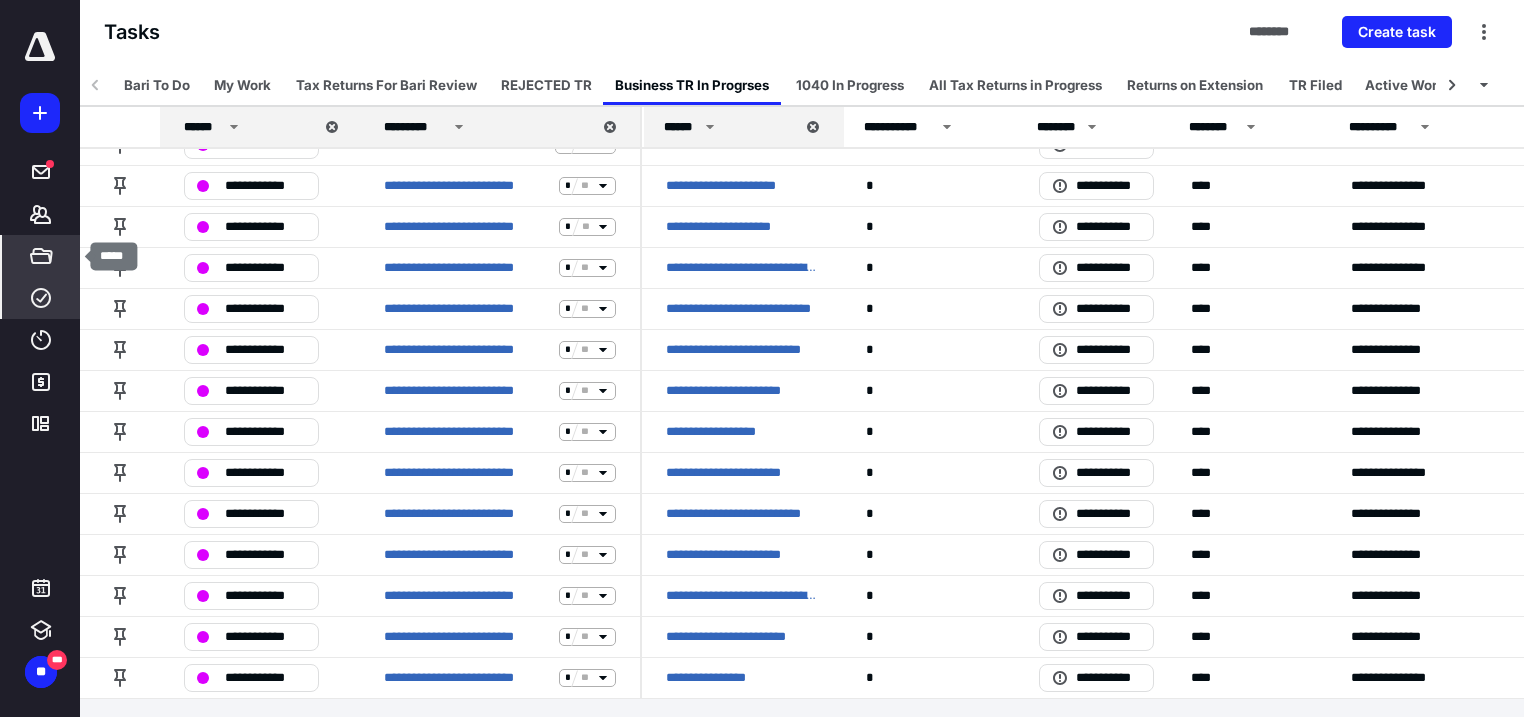 click 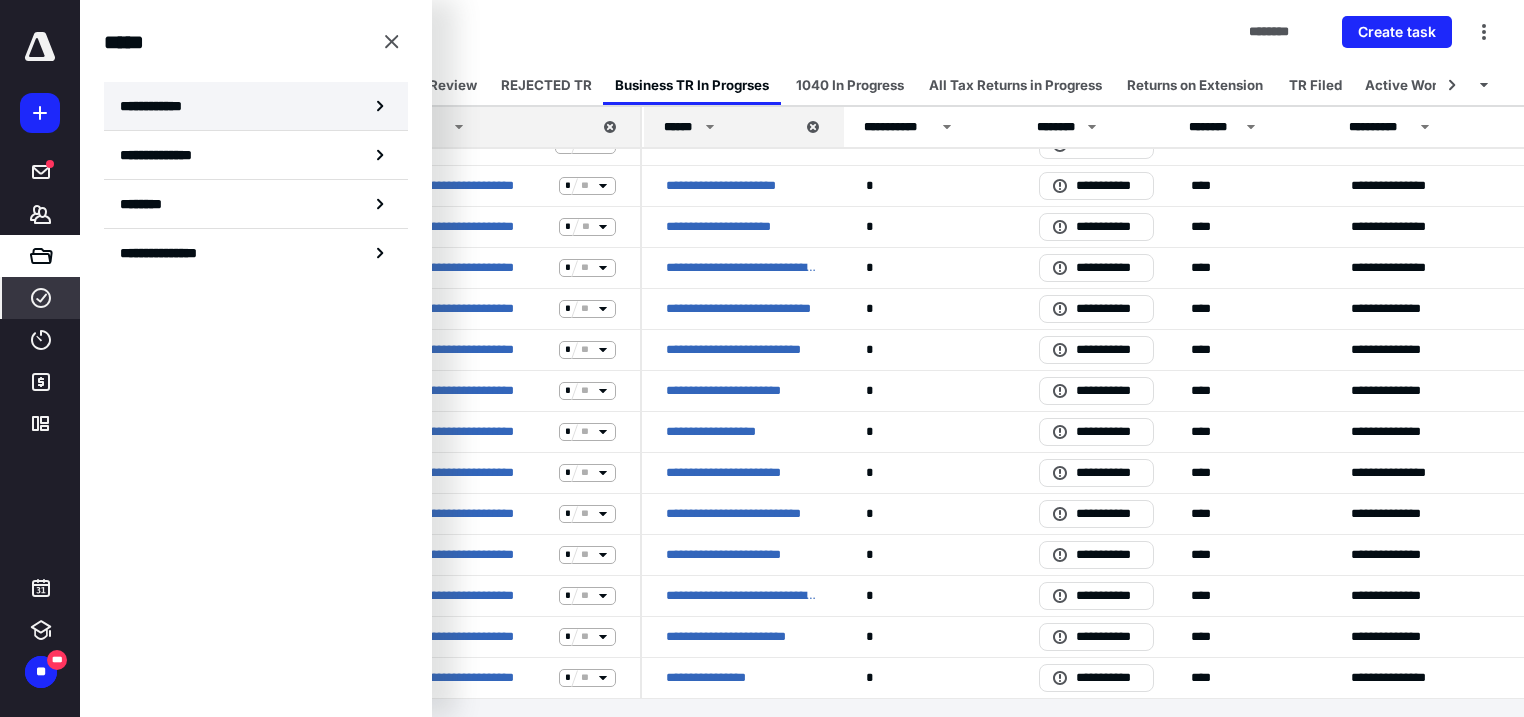 click on "**********" at bounding box center (256, 106) 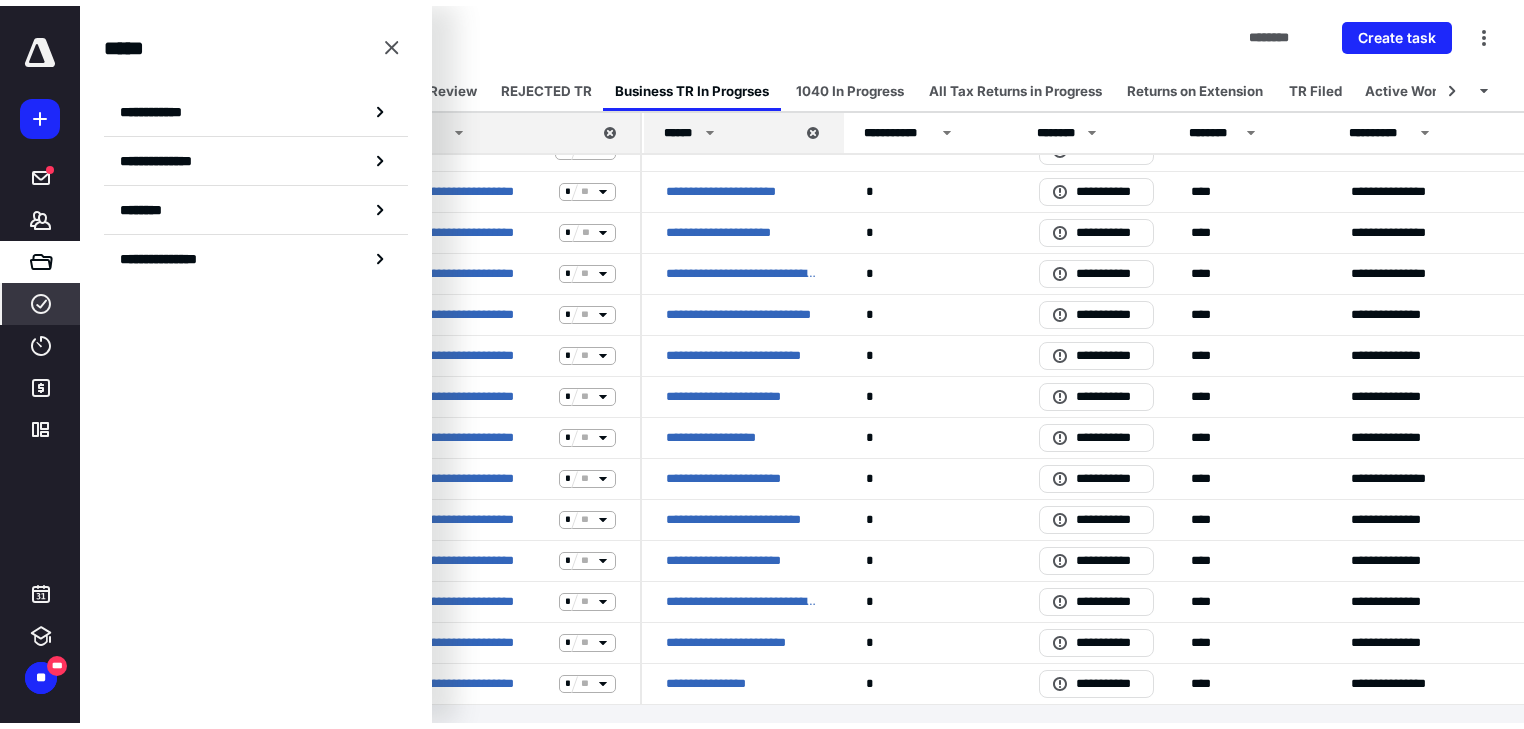 scroll, scrollTop: 0, scrollLeft: 0, axis: both 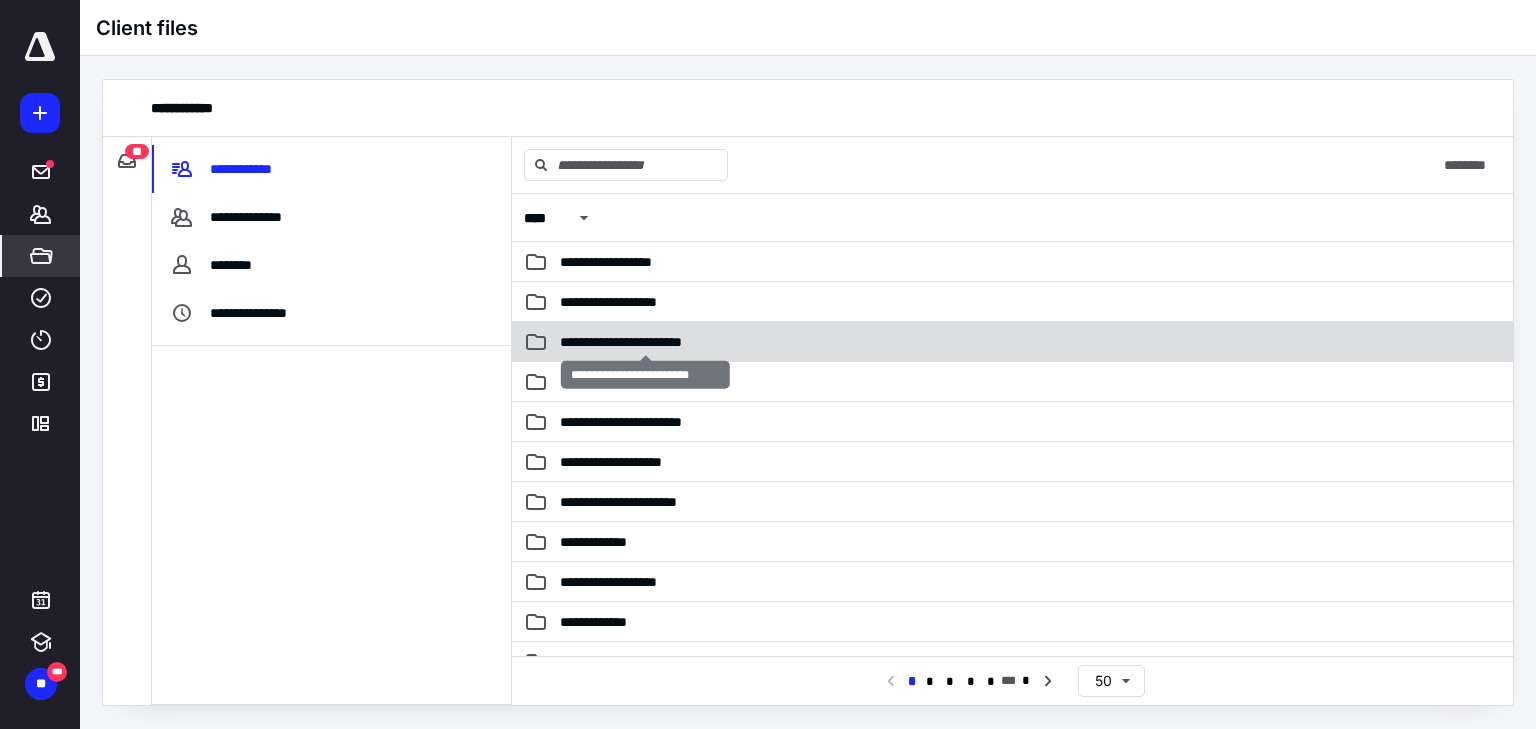 click on "**********" at bounding box center [646, 342] 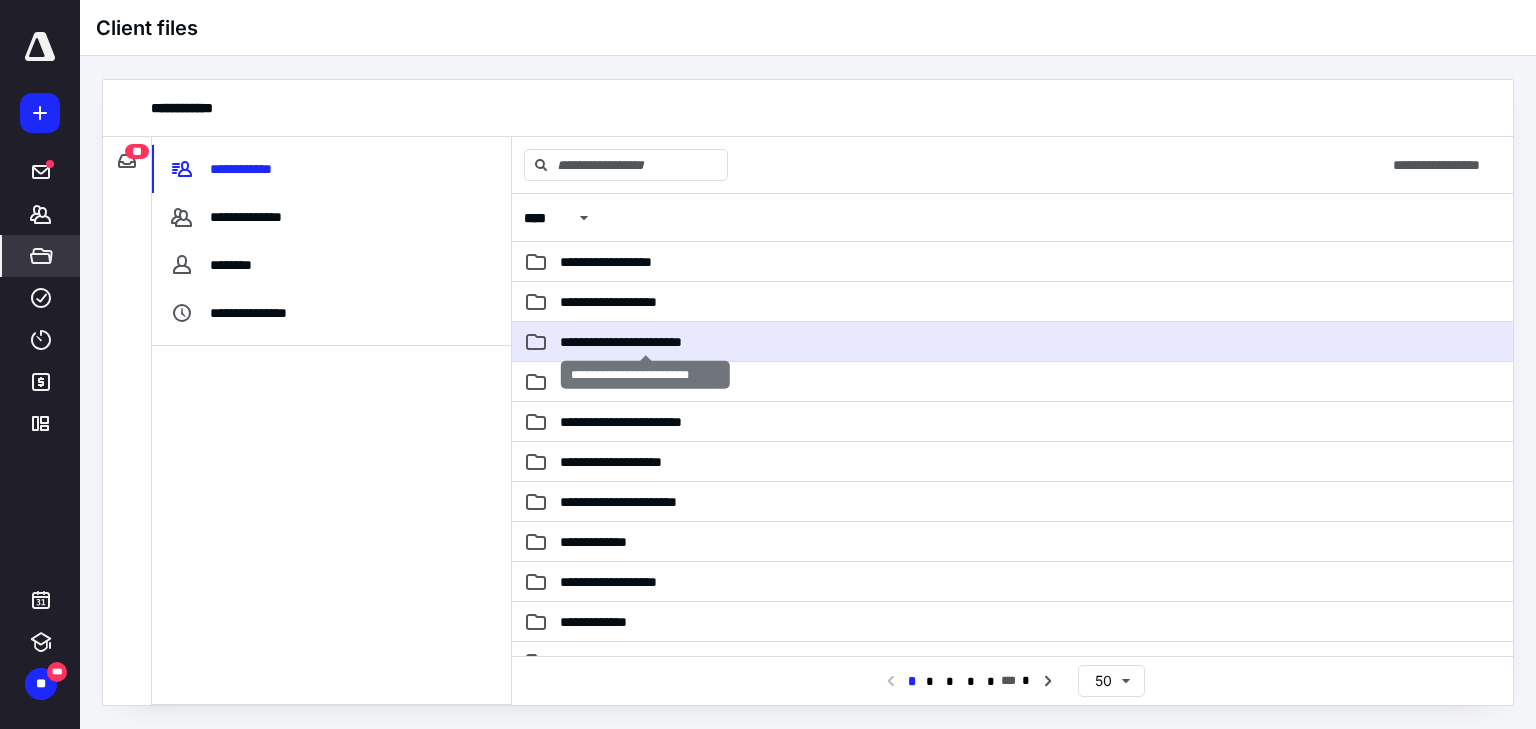 click on "**********" at bounding box center [646, 342] 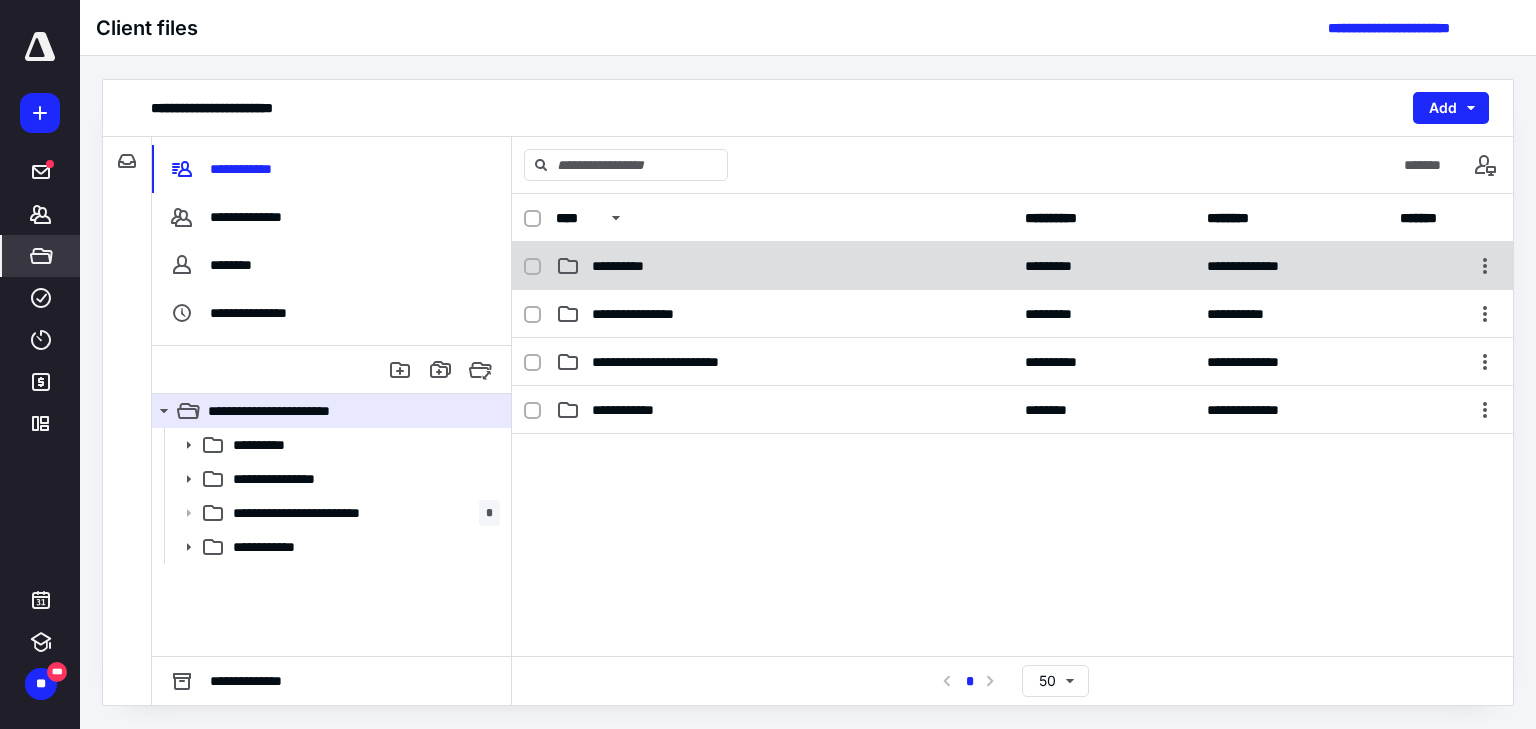 click on "**********" at bounding box center (1012, 266) 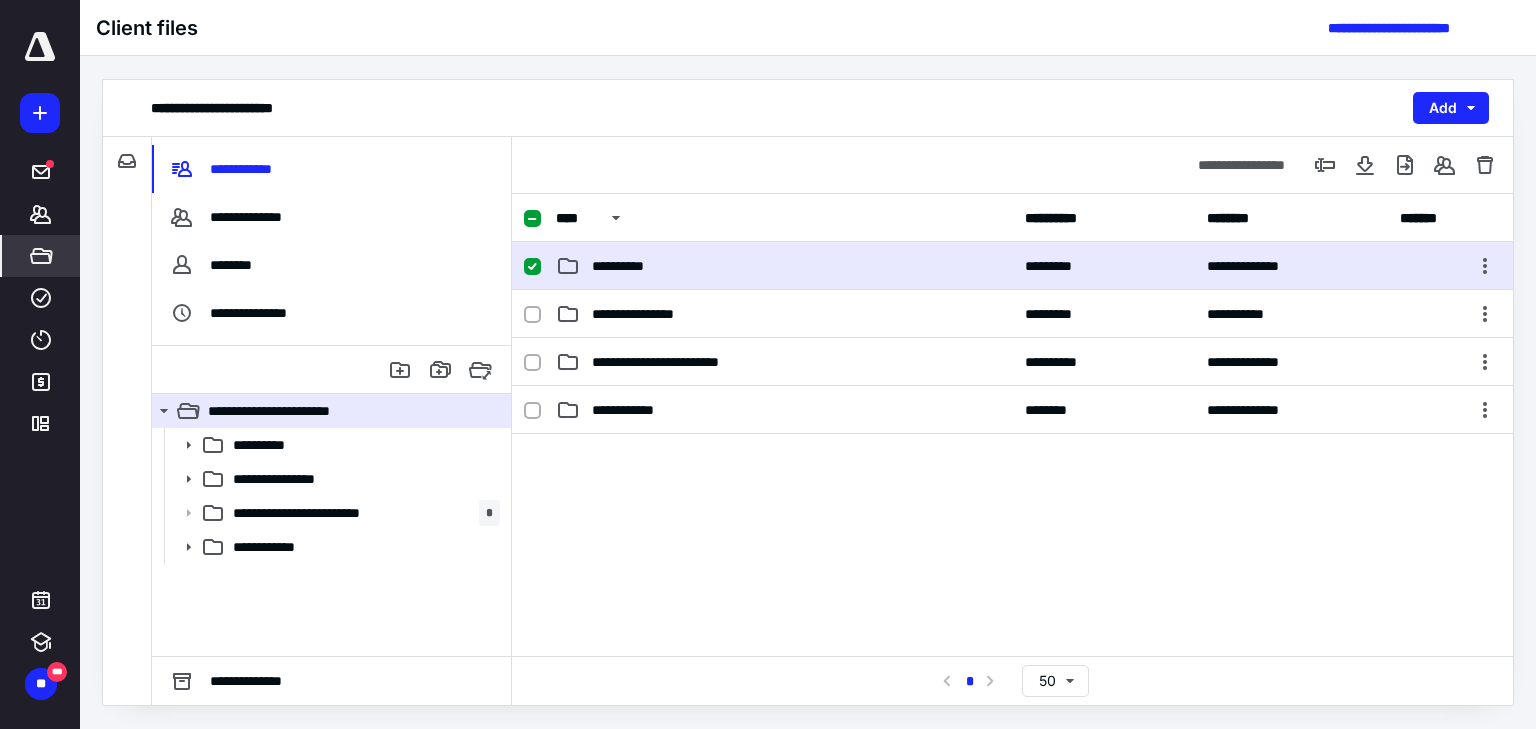 click on "**********" at bounding box center (1012, 266) 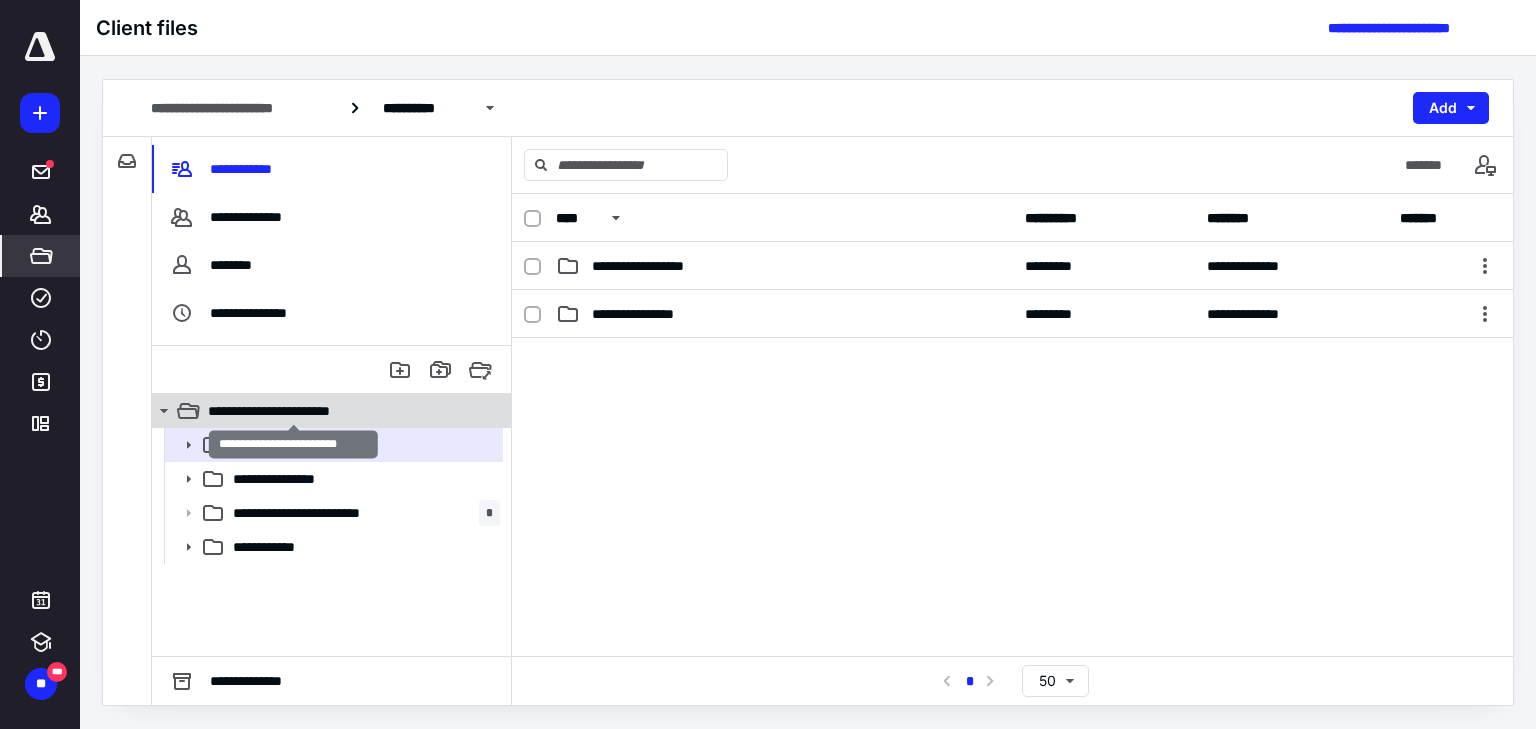 click on "**********" at bounding box center [294, 411] 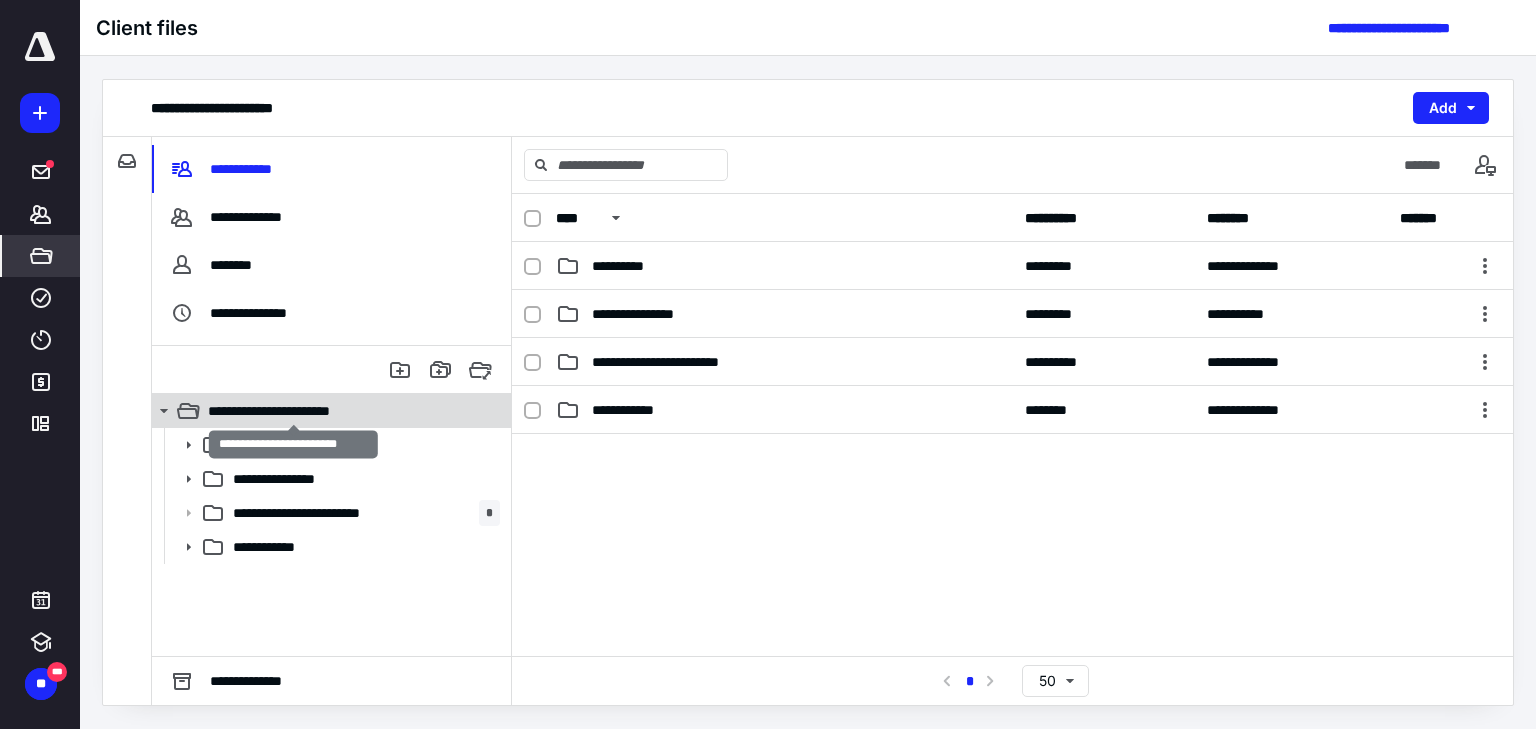 click on "**********" at bounding box center [294, 411] 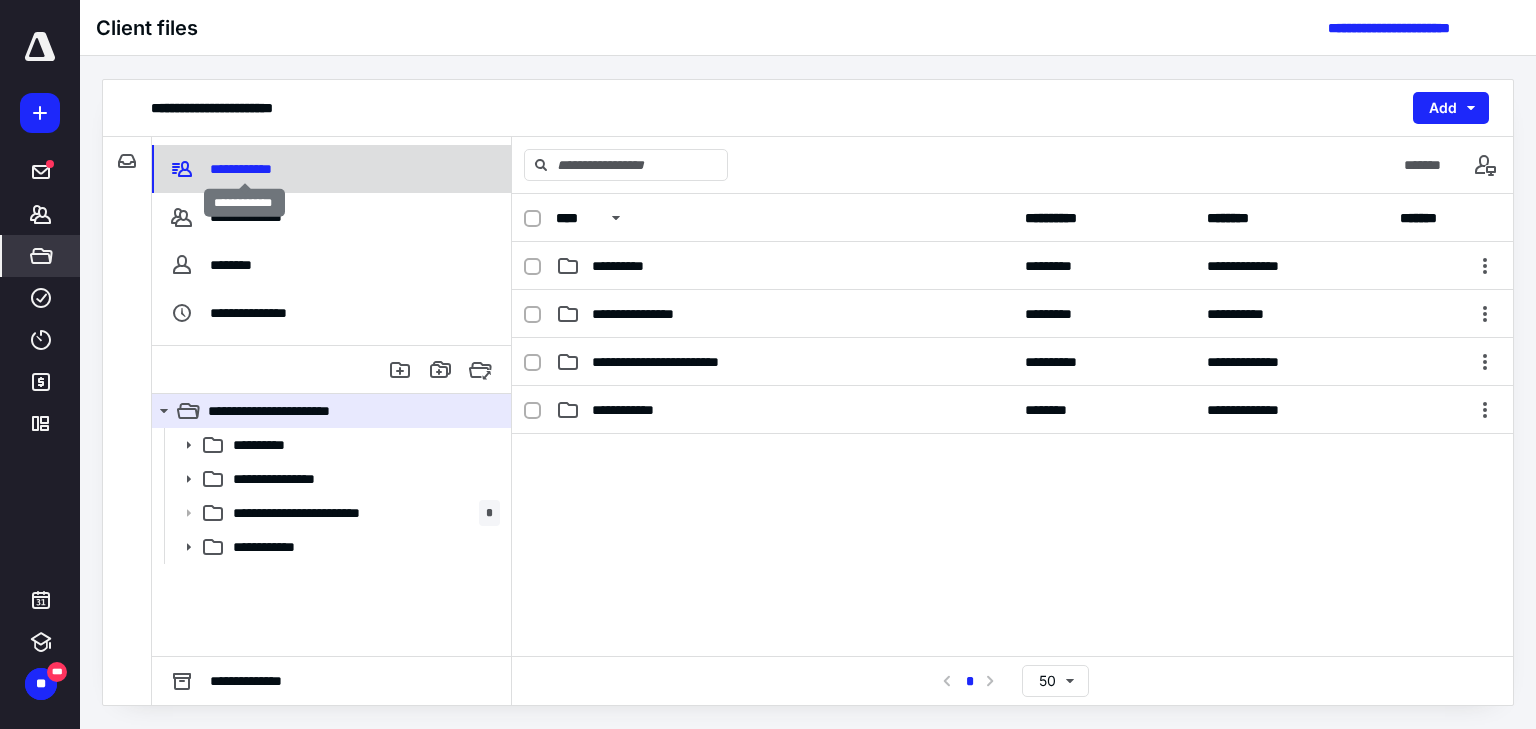 click on "**********" at bounding box center (244, 169) 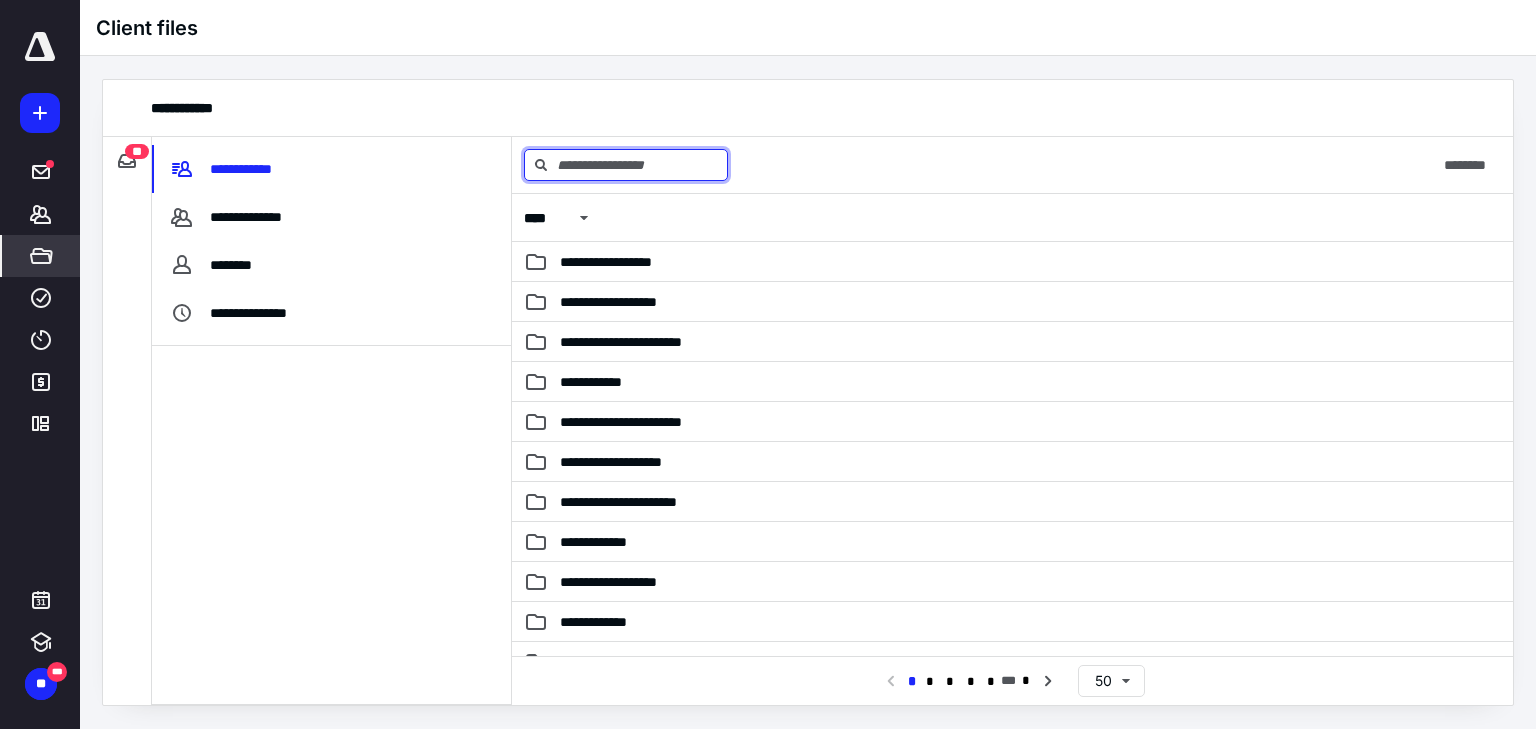 click at bounding box center [626, 165] 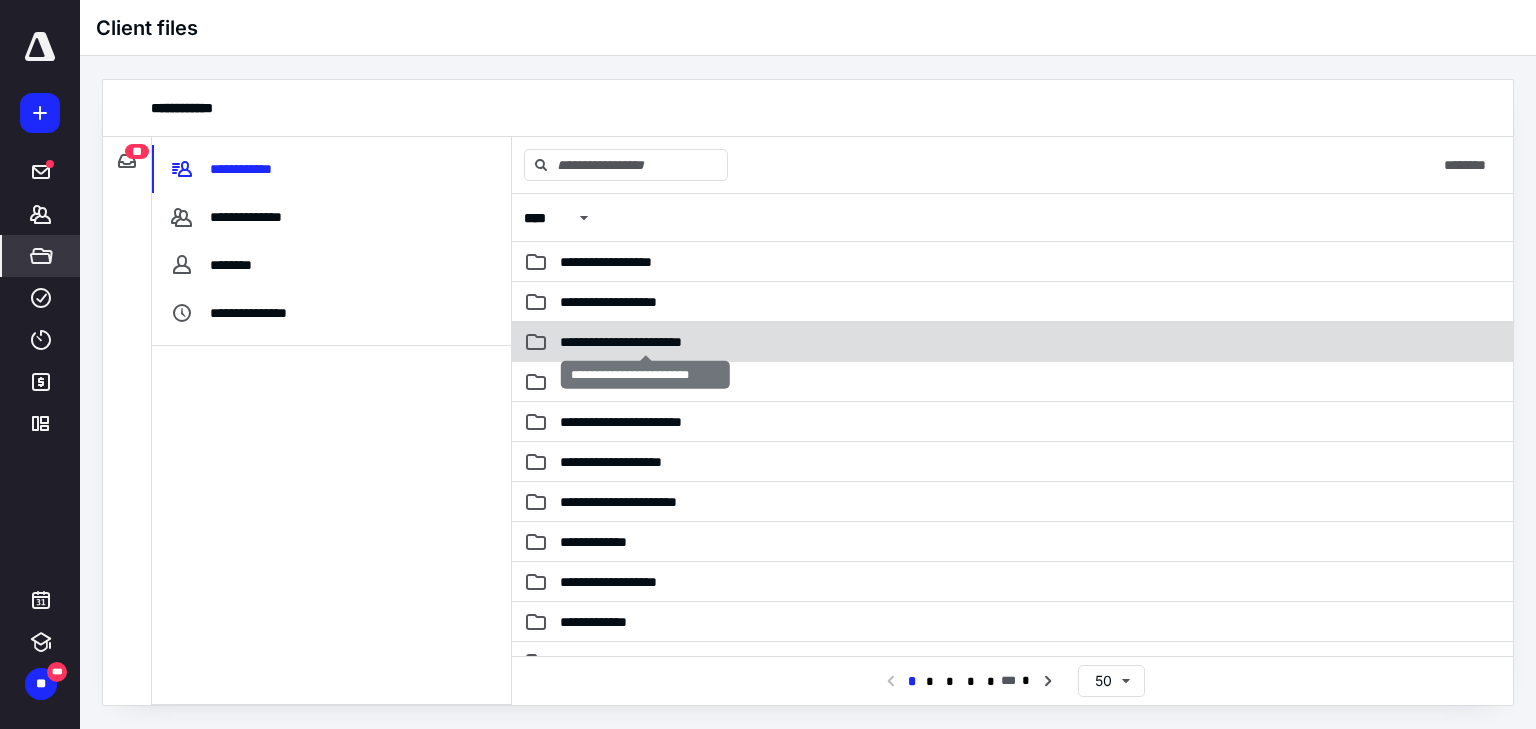 click on "**********" at bounding box center (646, 342) 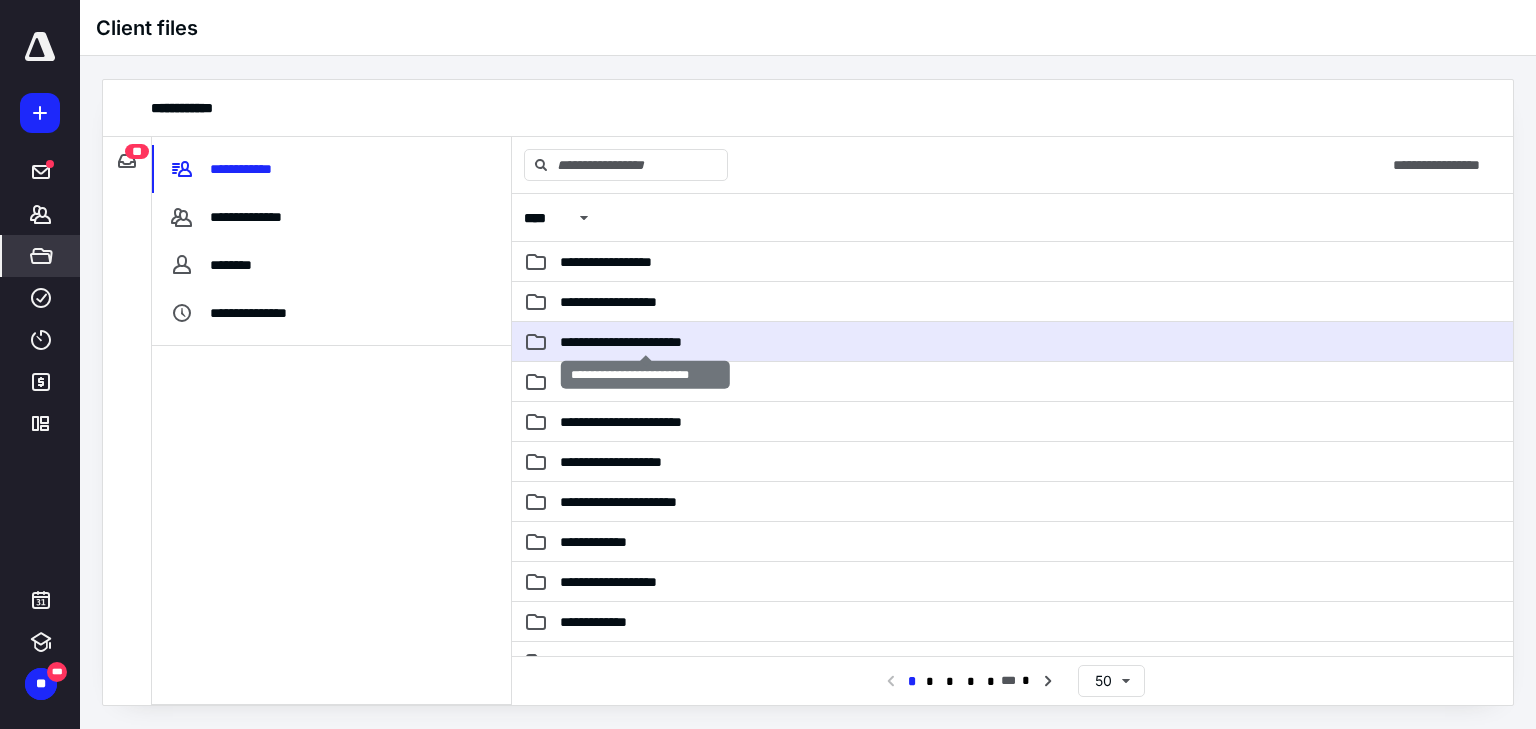 click on "**********" at bounding box center (646, 342) 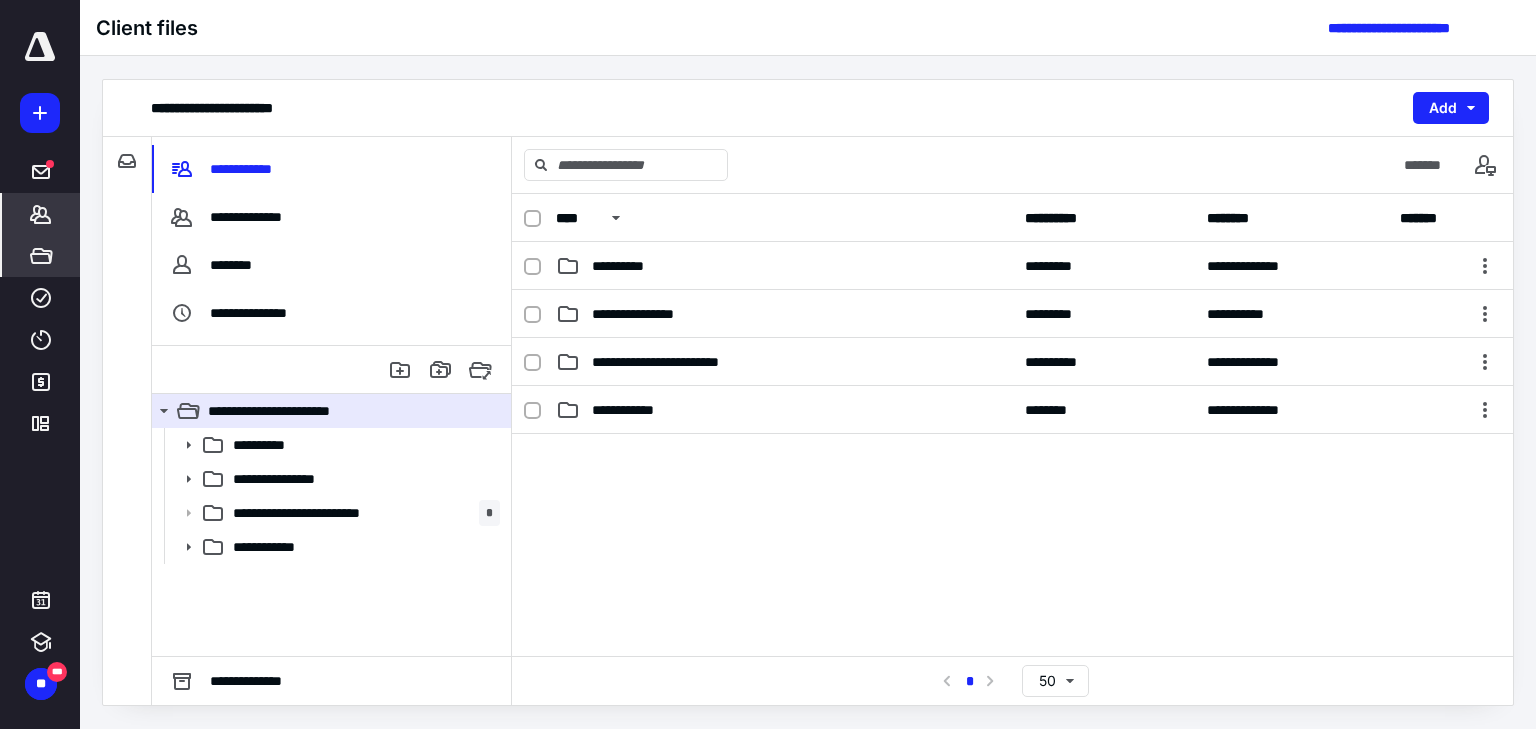 click 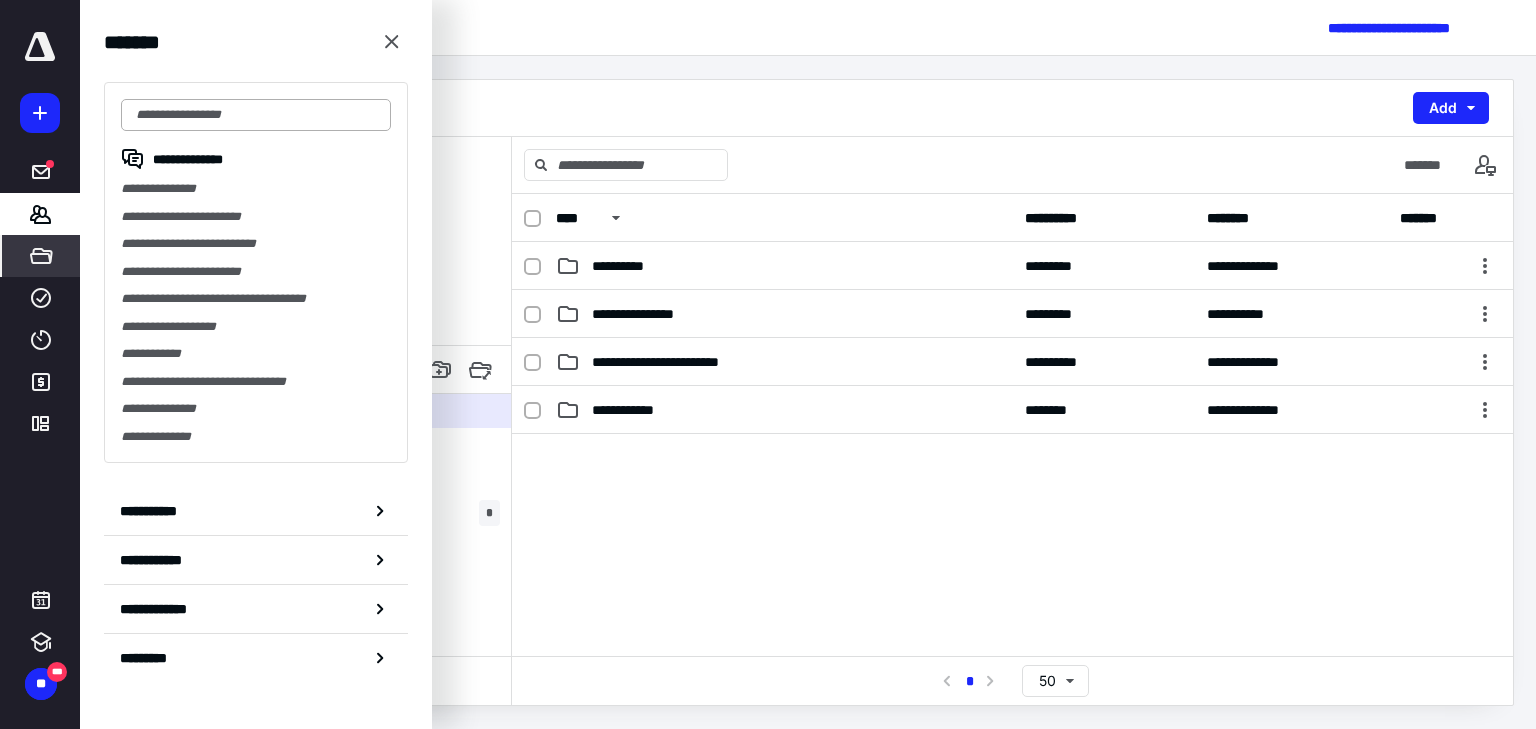 click at bounding box center (256, 115) 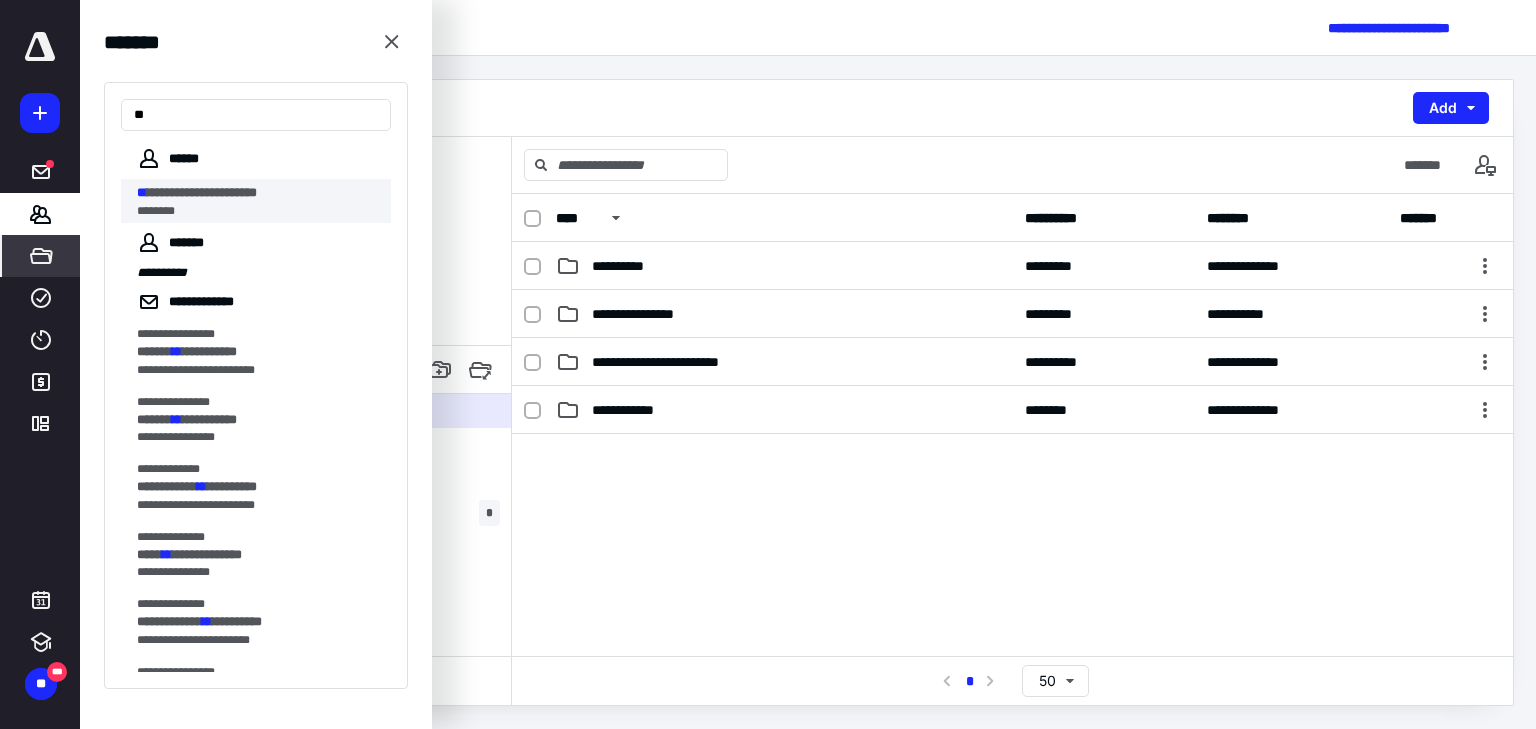 type on "**" 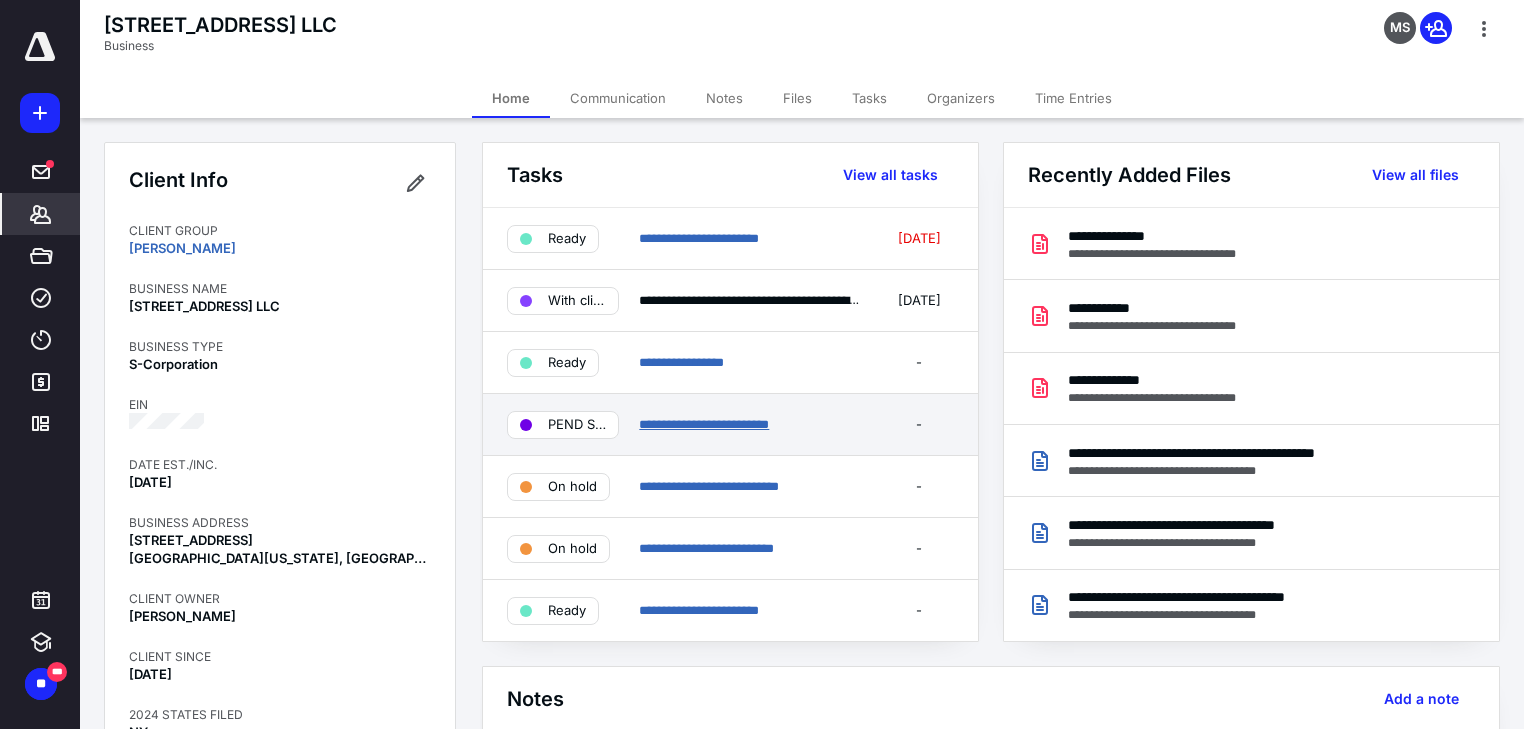 click on "**********" at bounding box center [704, 424] 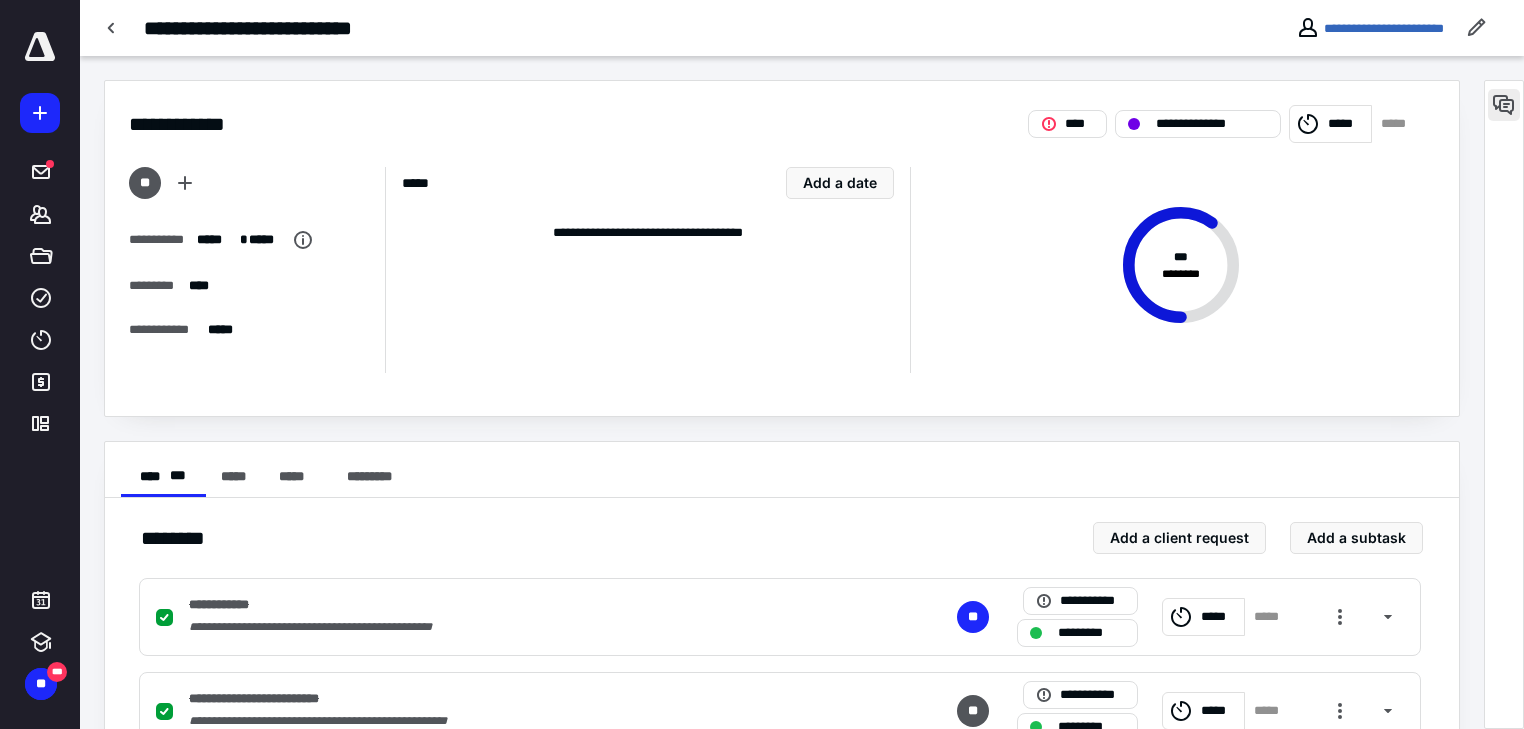 click at bounding box center [1504, 105] 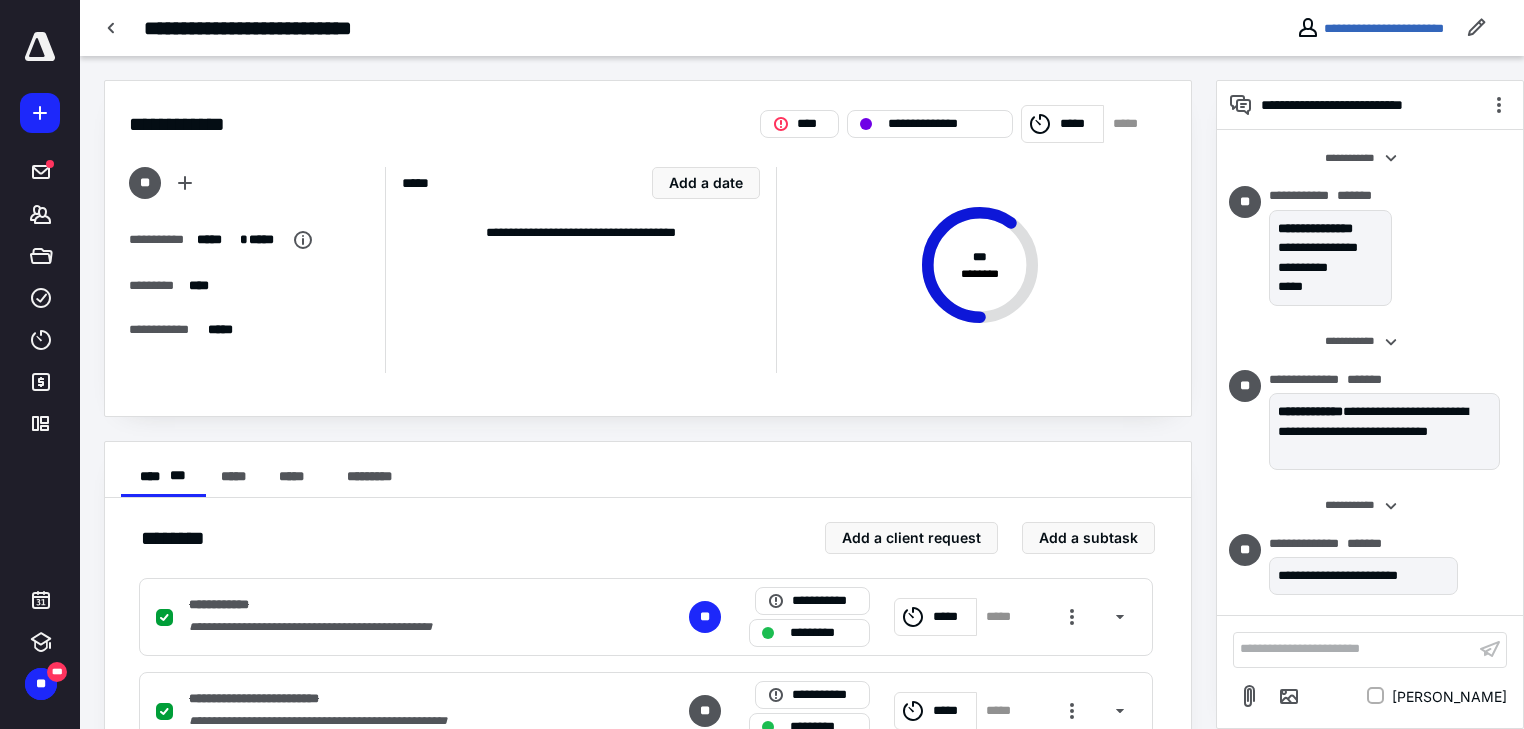scroll, scrollTop: 140, scrollLeft: 0, axis: vertical 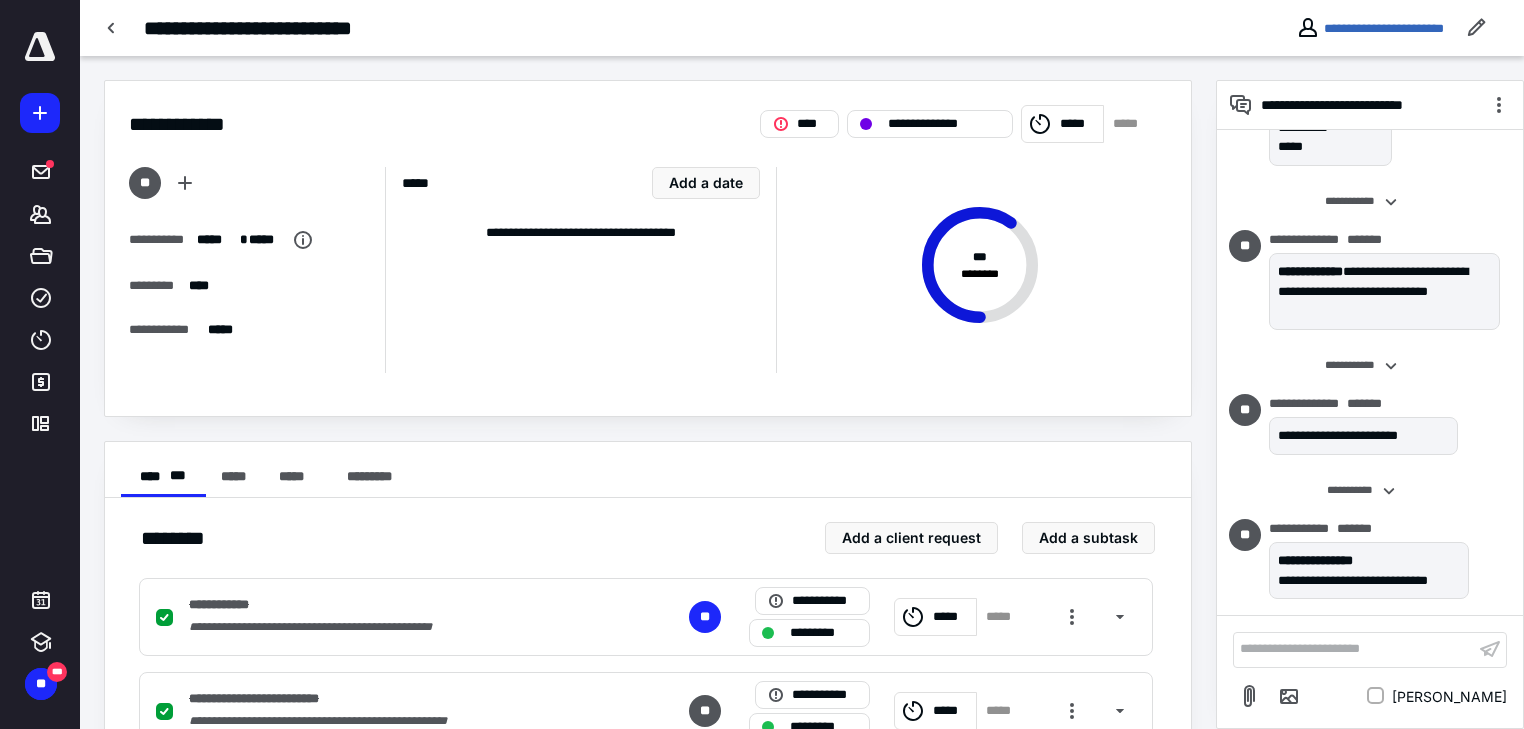 click on "**********" at bounding box center (1354, 649) 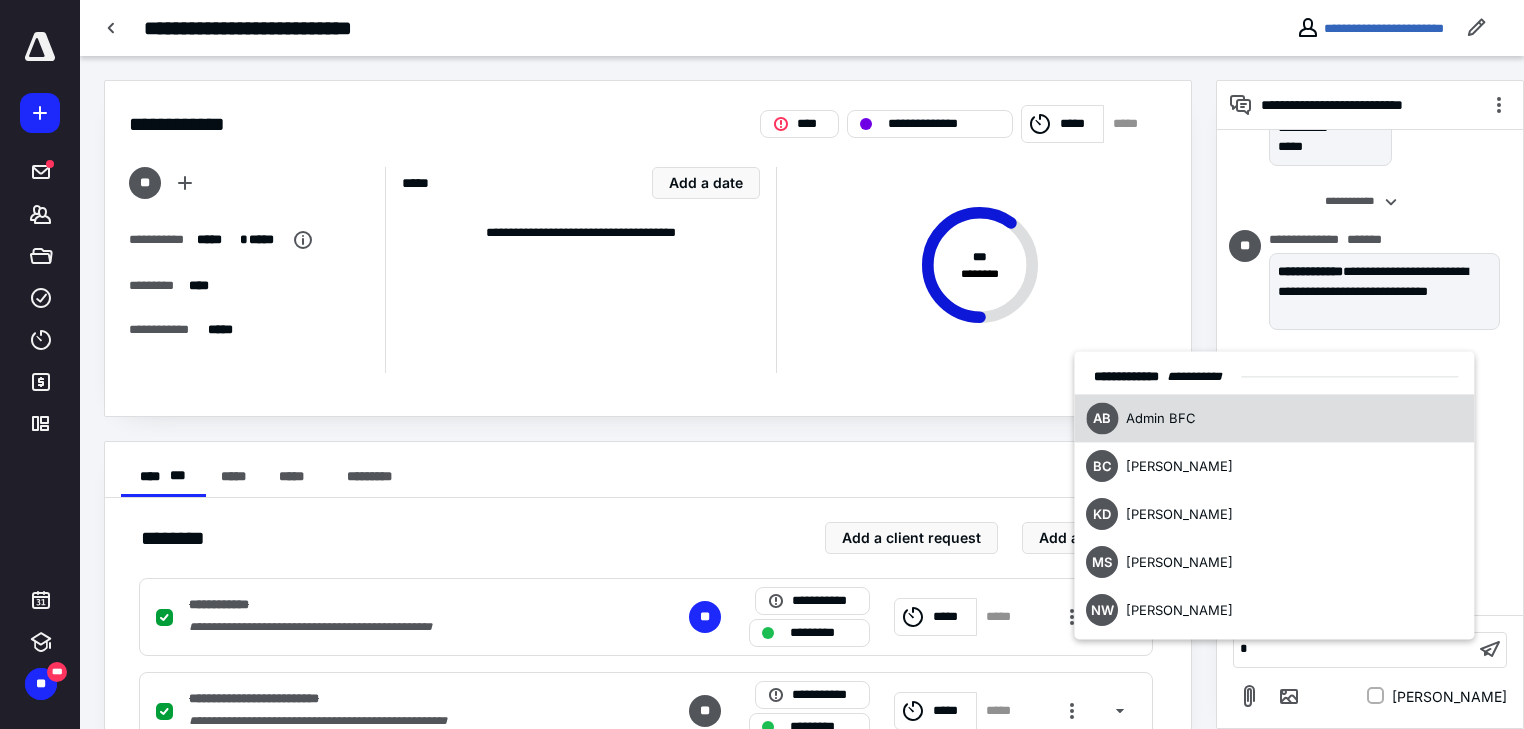 click on "**********" at bounding box center (1370, 373) 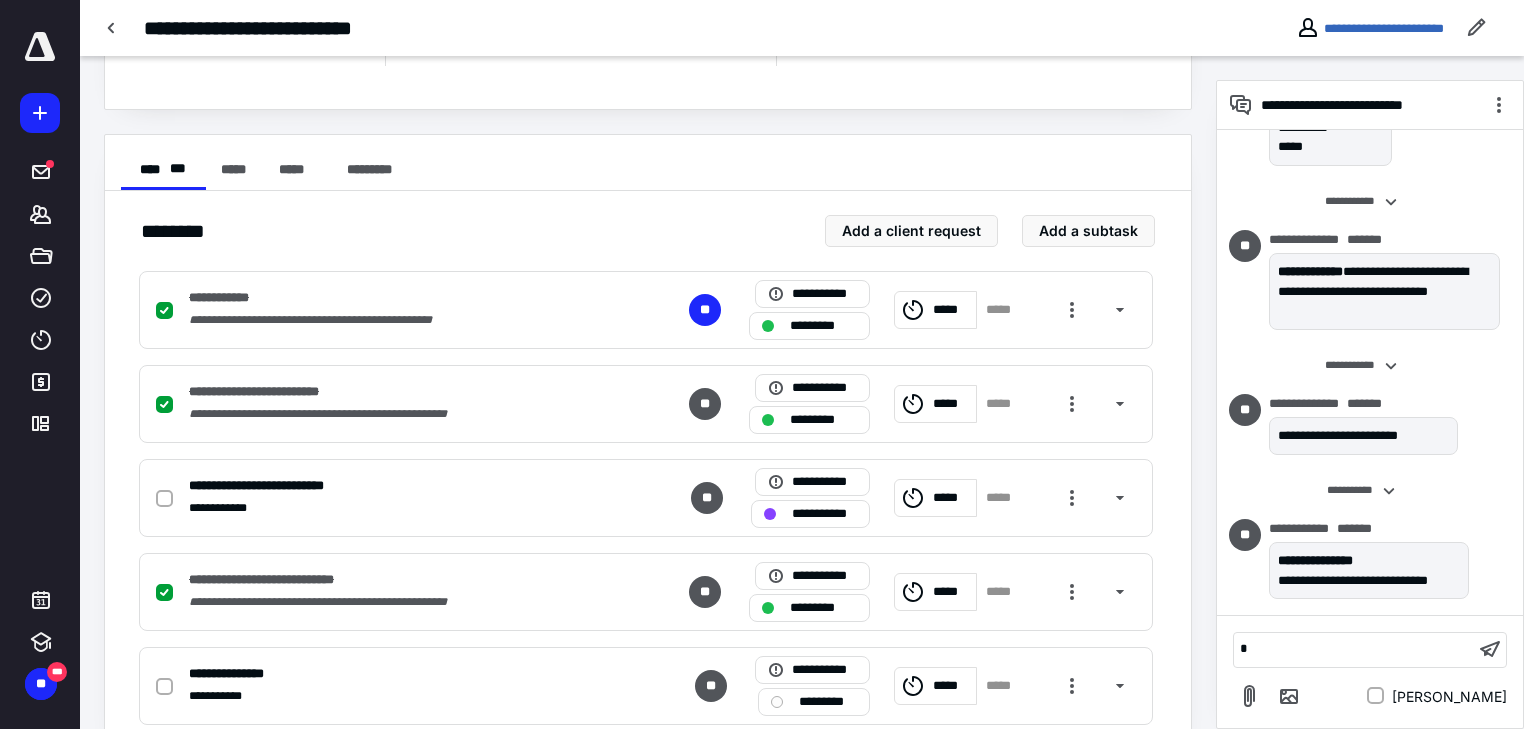scroll, scrollTop: 352, scrollLeft: 0, axis: vertical 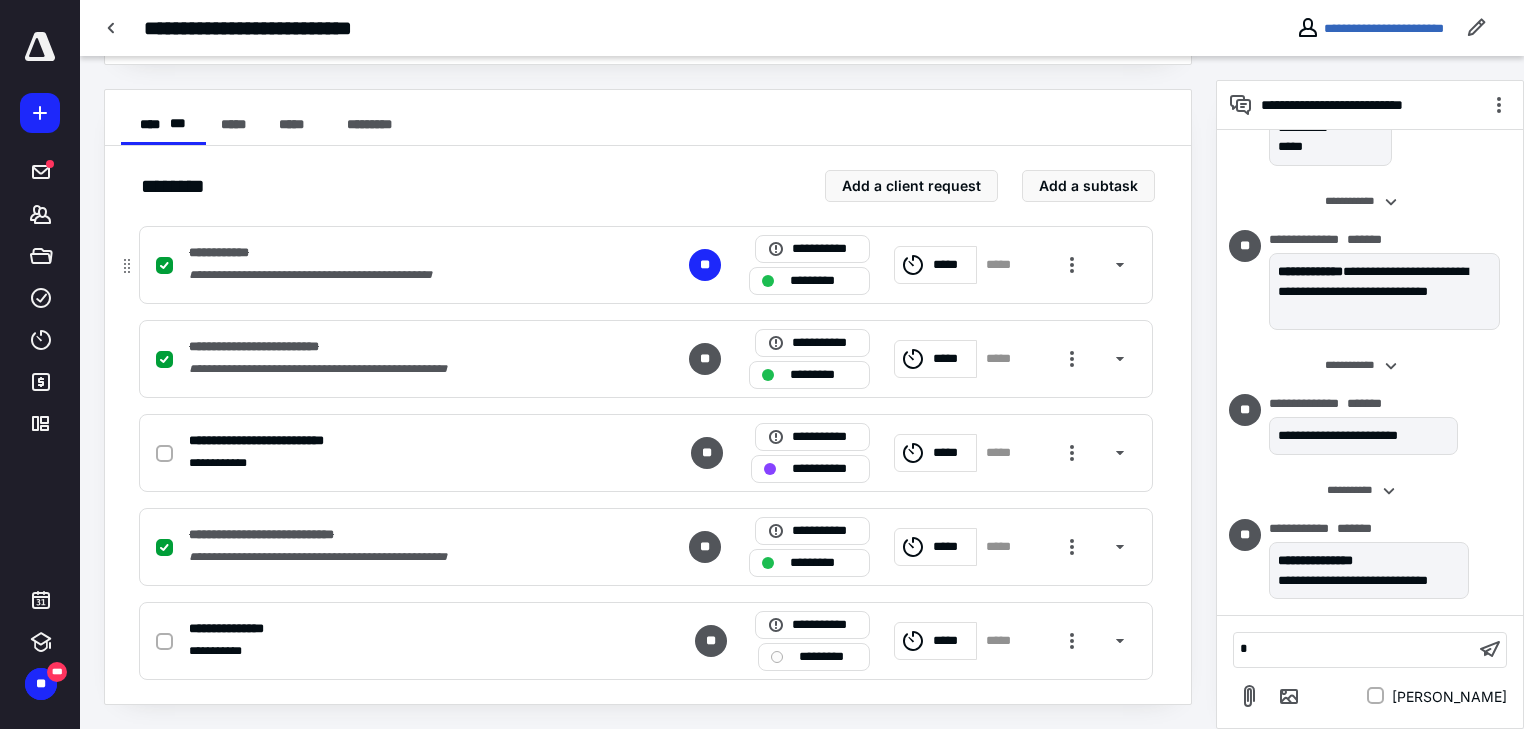 click 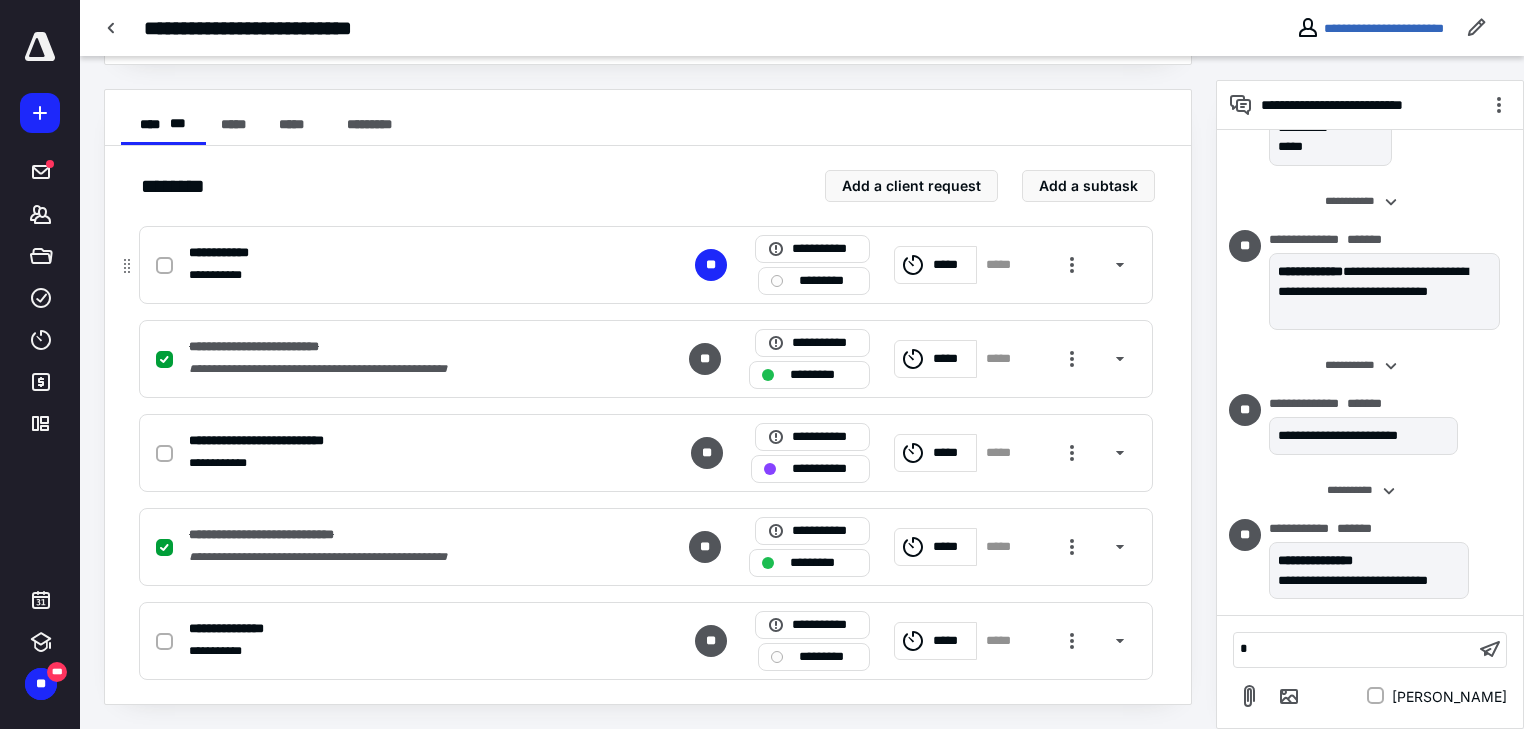 click 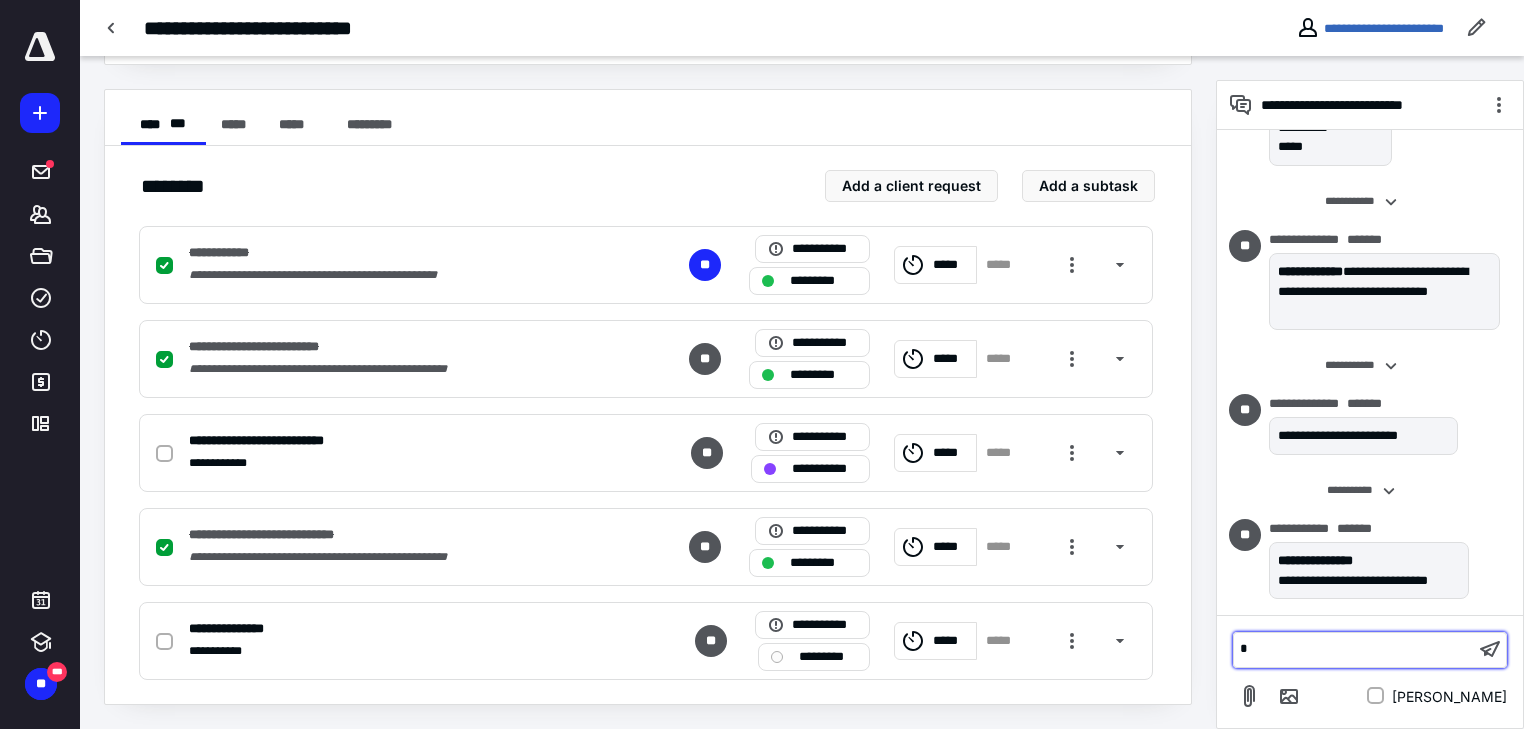 click on "*" at bounding box center (1354, 649) 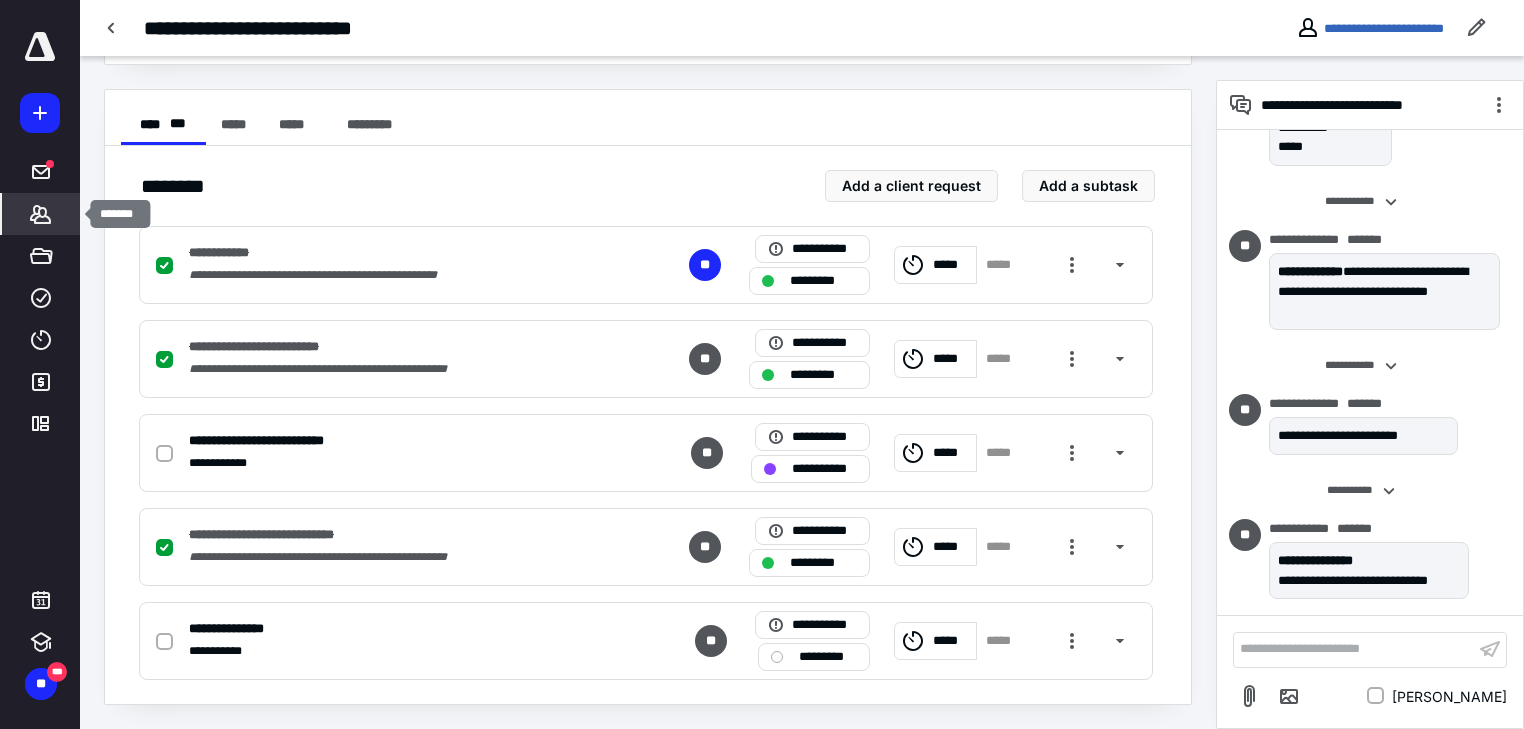 click 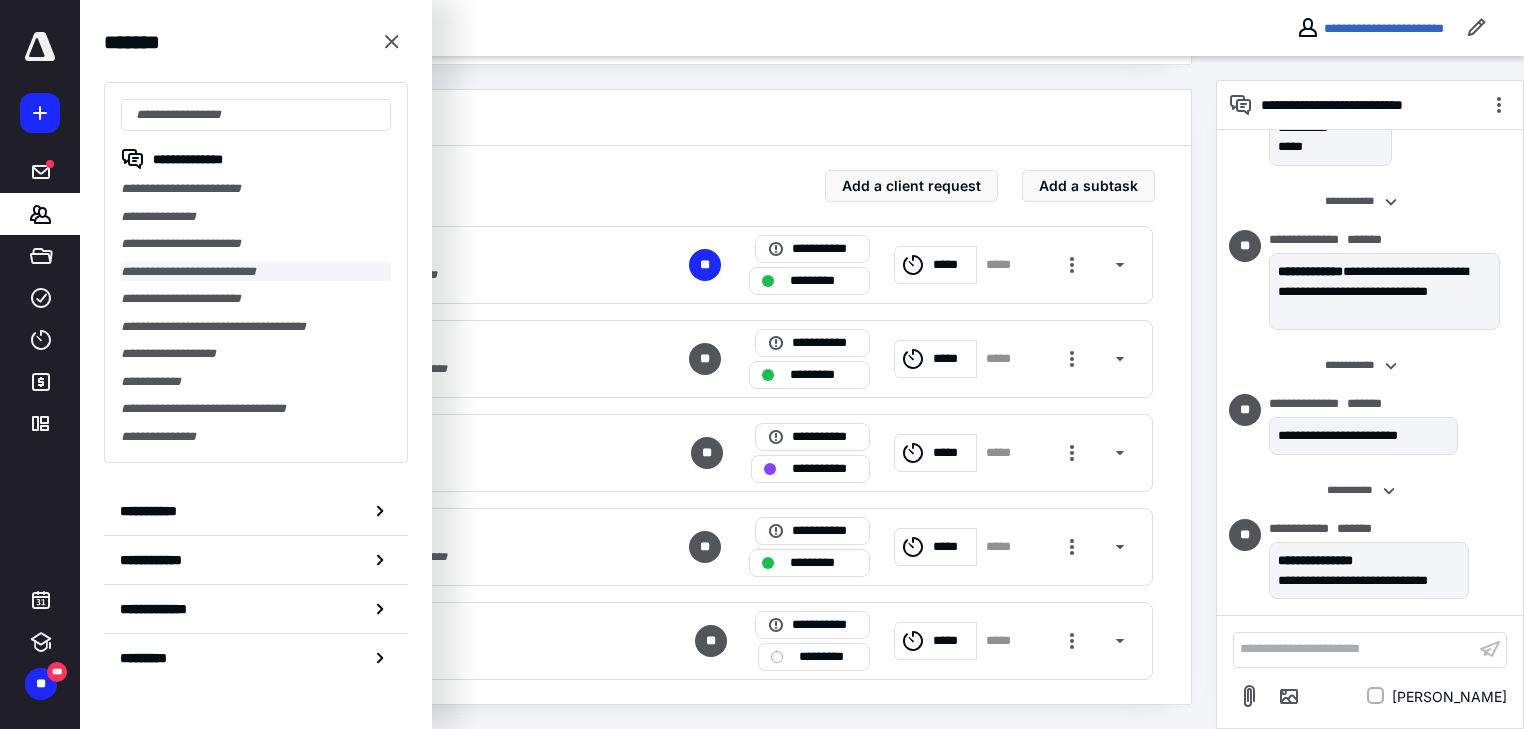 click on "**********" at bounding box center (256, 272) 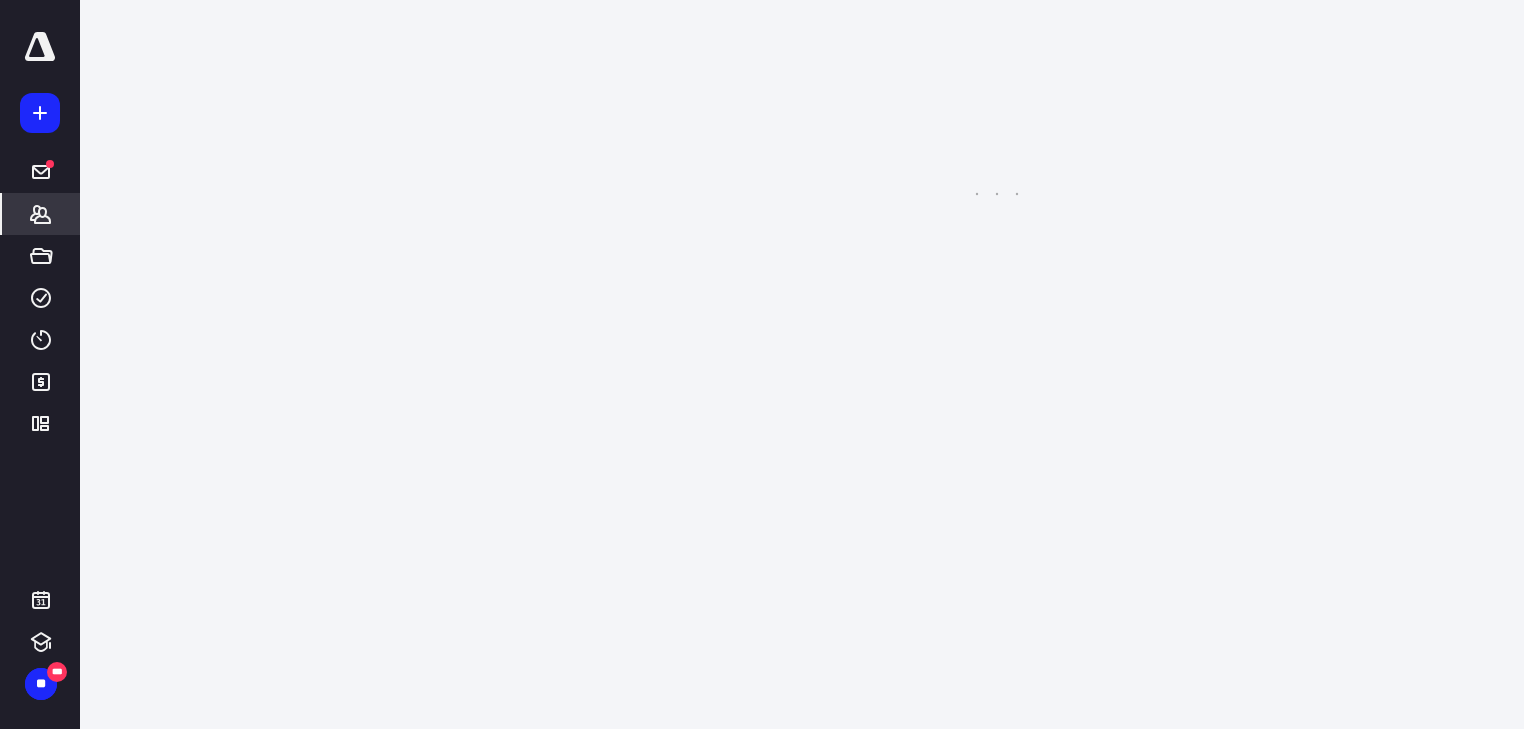 scroll, scrollTop: 0, scrollLeft: 0, axis: both 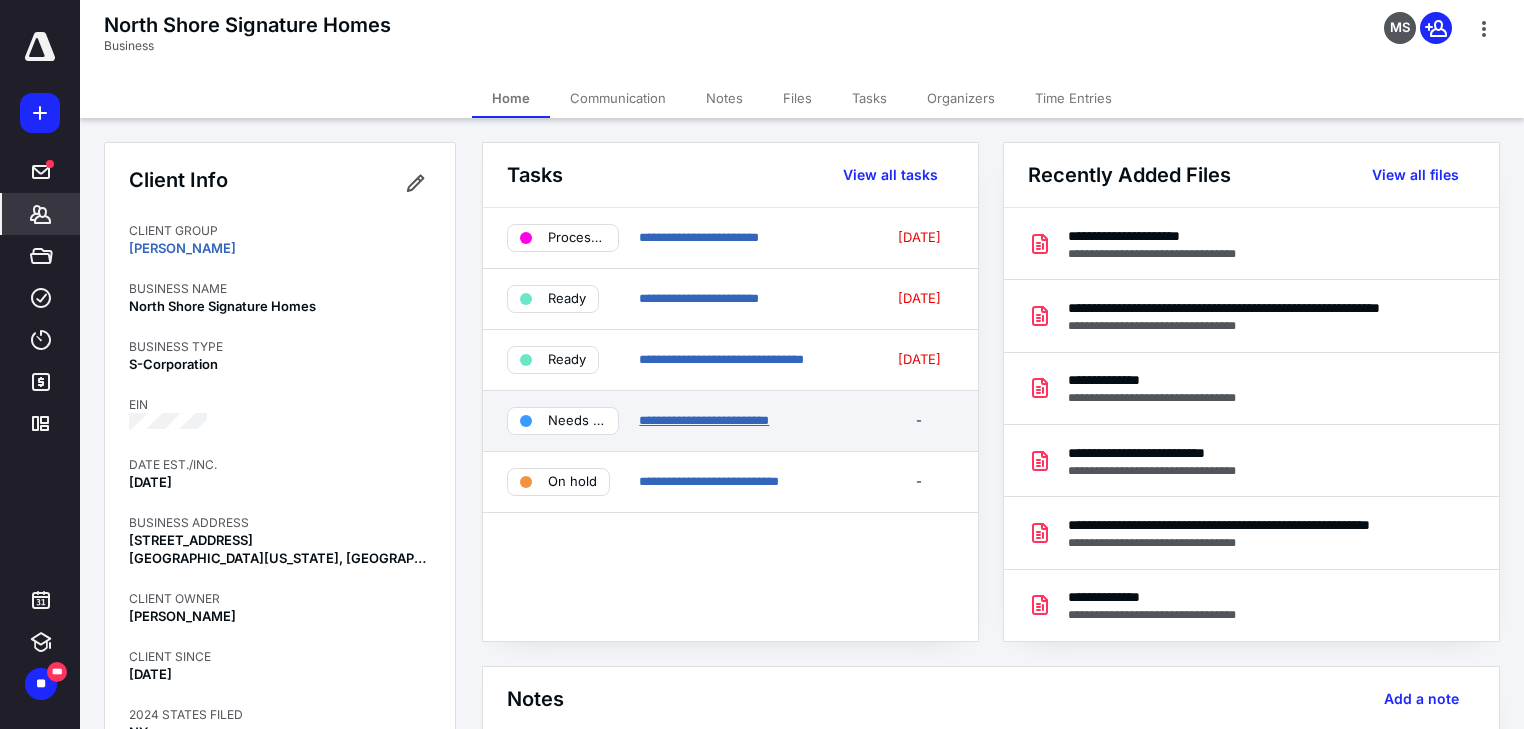 click on "**********" at bounding box center (704, 420) 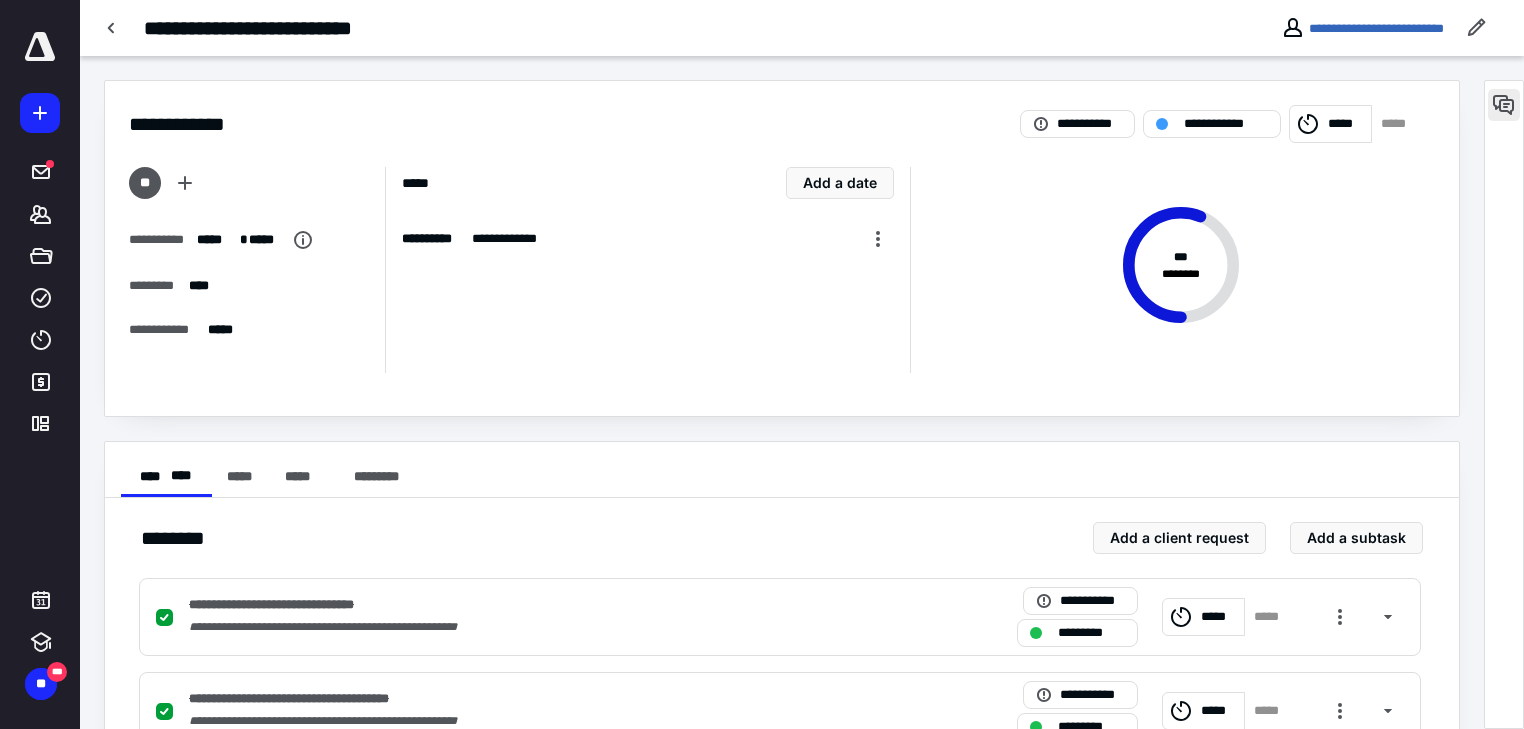 click at bounding box center [1504, 105] 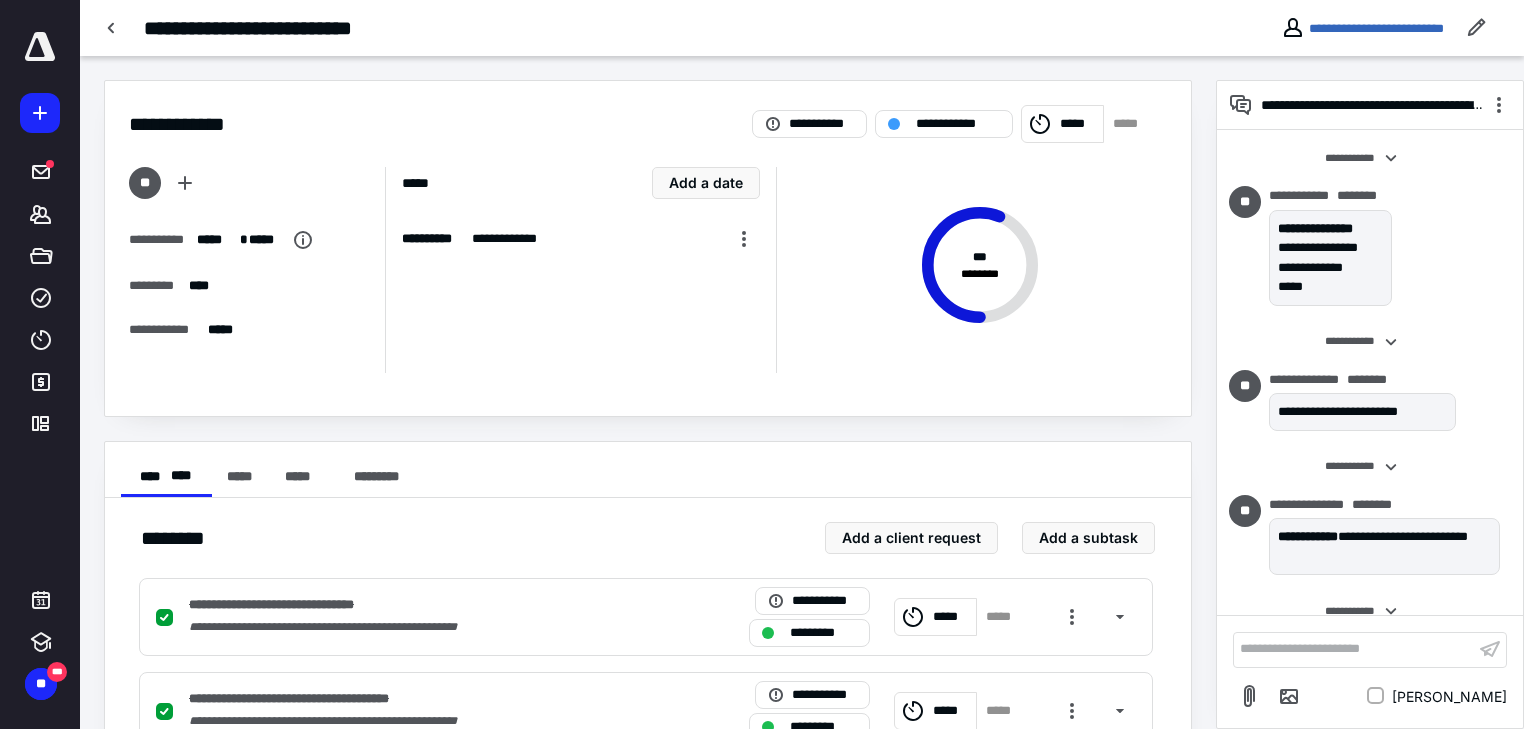 scroll, scrollTop: 121, scrollLeft: 0, axis: vertical 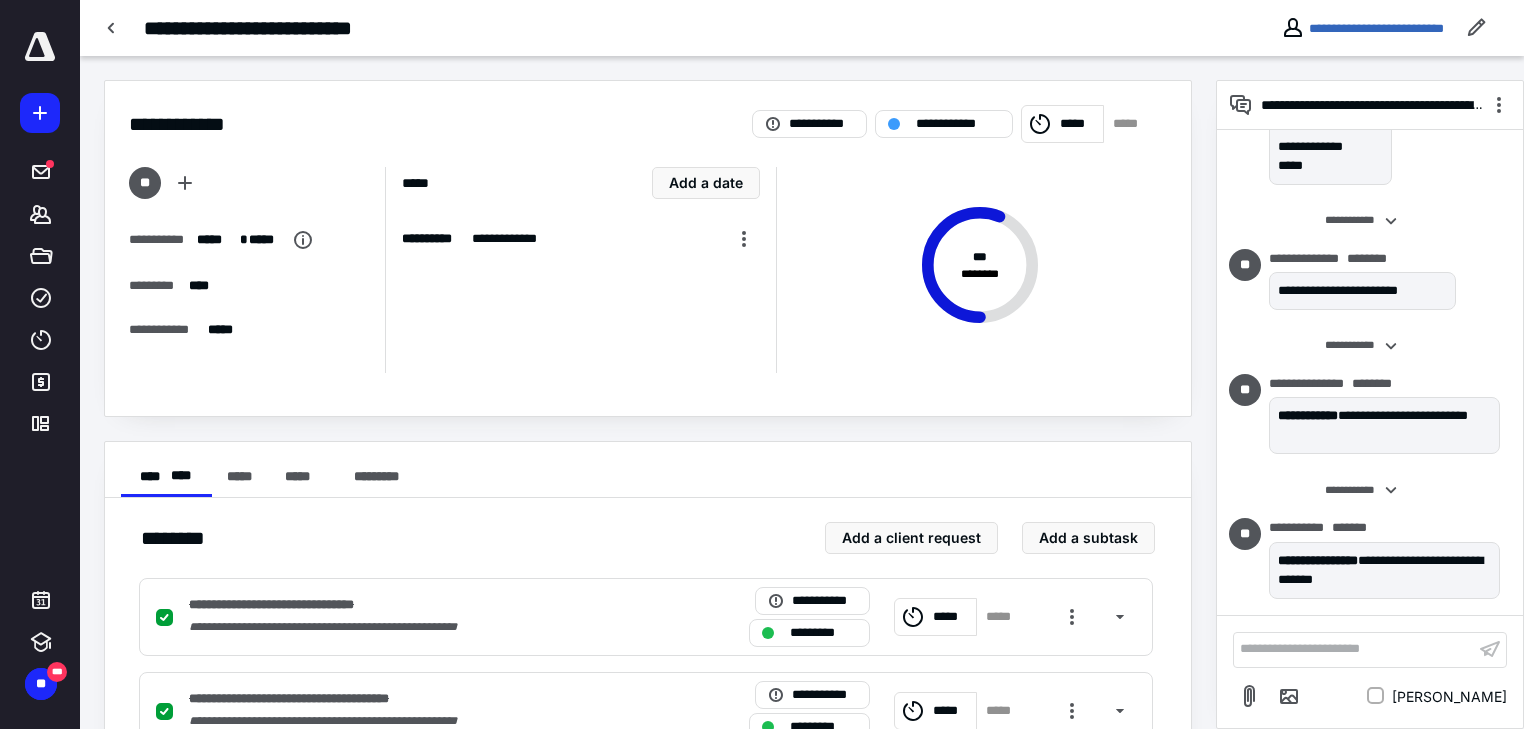 click on "**********" at bounding box center (1354, 649) 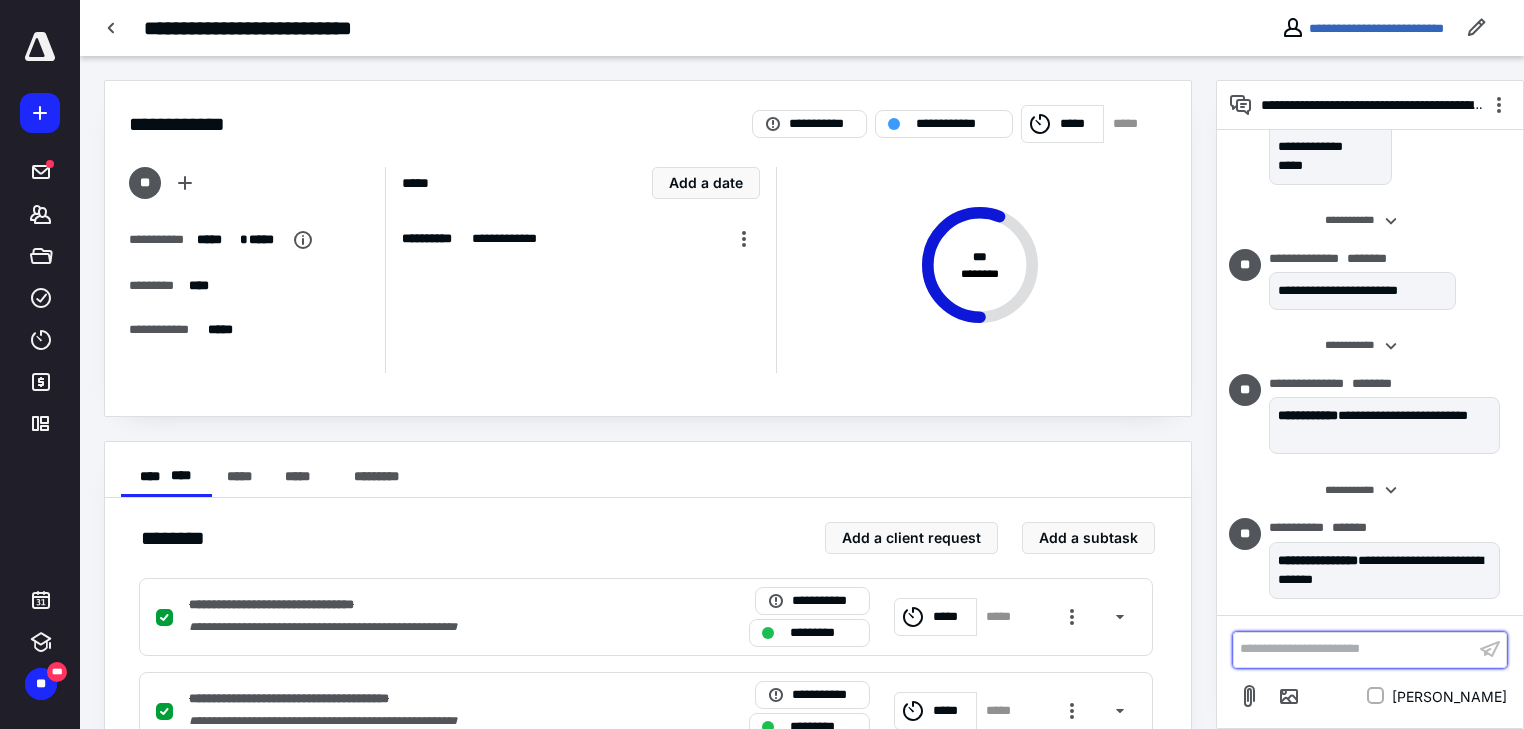 click on "**********" at bounding box center [1354, 649] 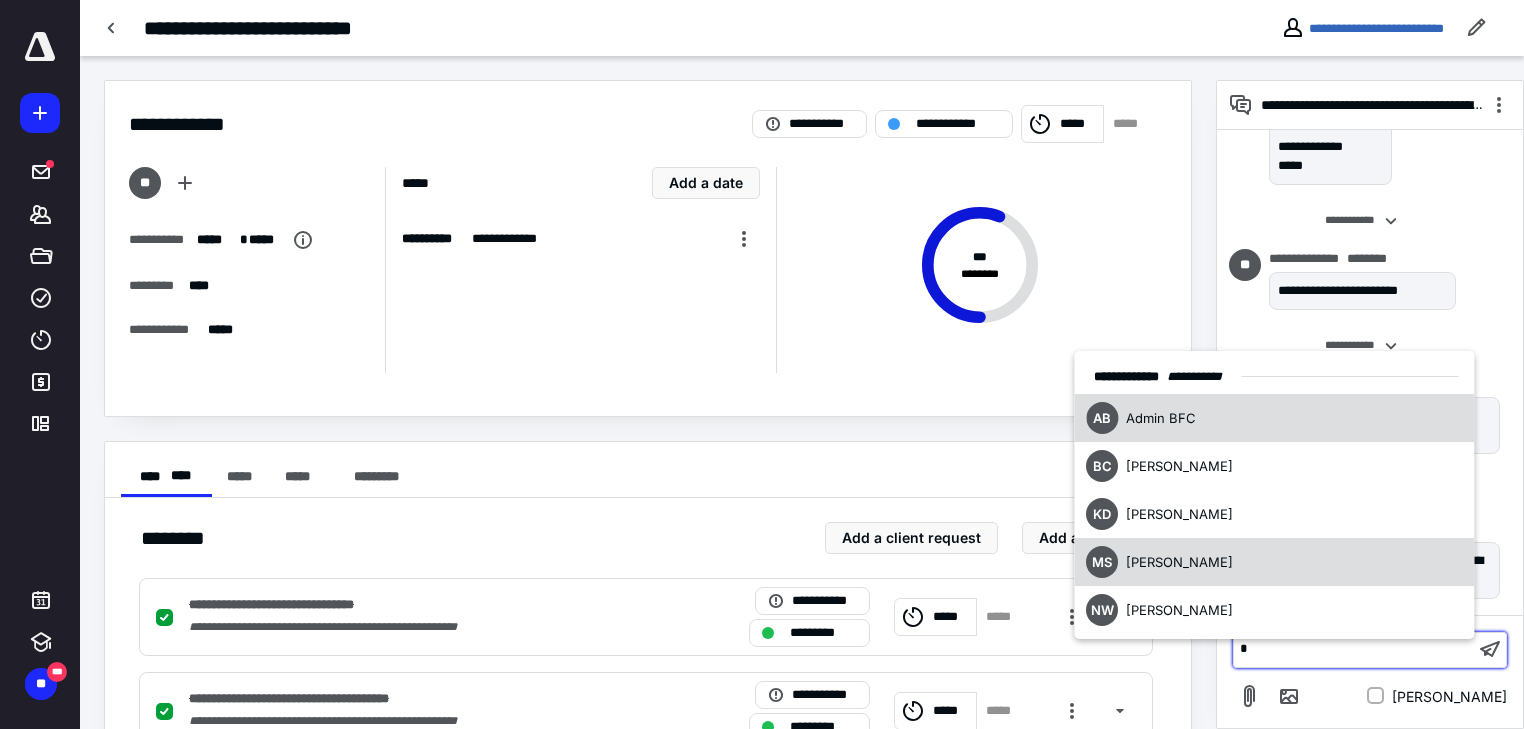 click on "[PERSON_NAME]" at bounding box center [1179, 562] 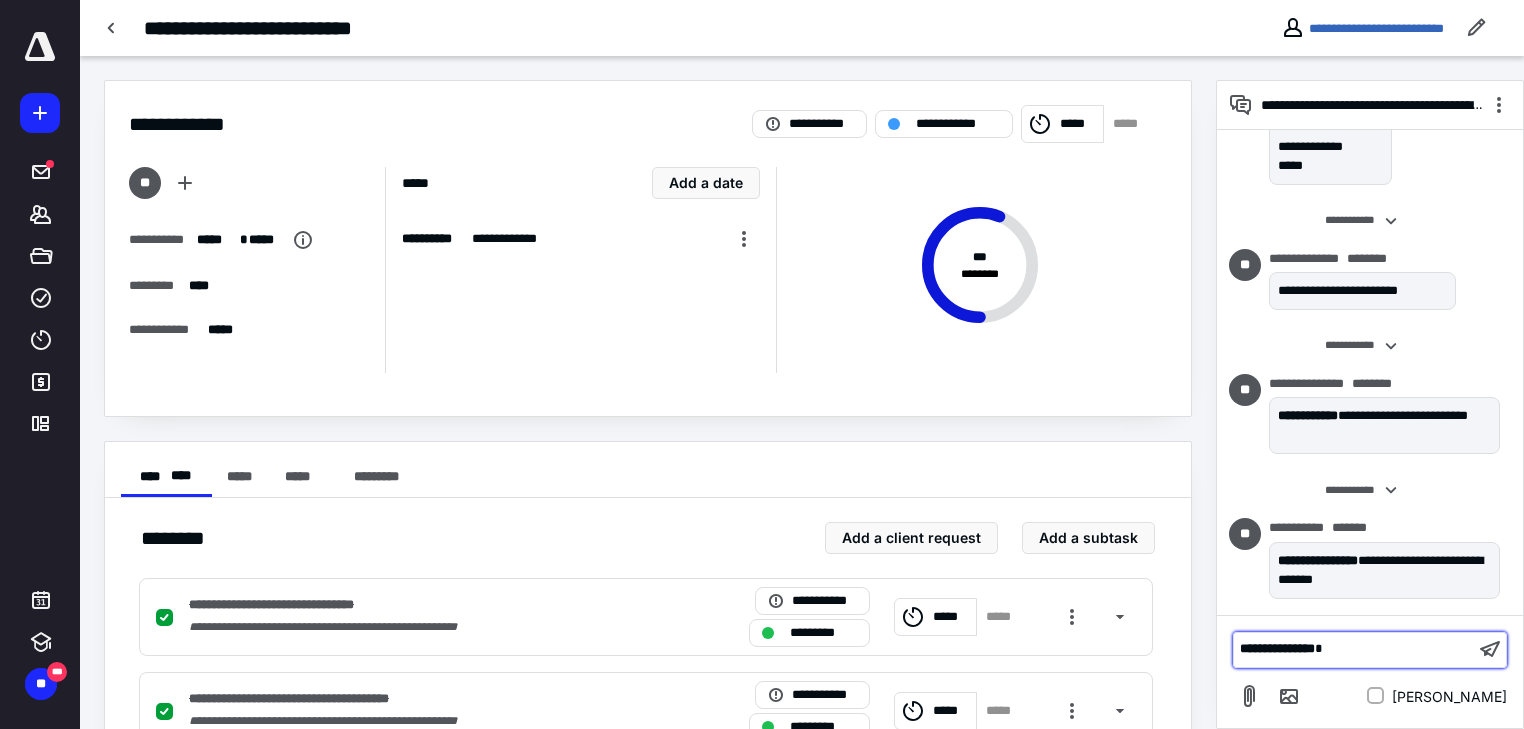 type 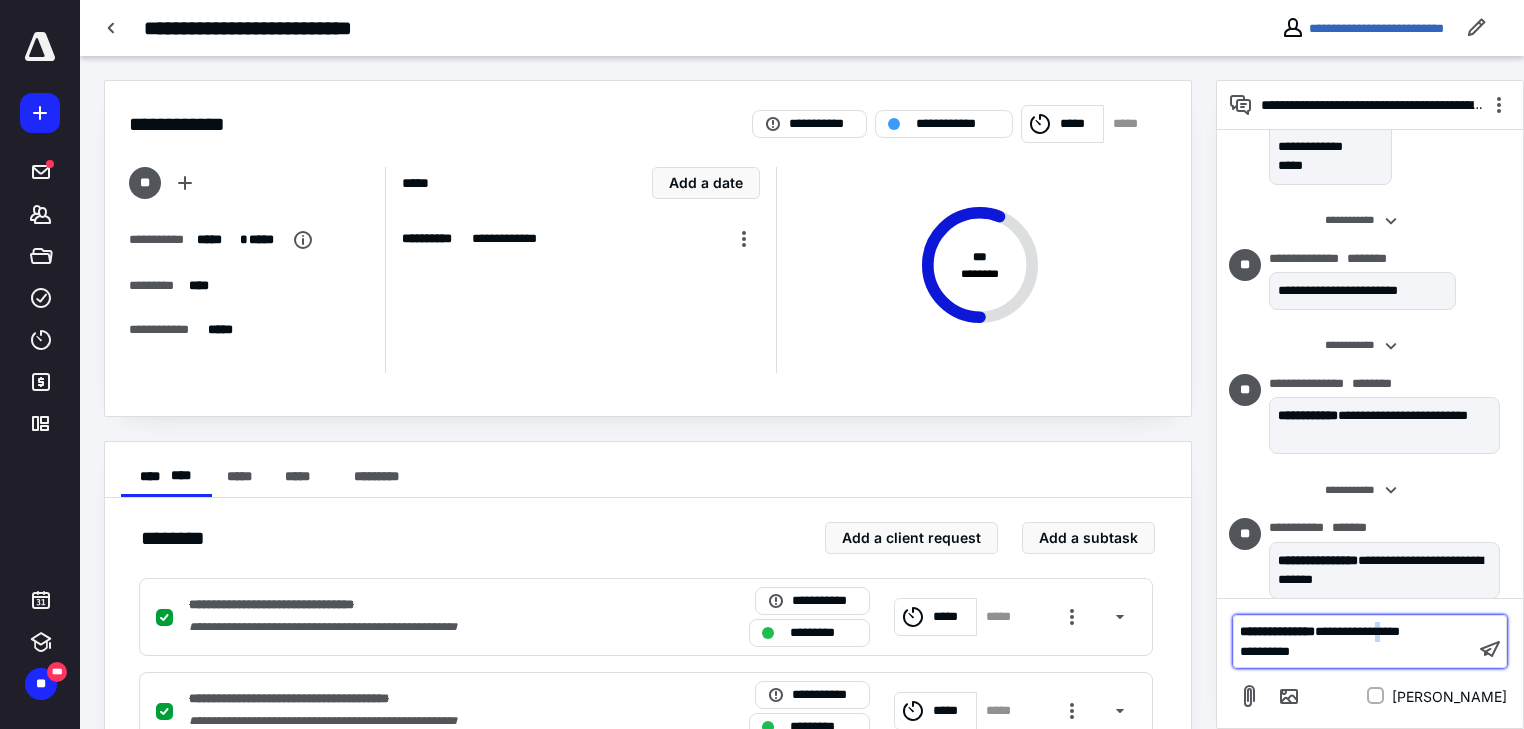drag, startPoint x: 1432, startPoint y: 636, endPoint x: 1422, endPoint y: 632, distance: 10.770329 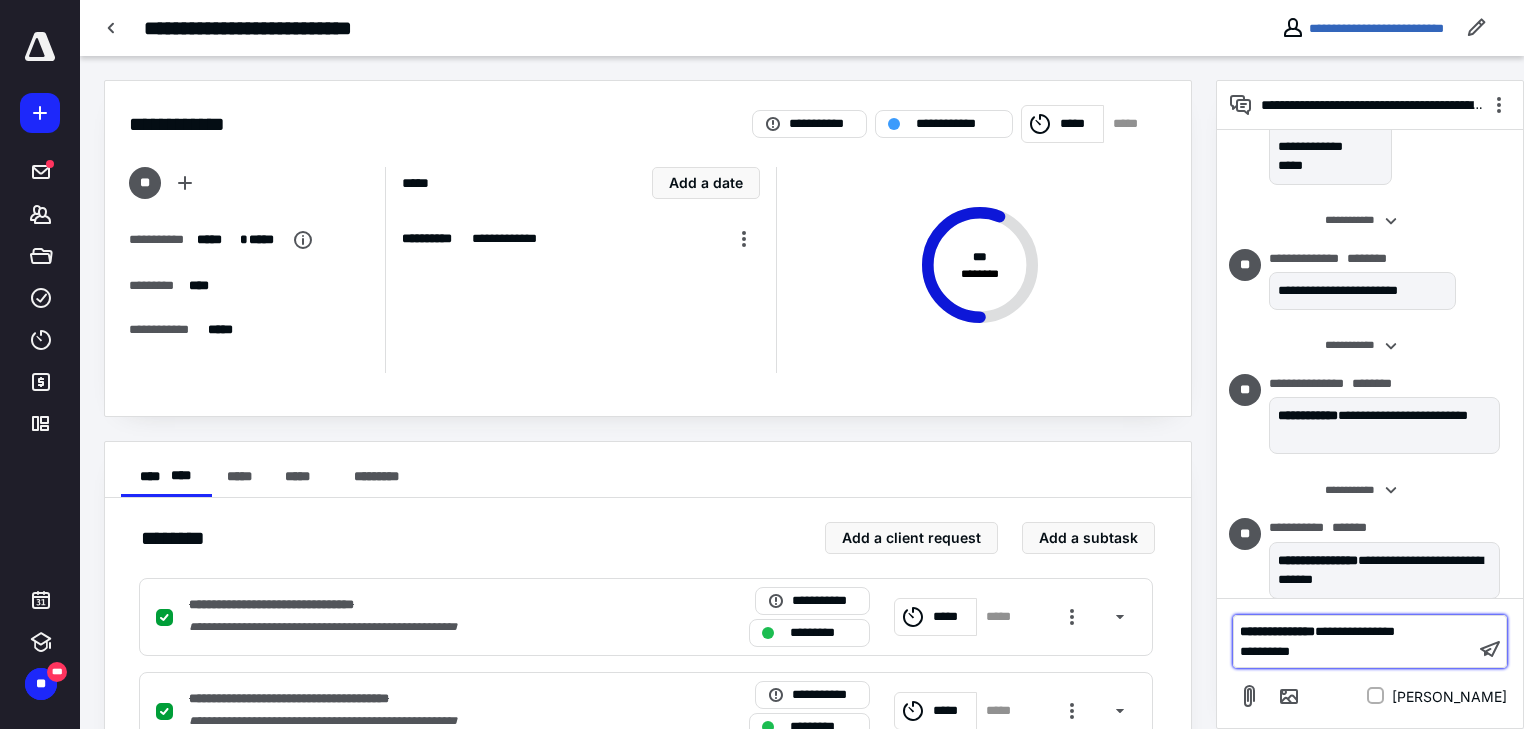 click on "**********" at bounding box center (1355, 631) 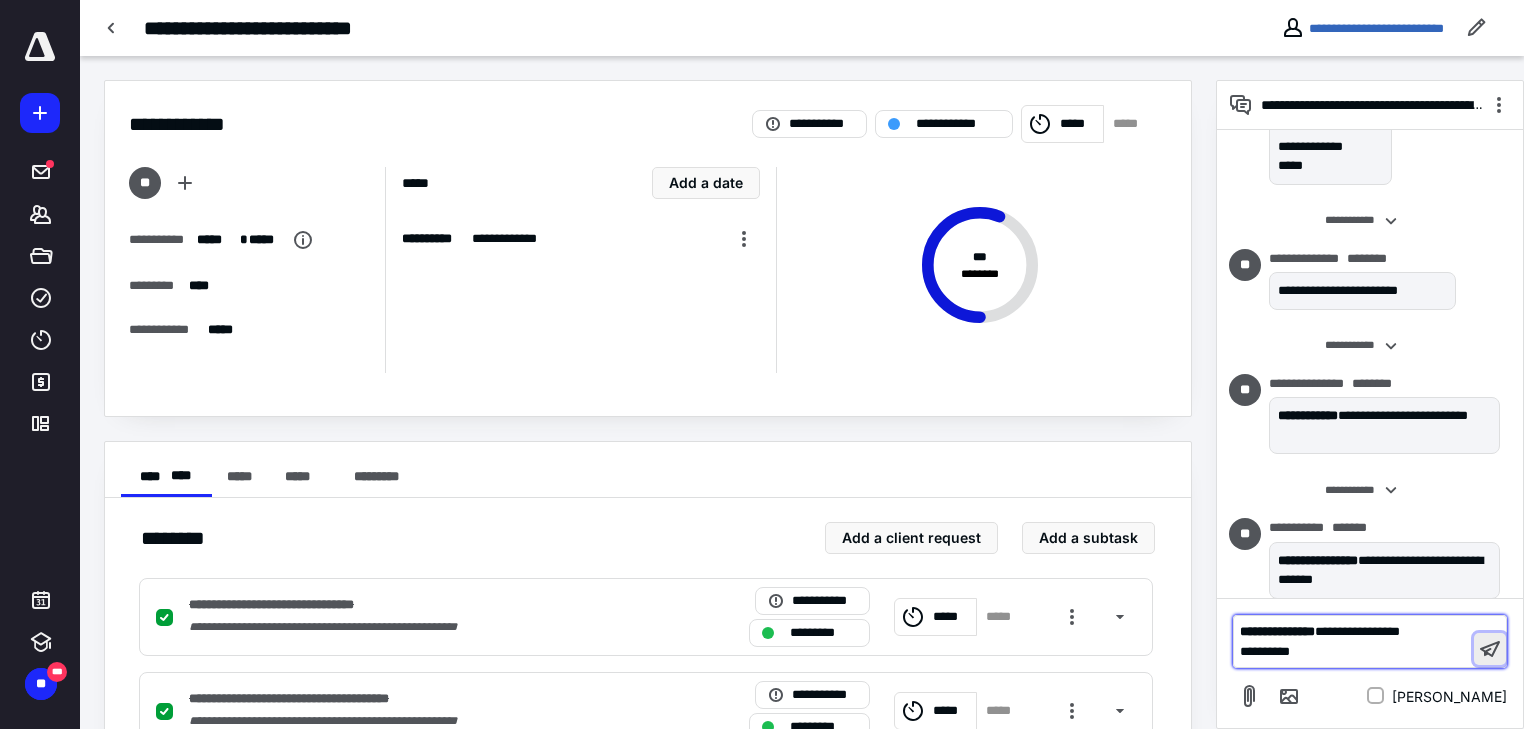 click at bounding box center (1490, 649) 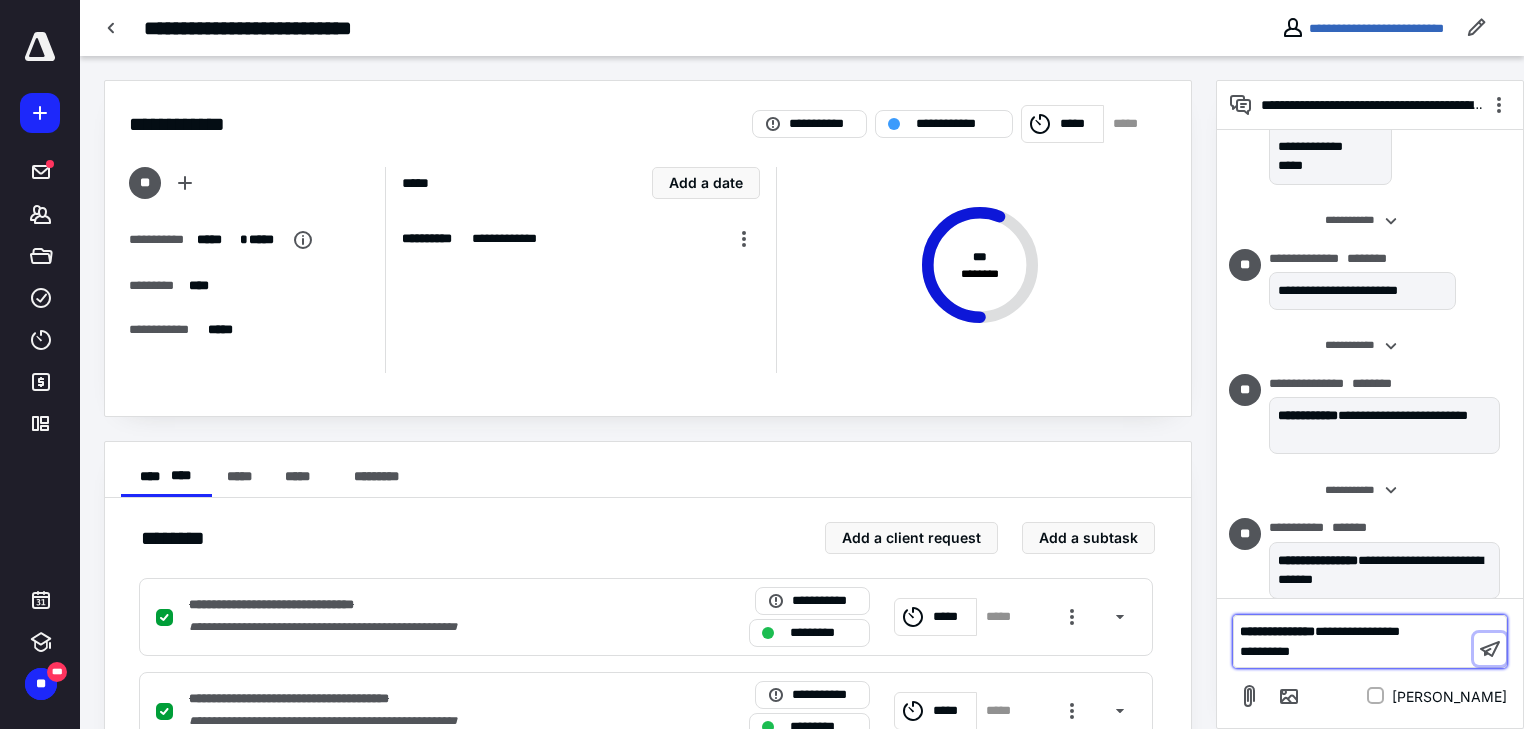 scroll, scrollTop: 265, scrollLeft: 0, axis: vertical 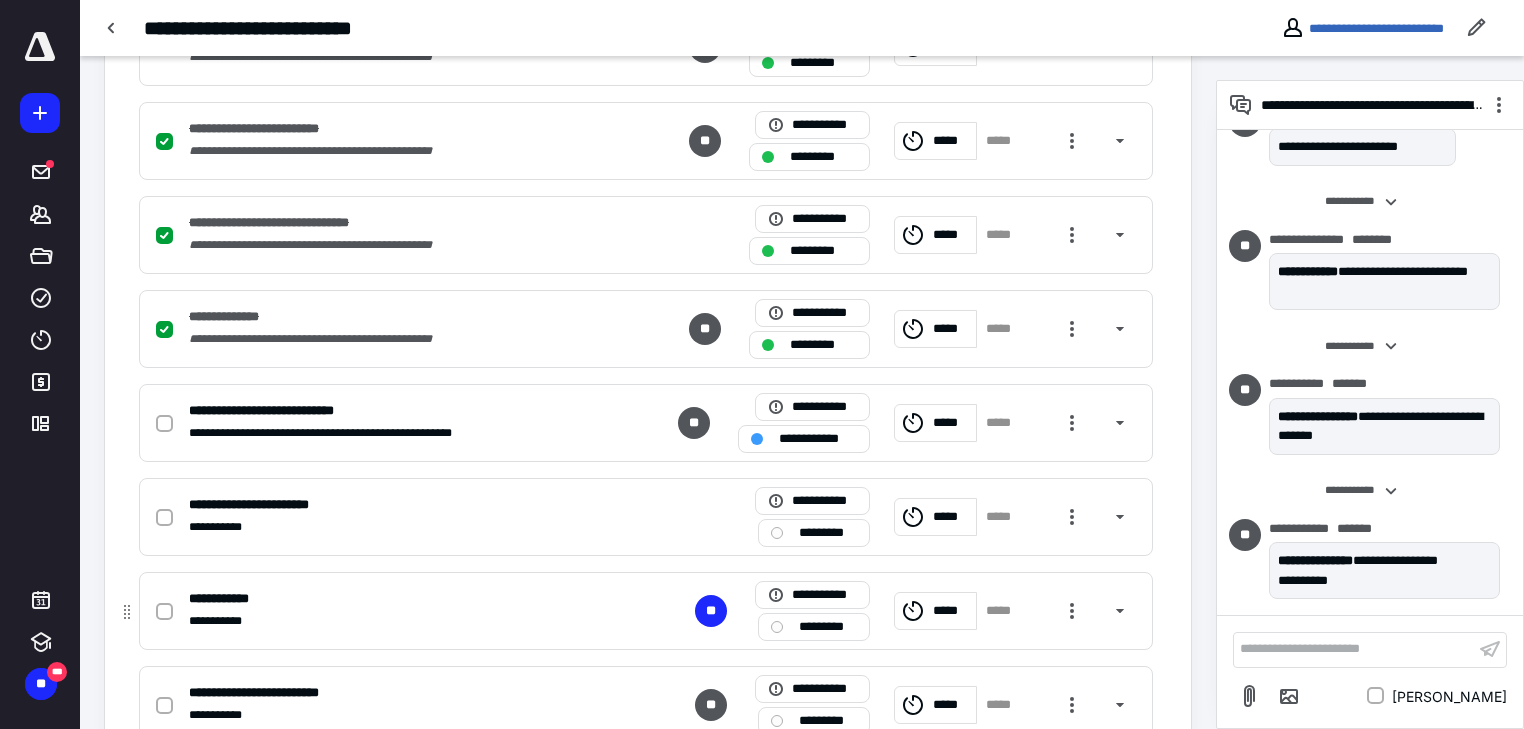 click 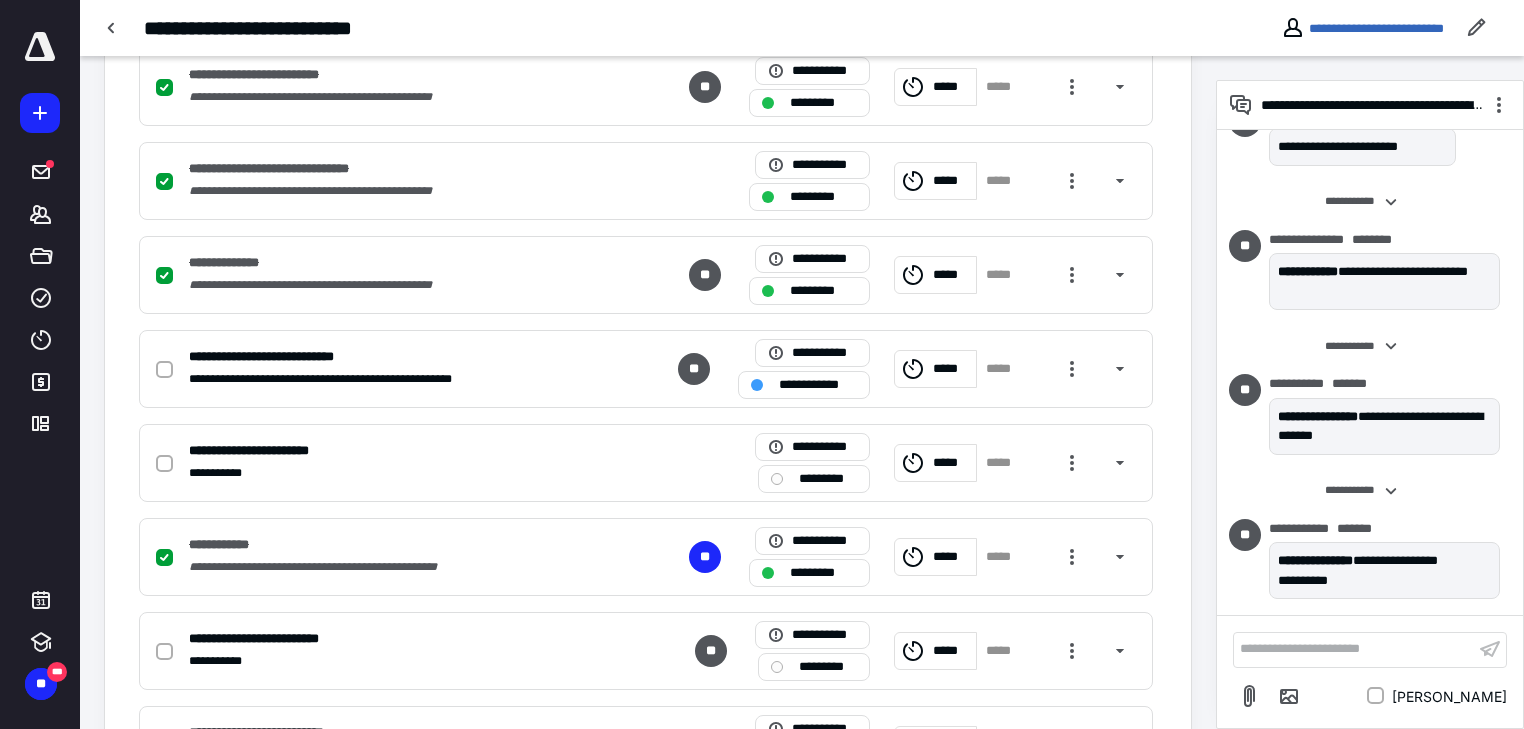 scroll, scrollTop: 1120, scrollLeft: 0, axis: vertical 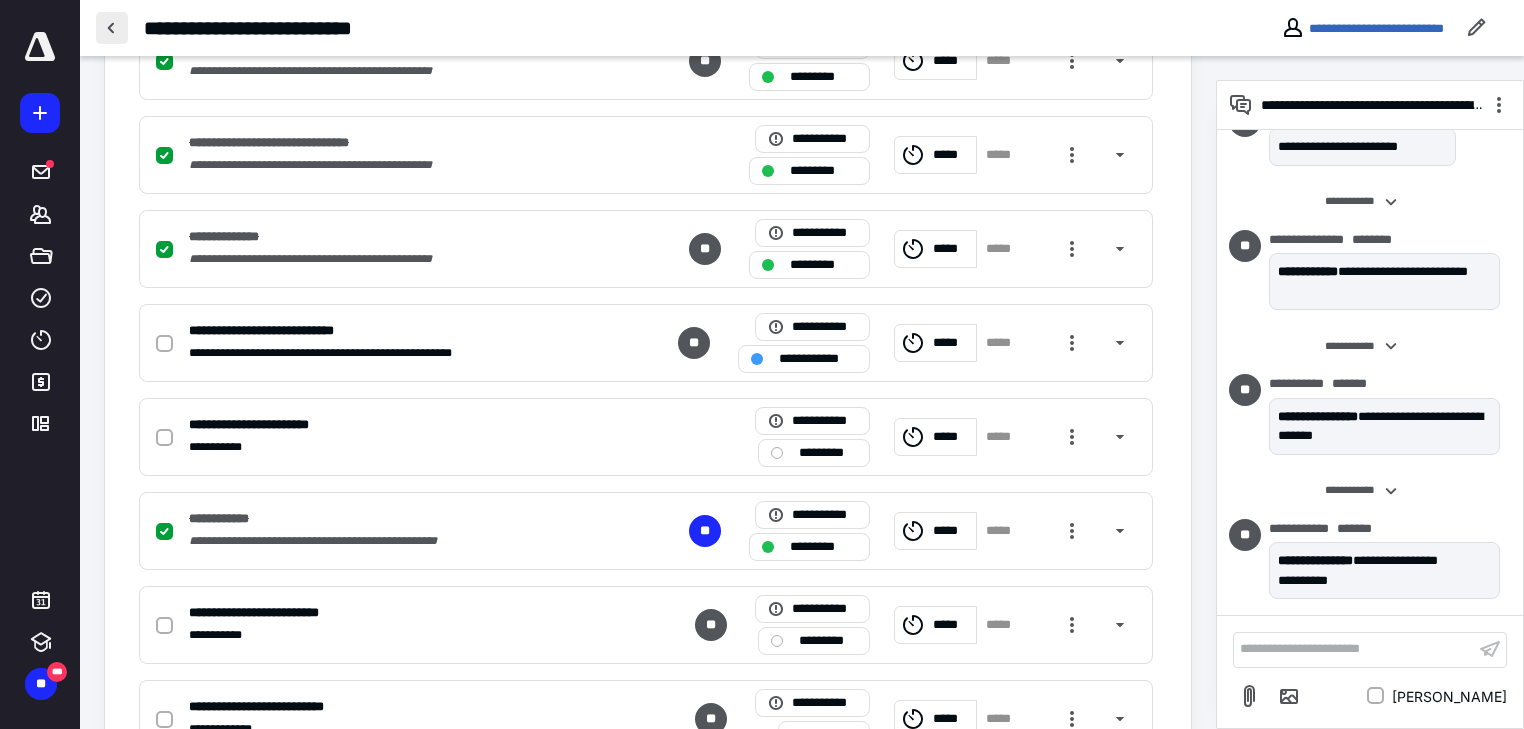 click at bounding box center (112, 28) 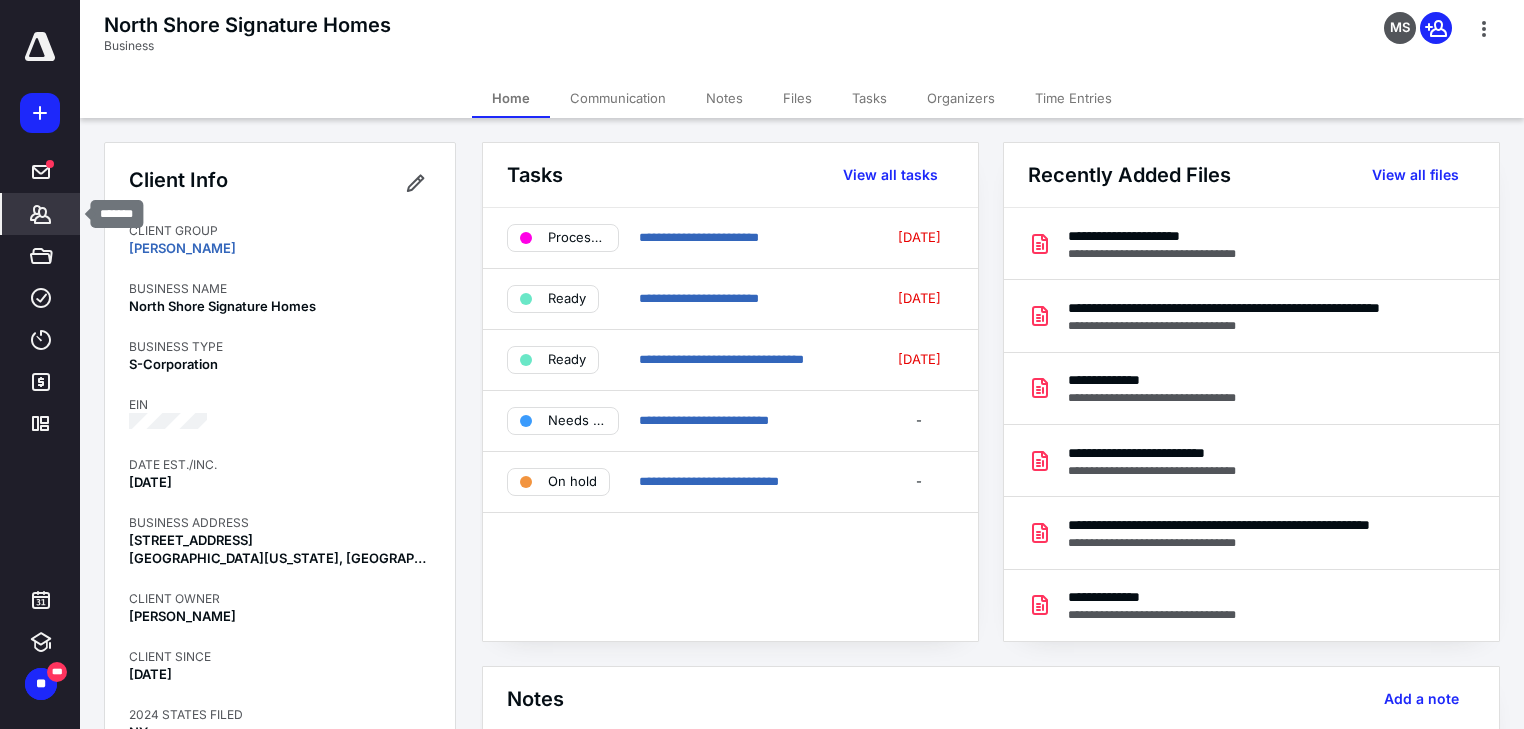 click 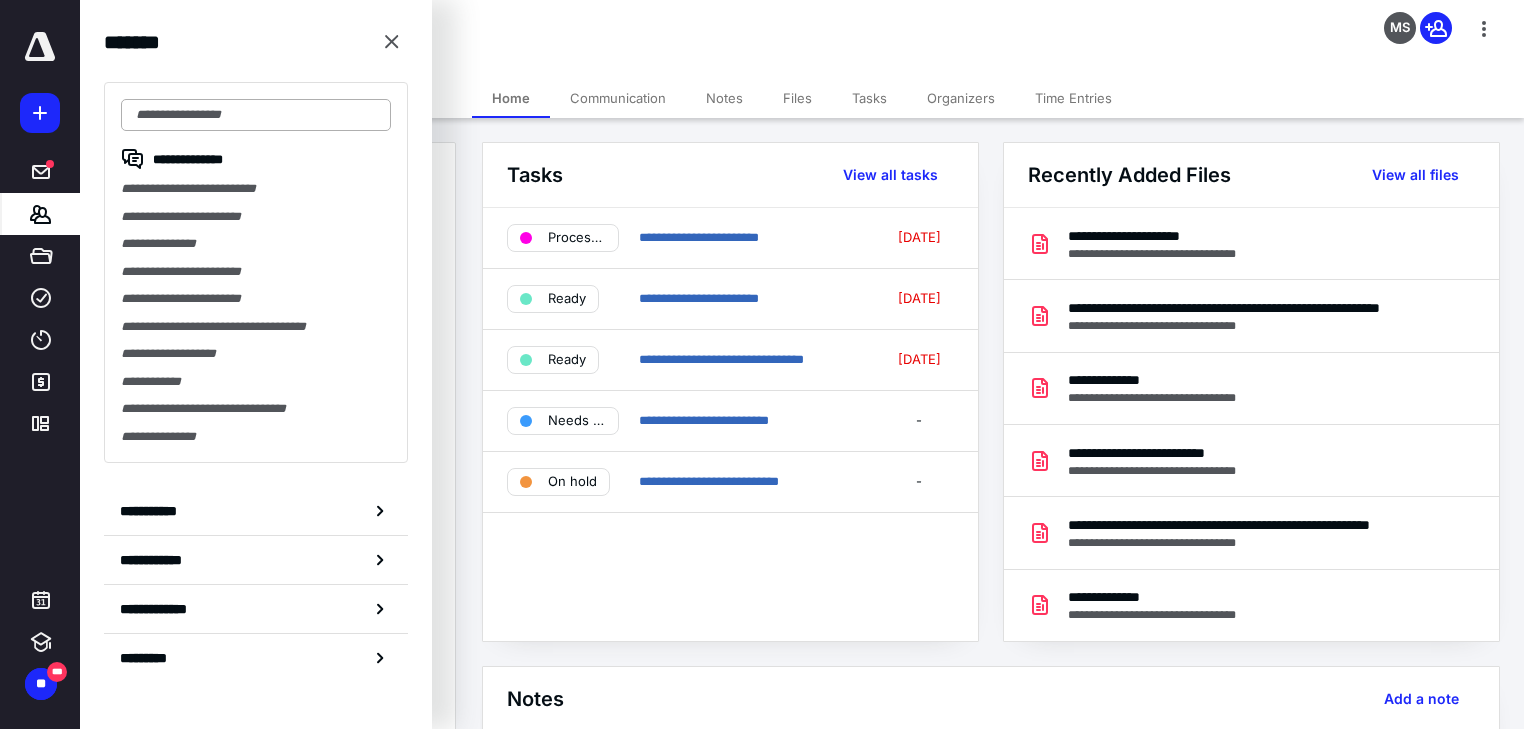 click at bounding box center (256, 115) 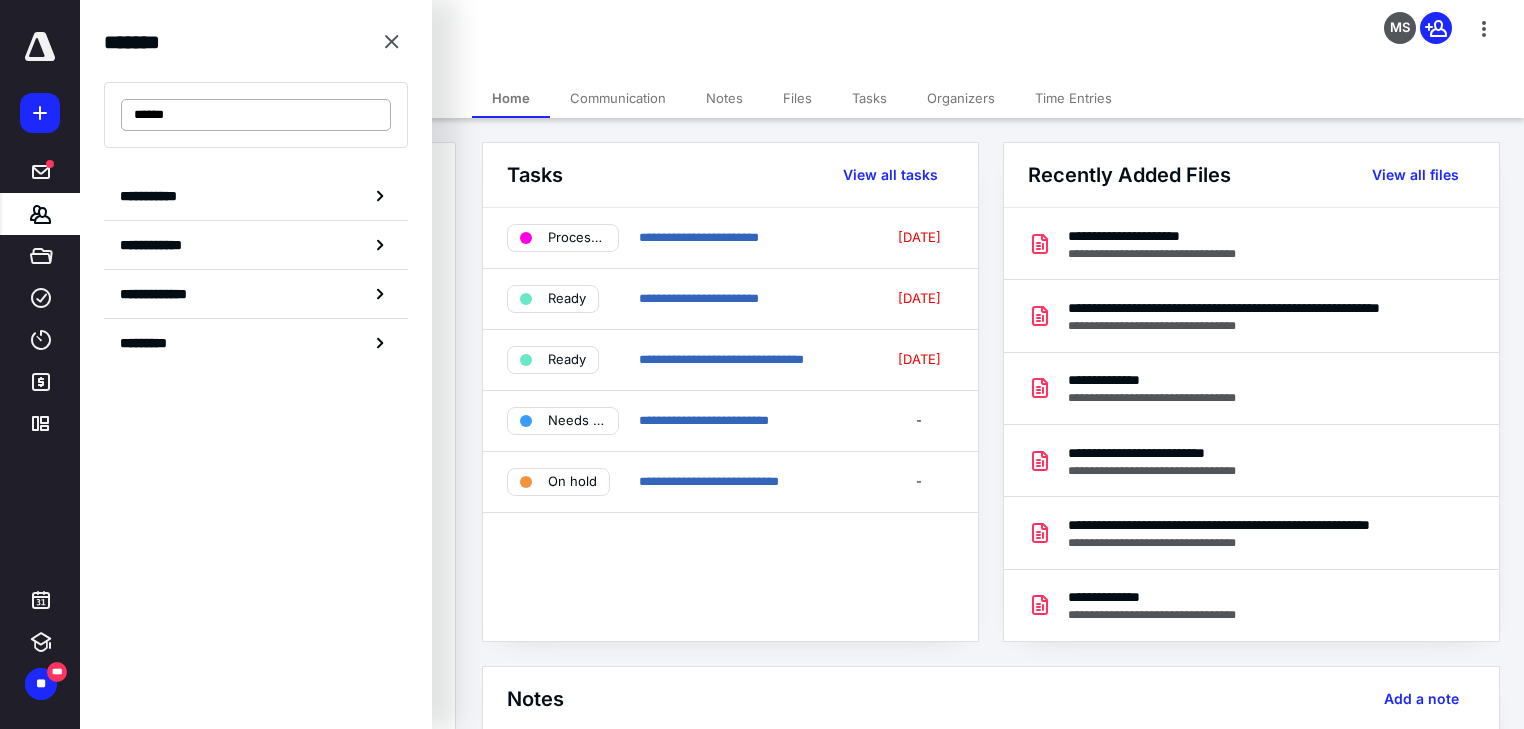 click on "******" at bounding box center [256, 115] 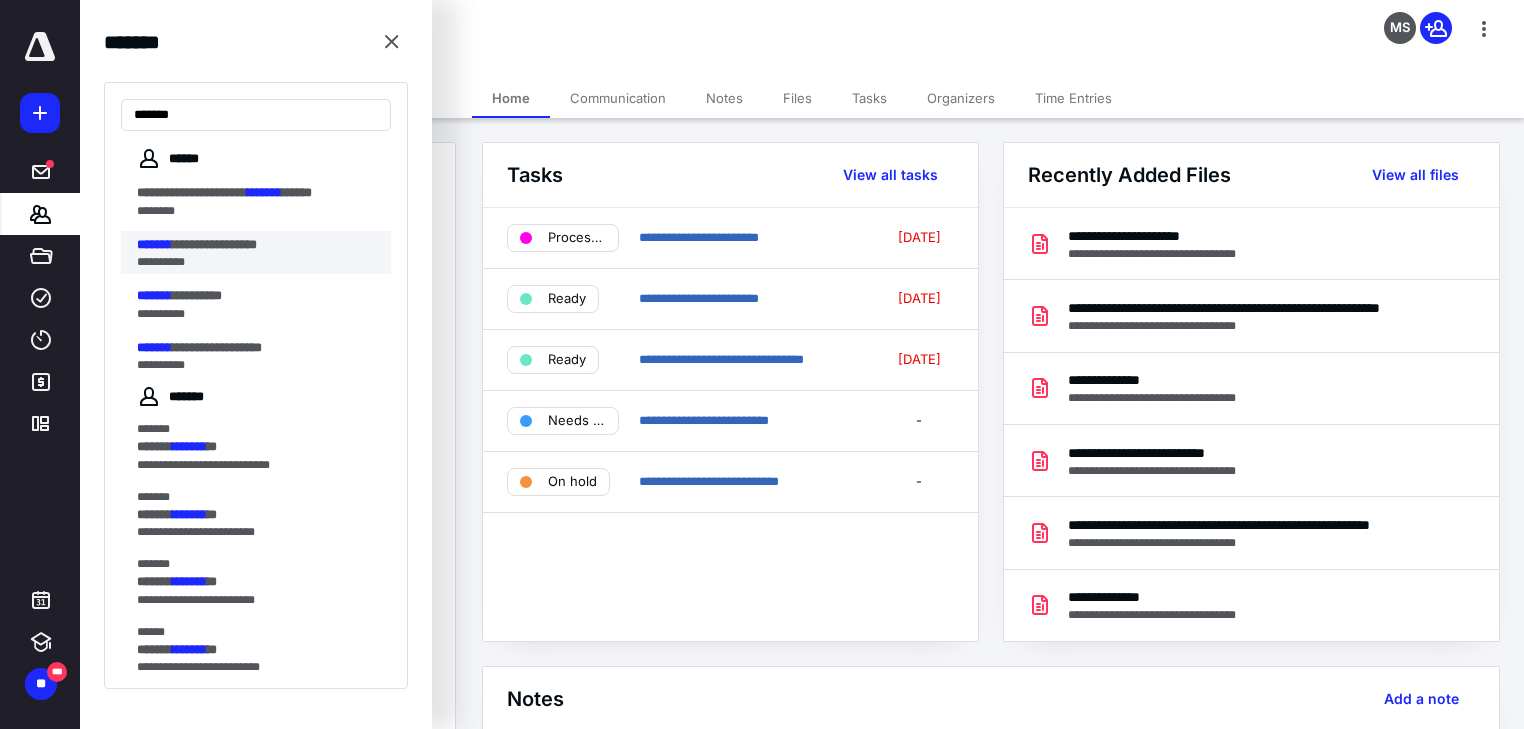 type on "*******" 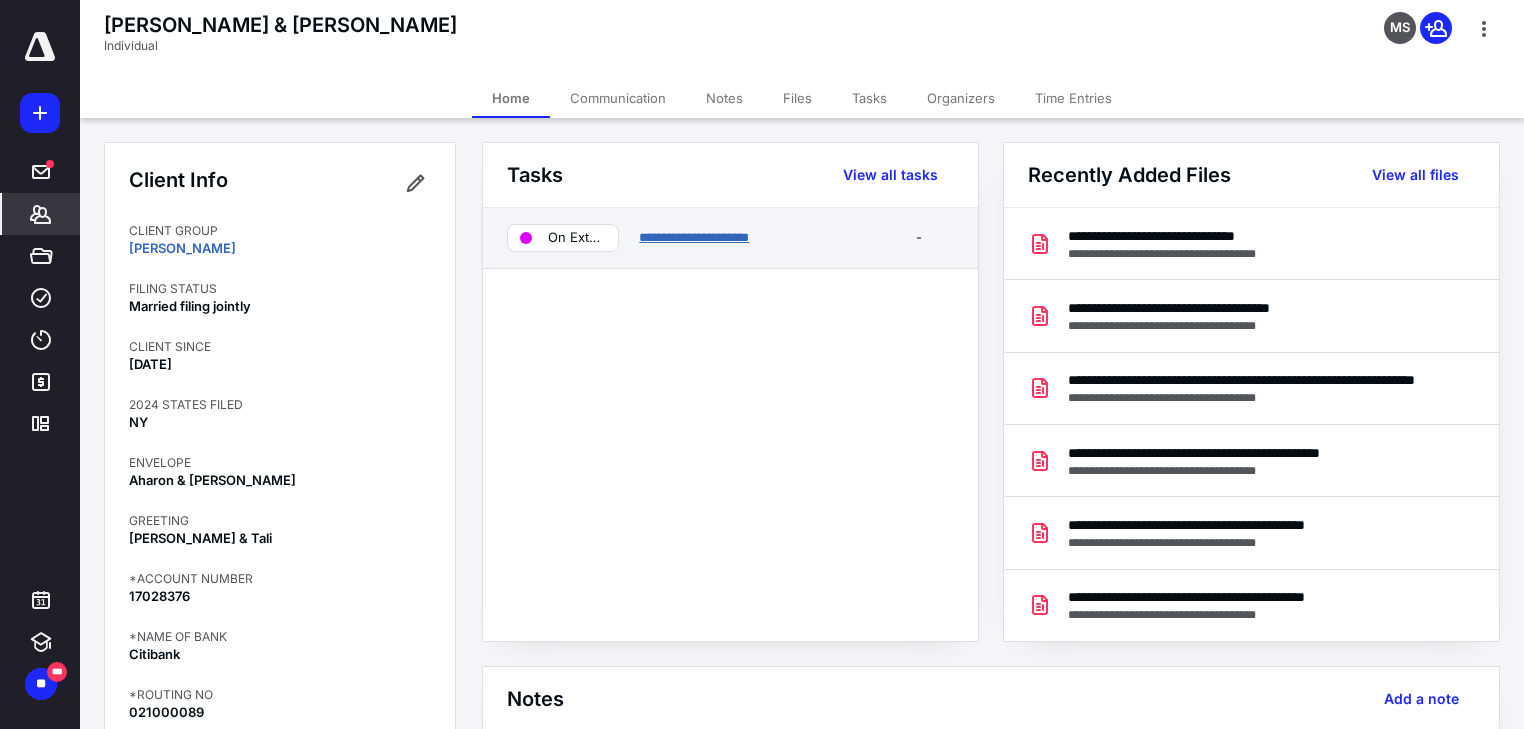 click on "**********" at bounding box center [694, 237] 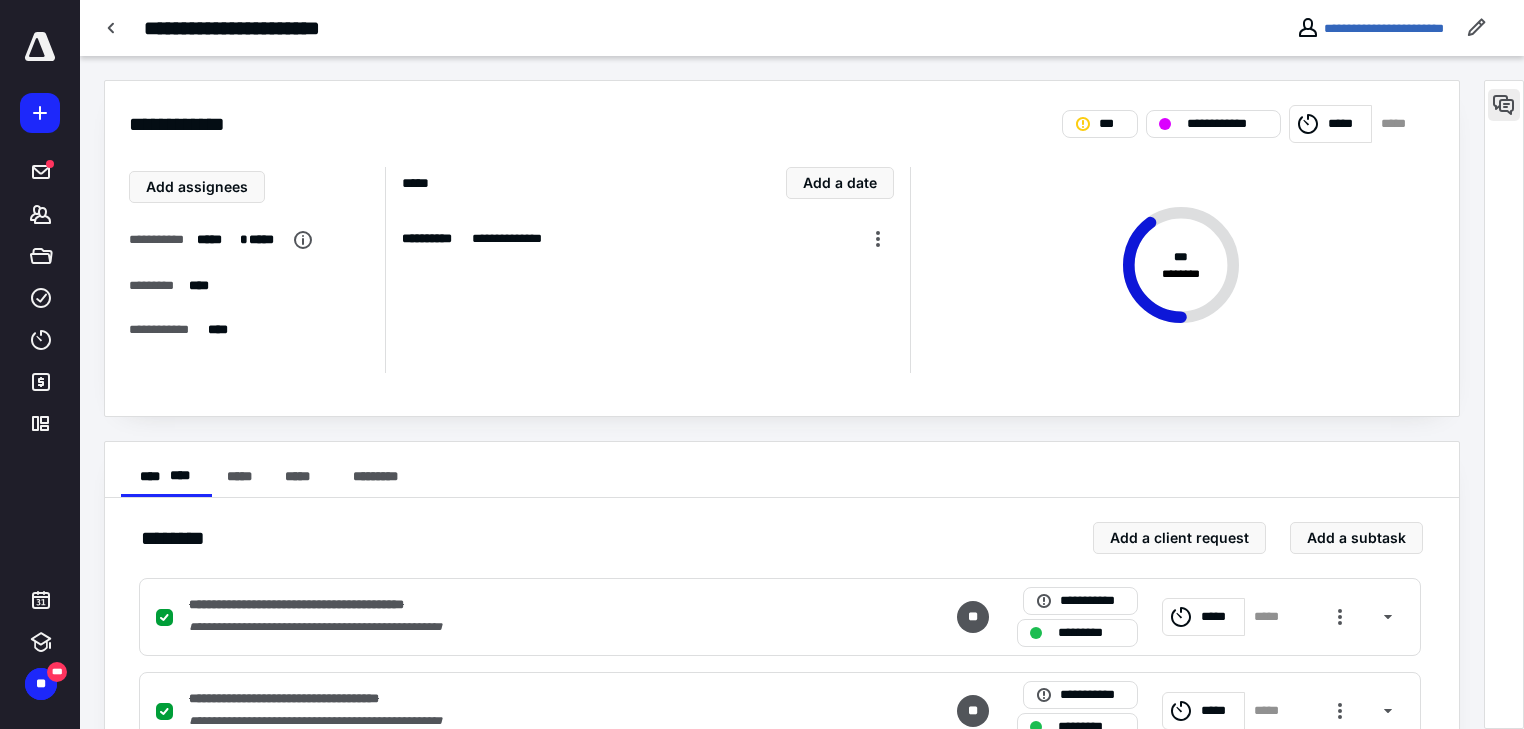 click at bounding box center [1504, 105] 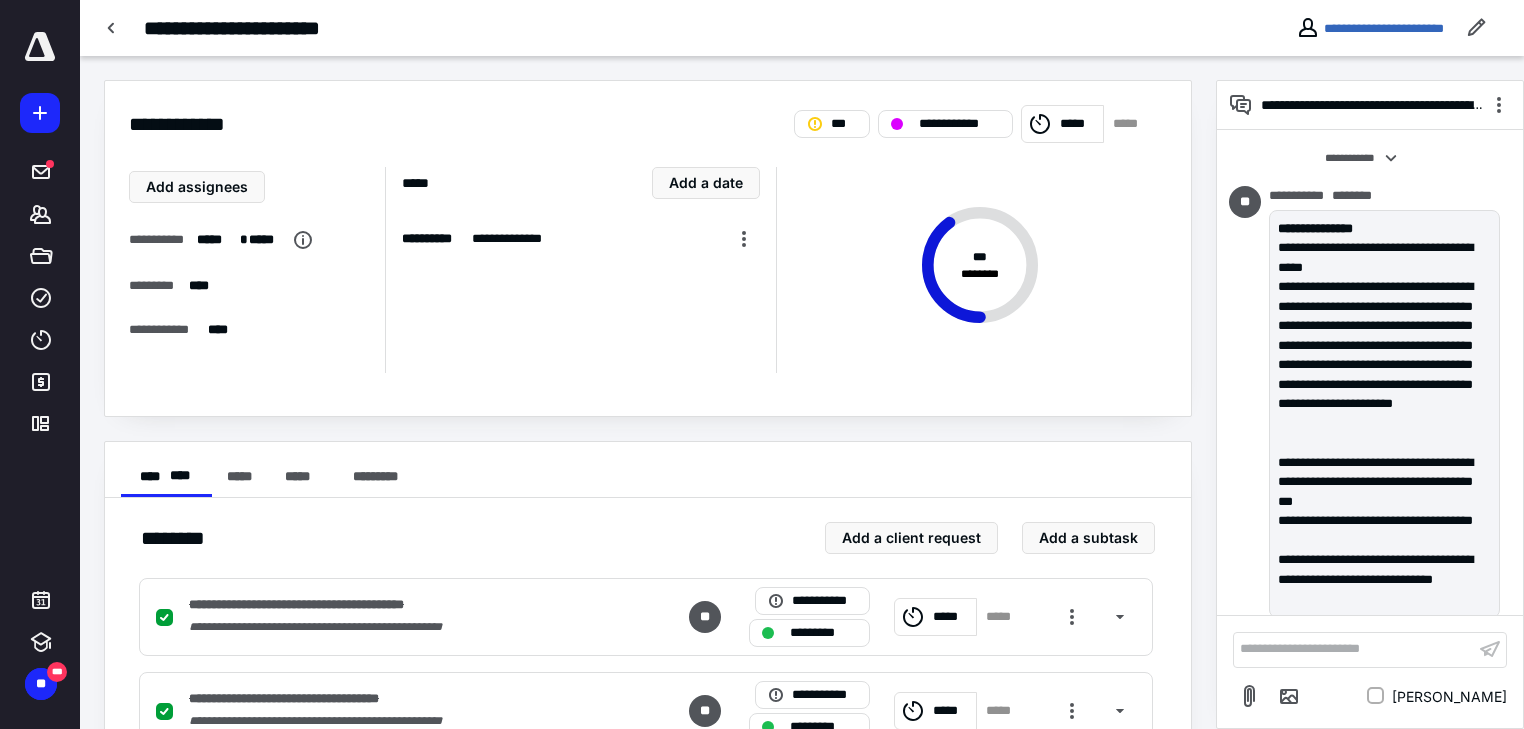 scroll, scrollTop: 2225, scrollLeft: 0, axis: vertical 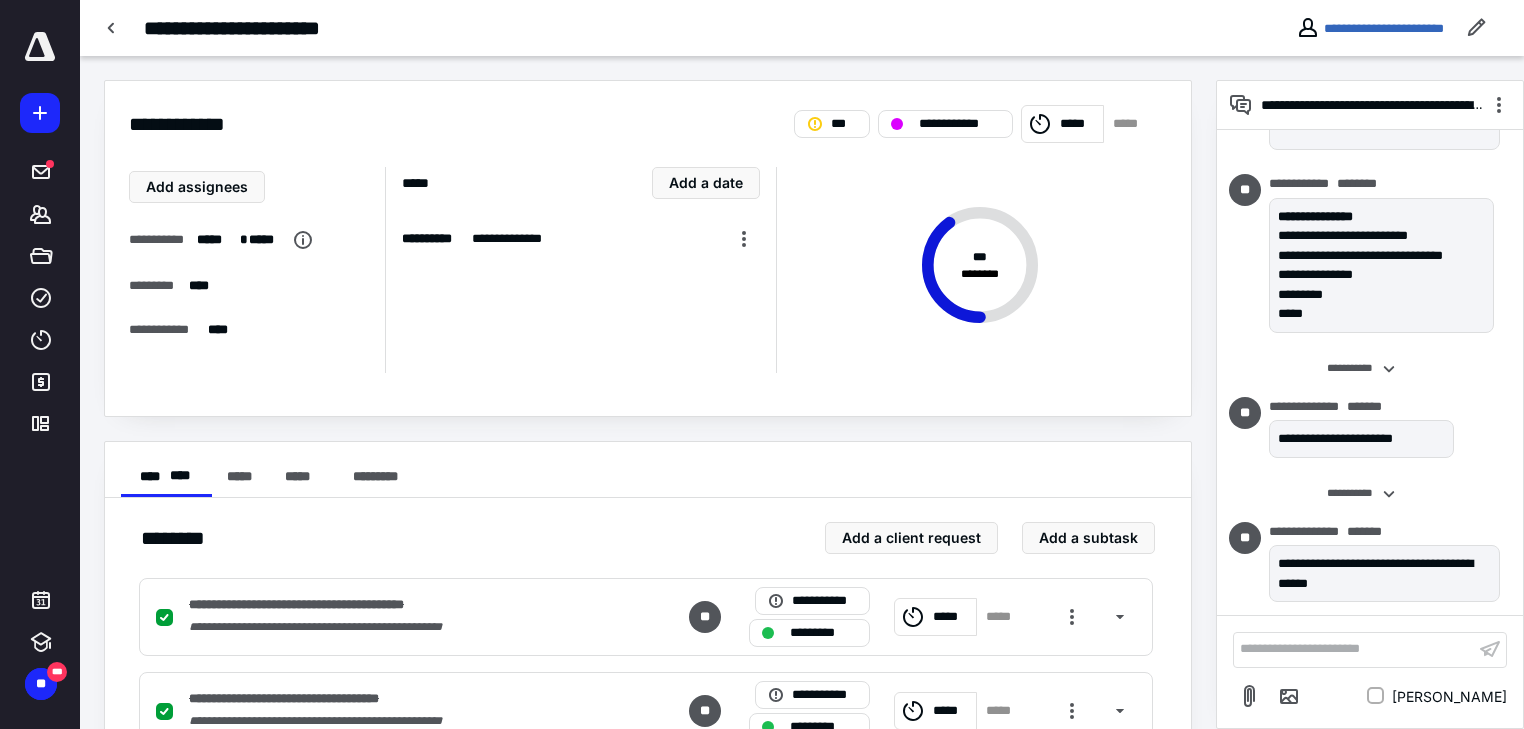 click on "**********" at bounding box center [1354, 649] 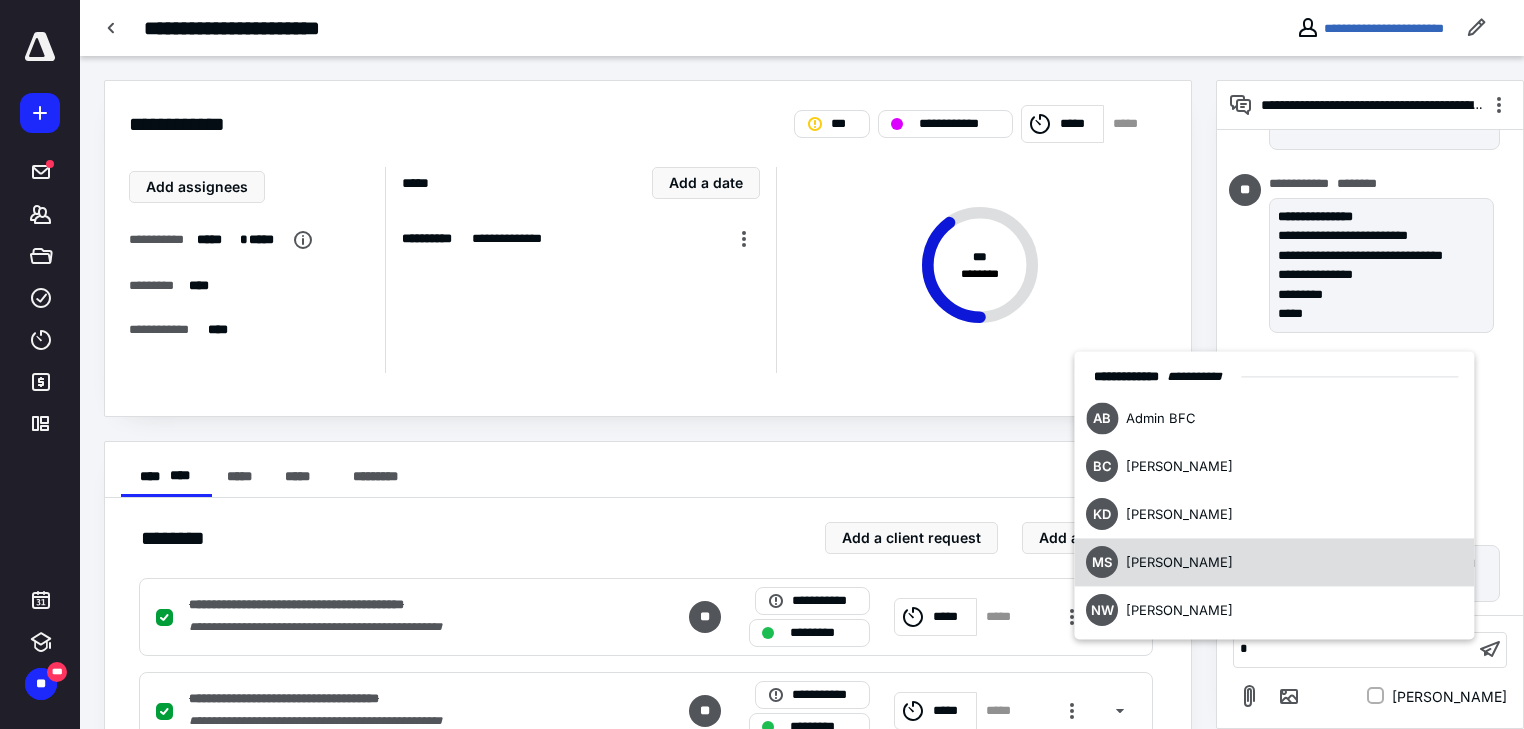 click on "[PERSON_NAME]" at bounding box center [1274, 563] 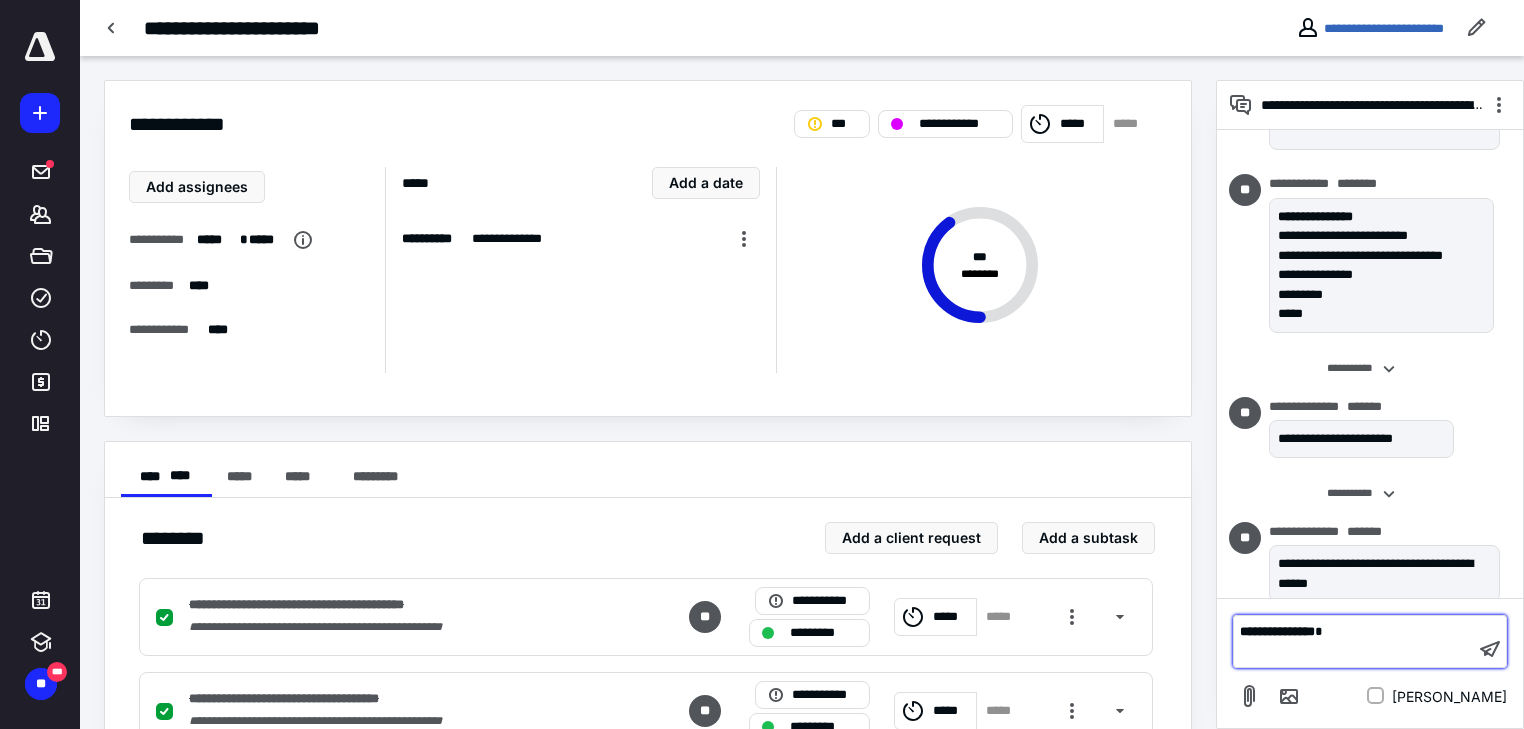 click on "﻿" at bounding box center [1354, 652] 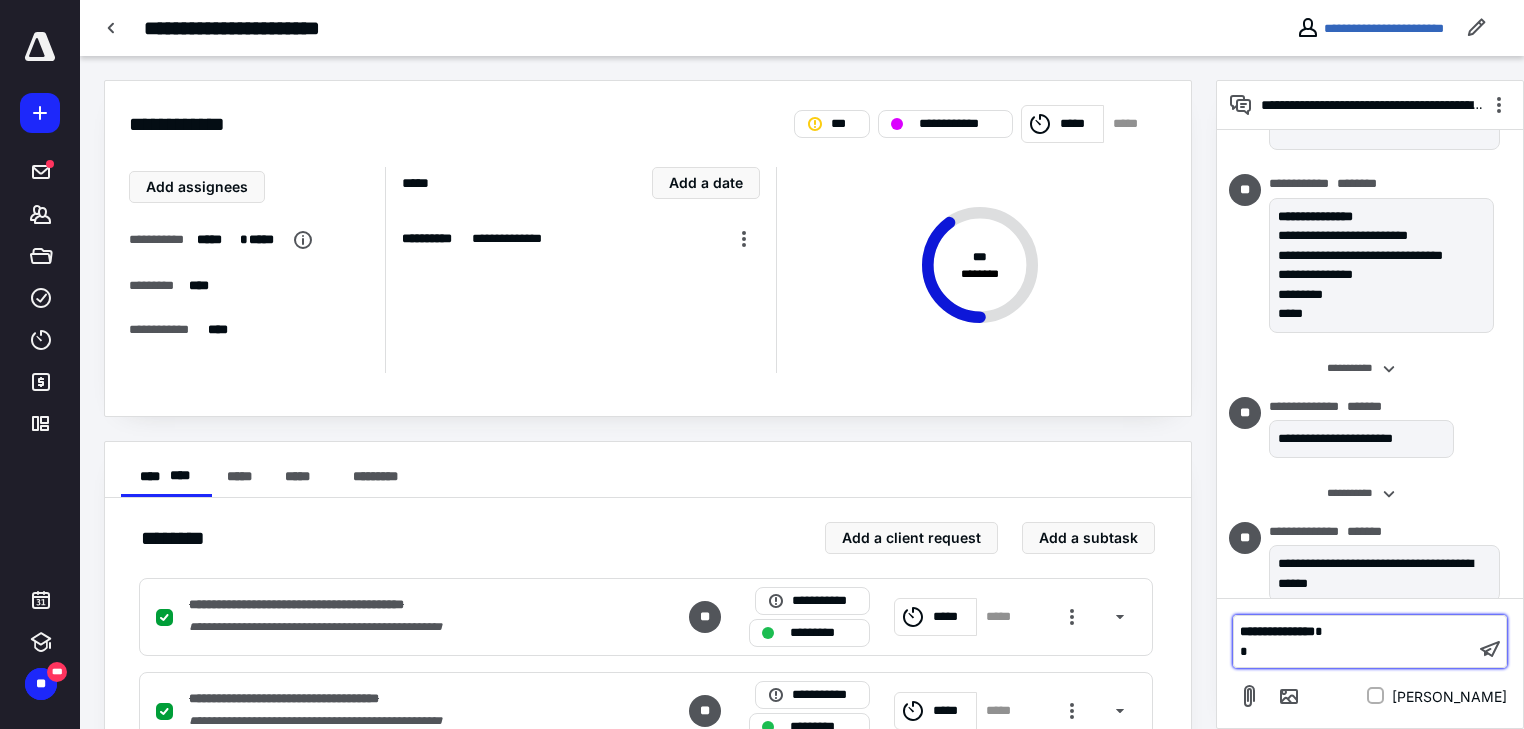 type 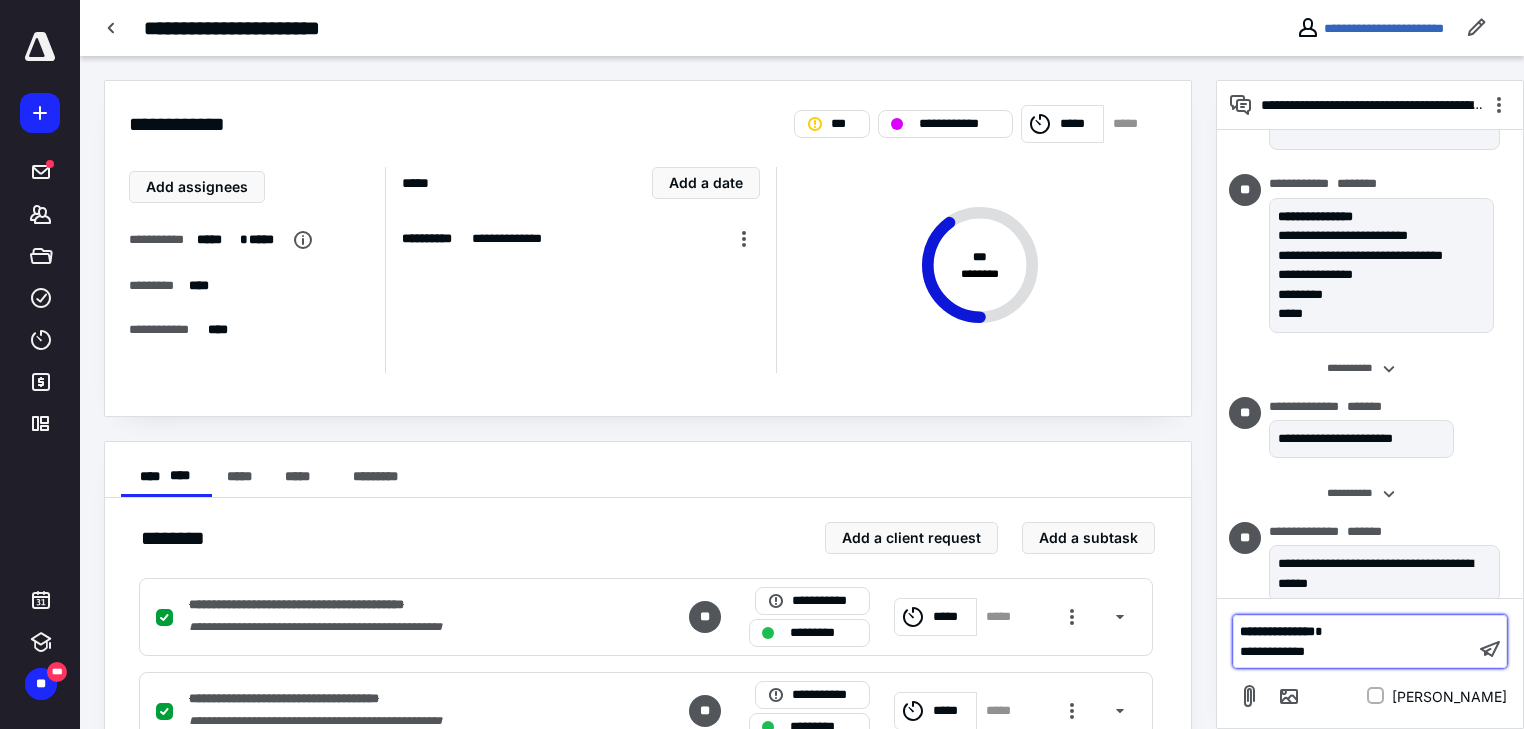 click on "**********" at bounding box center [1354, 652] 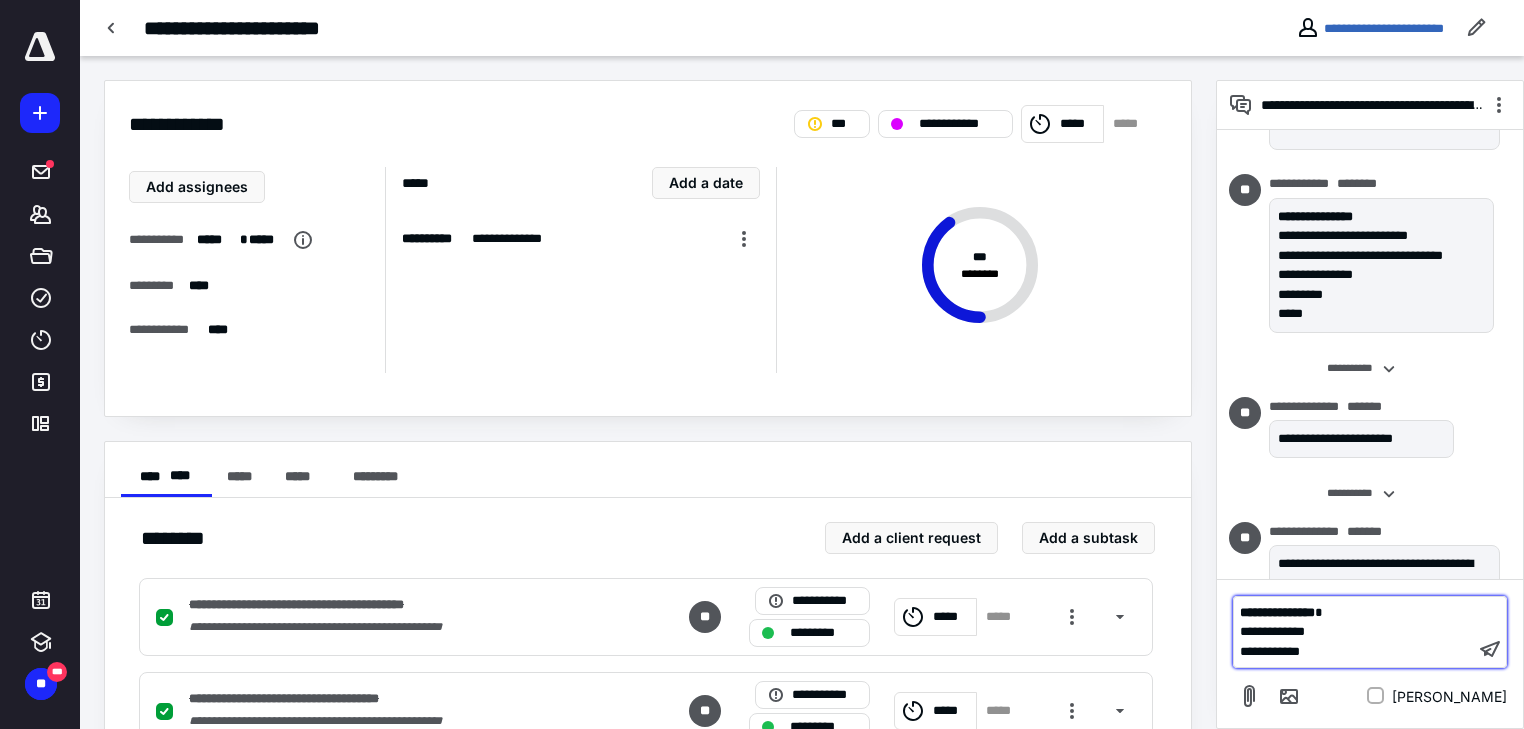 click on "**********" at bounding box center (1354, 632) 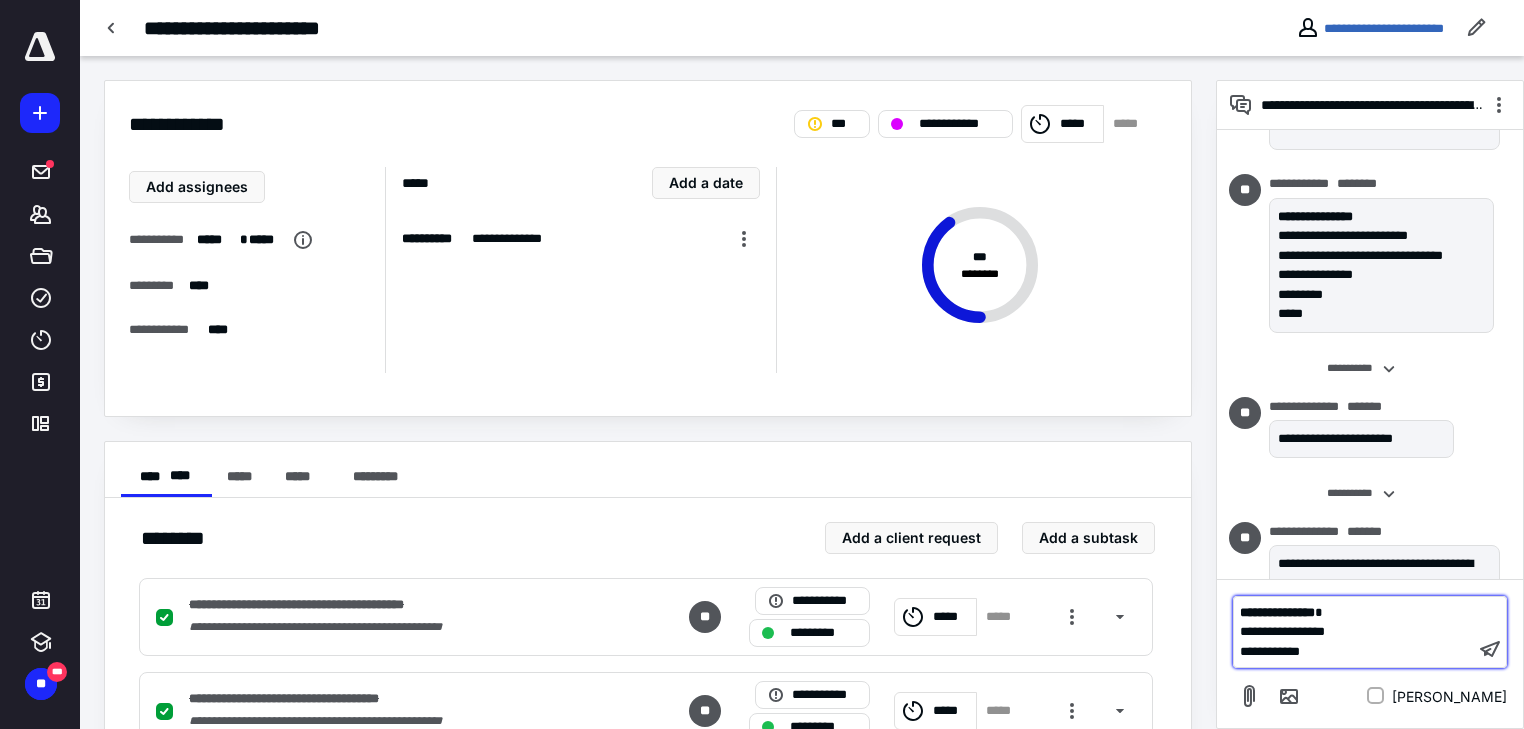 click on "**********" at bounding box center (1354, 652) 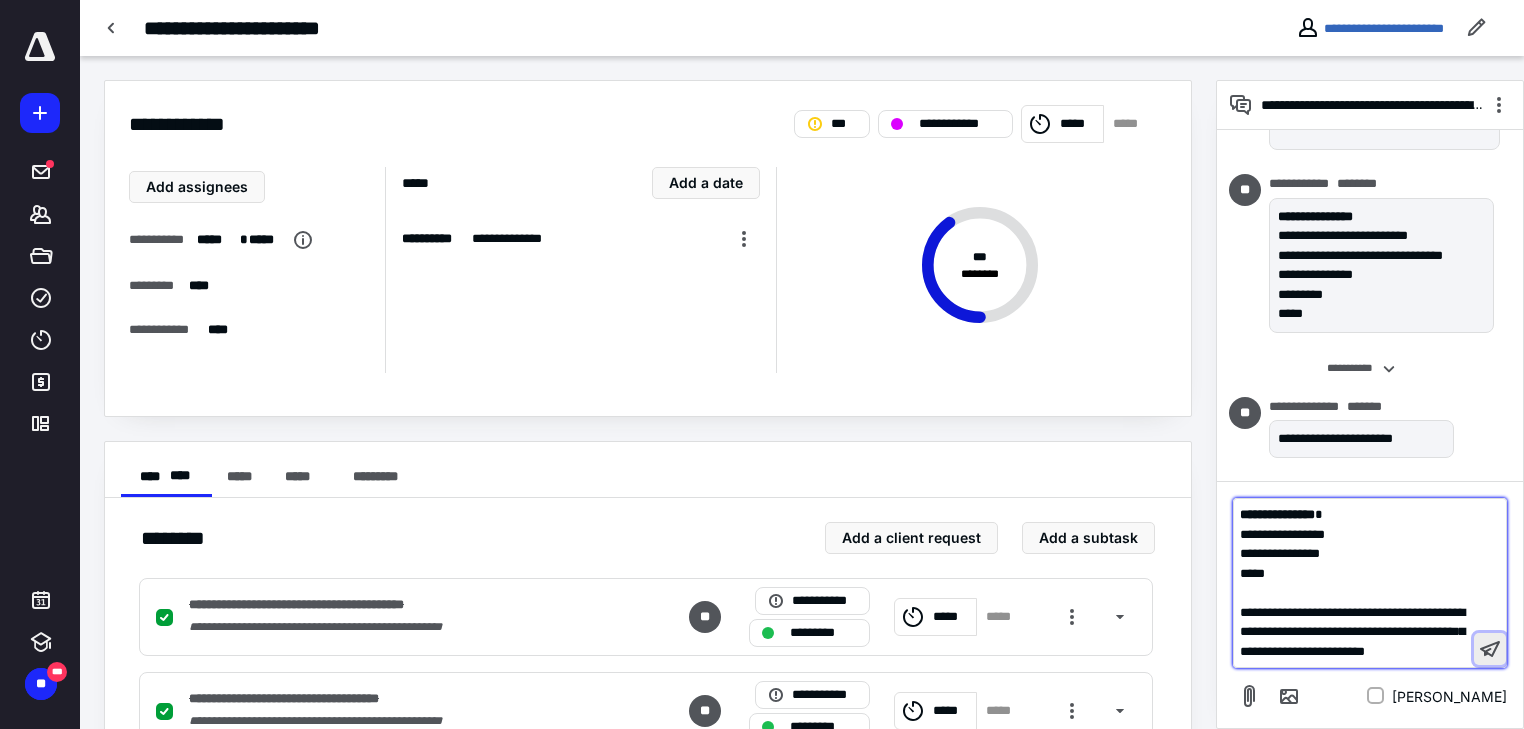 click at bounding box center (1490, 649) 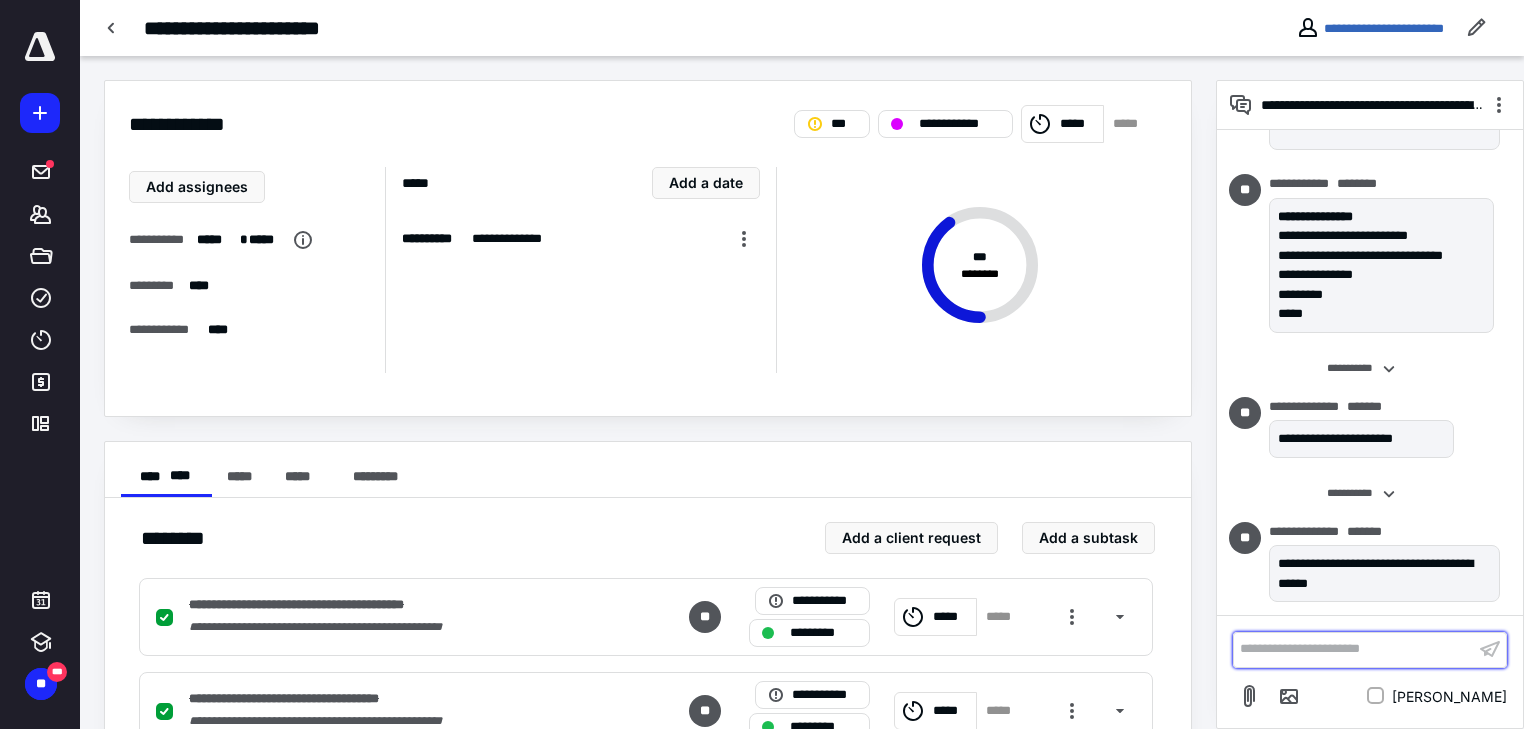 scroll, scrollTop: 2487, scrollLeft: 0, axis: vertical 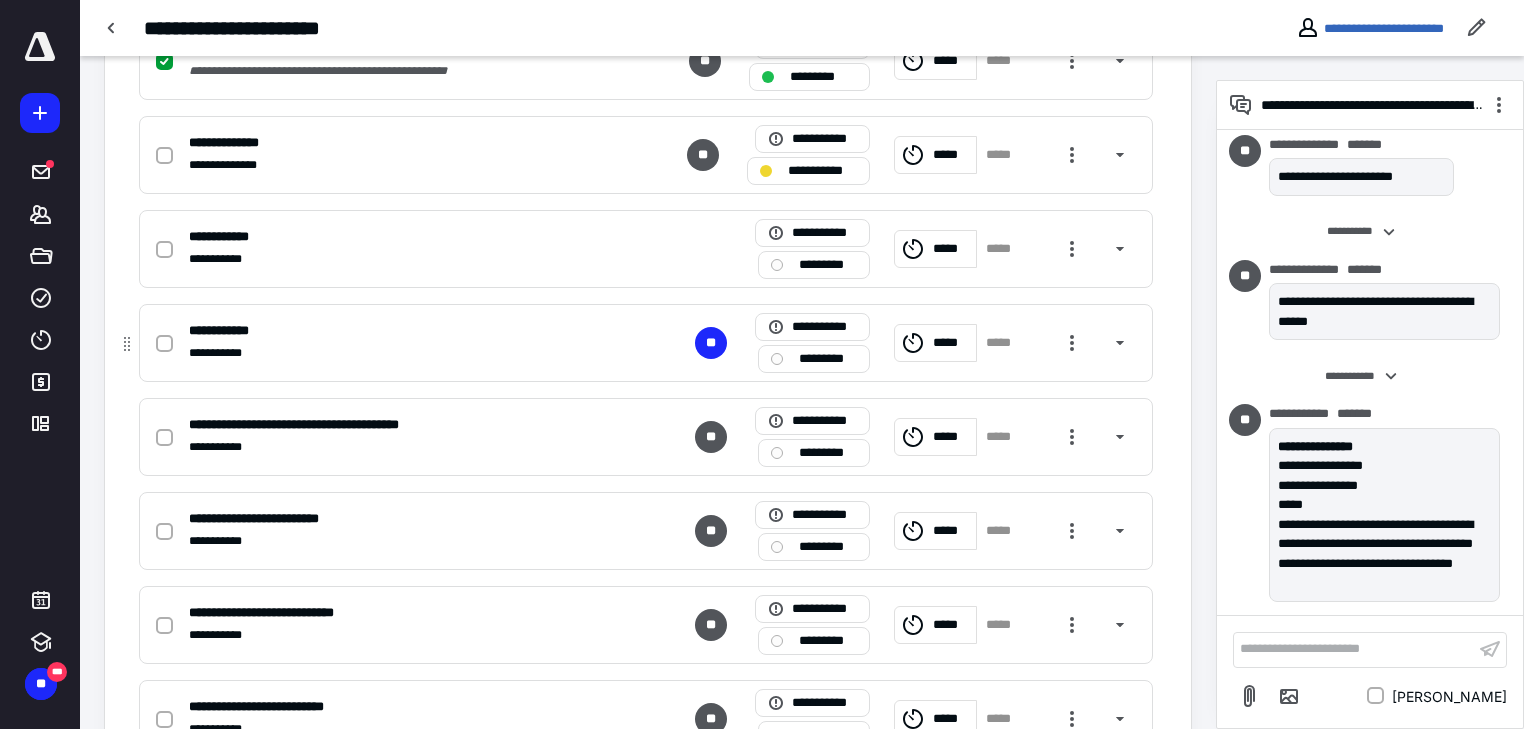 click 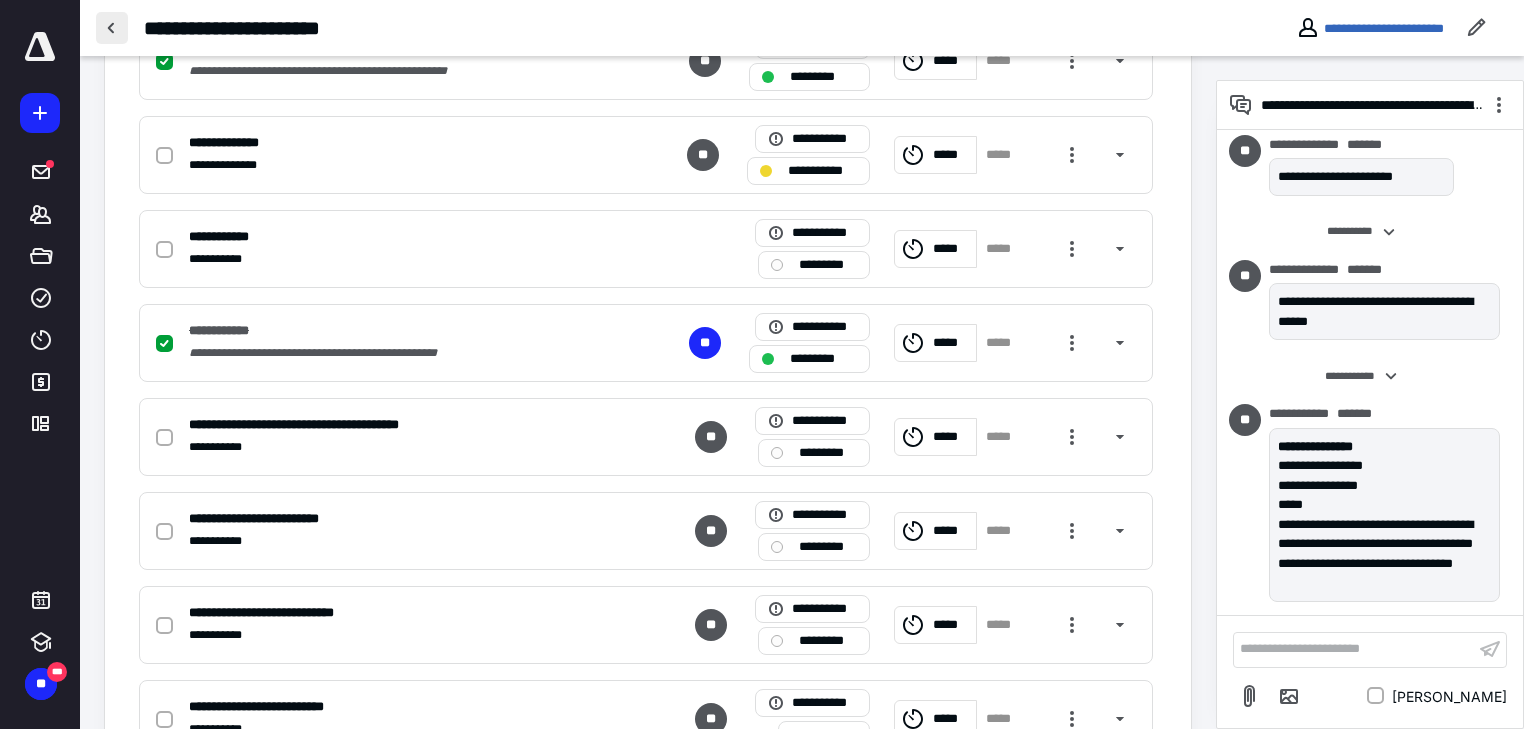 click at bounding box center [112, 28] 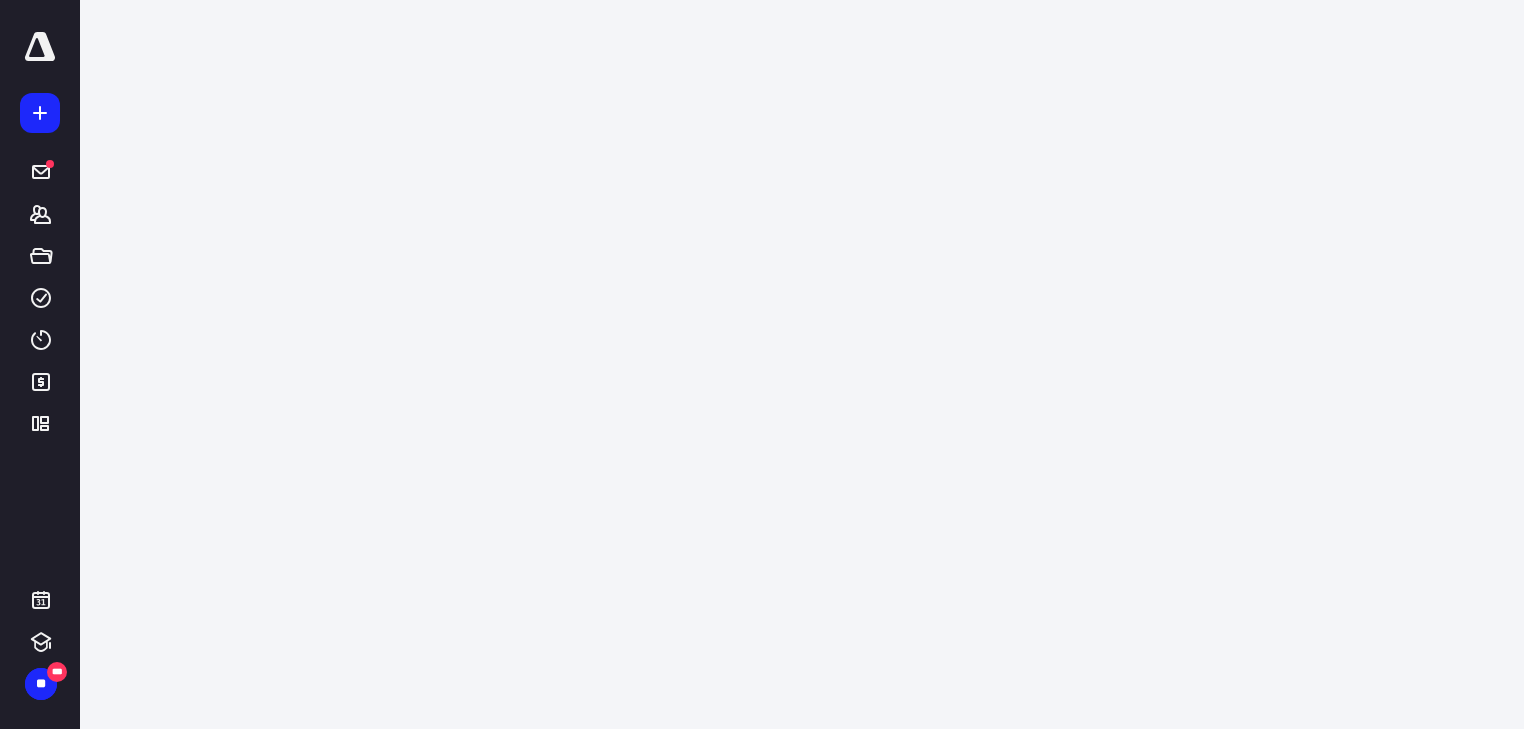 scroll, scrollTop: 0, scrollLeft: 0, axis: both 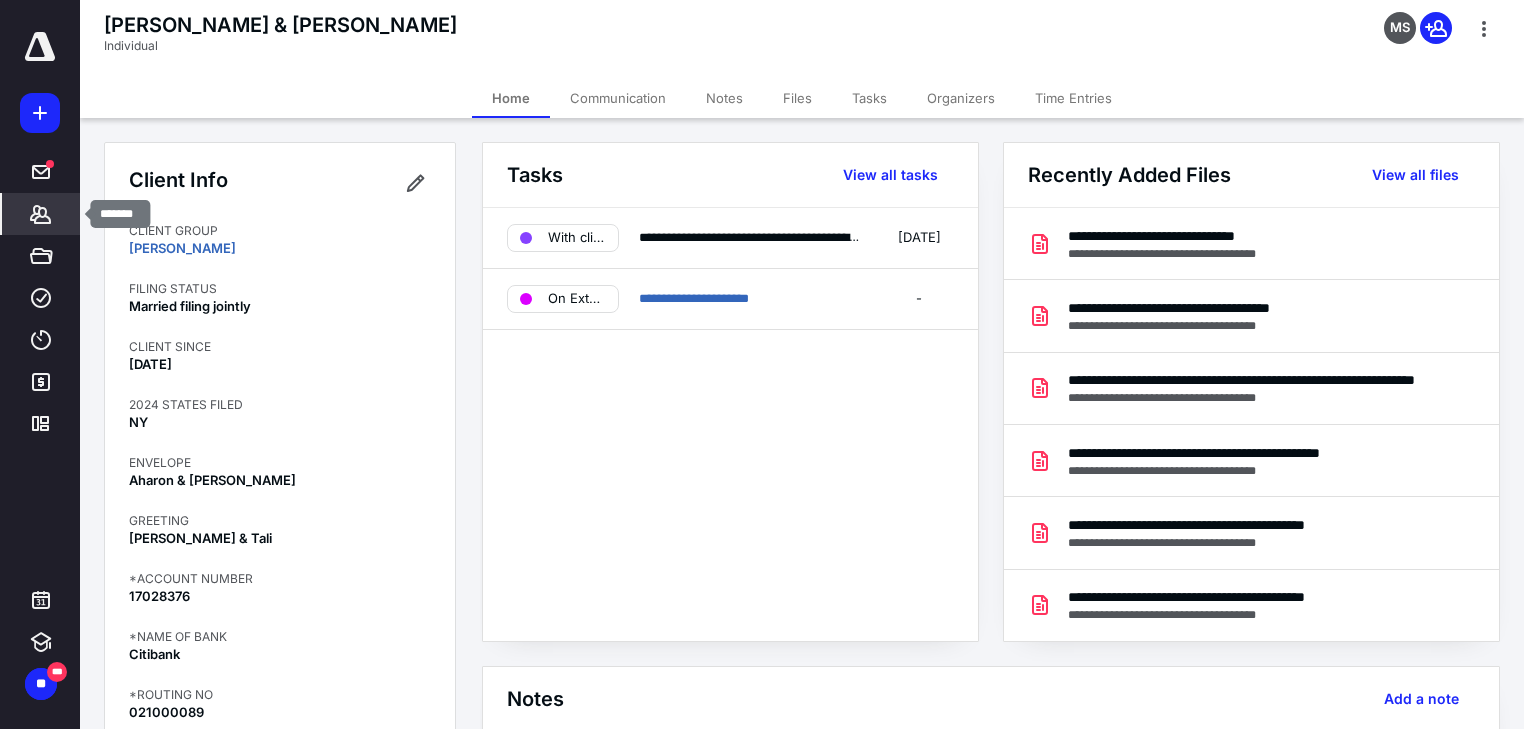 click on "*******" at bounding box center (41, 214) 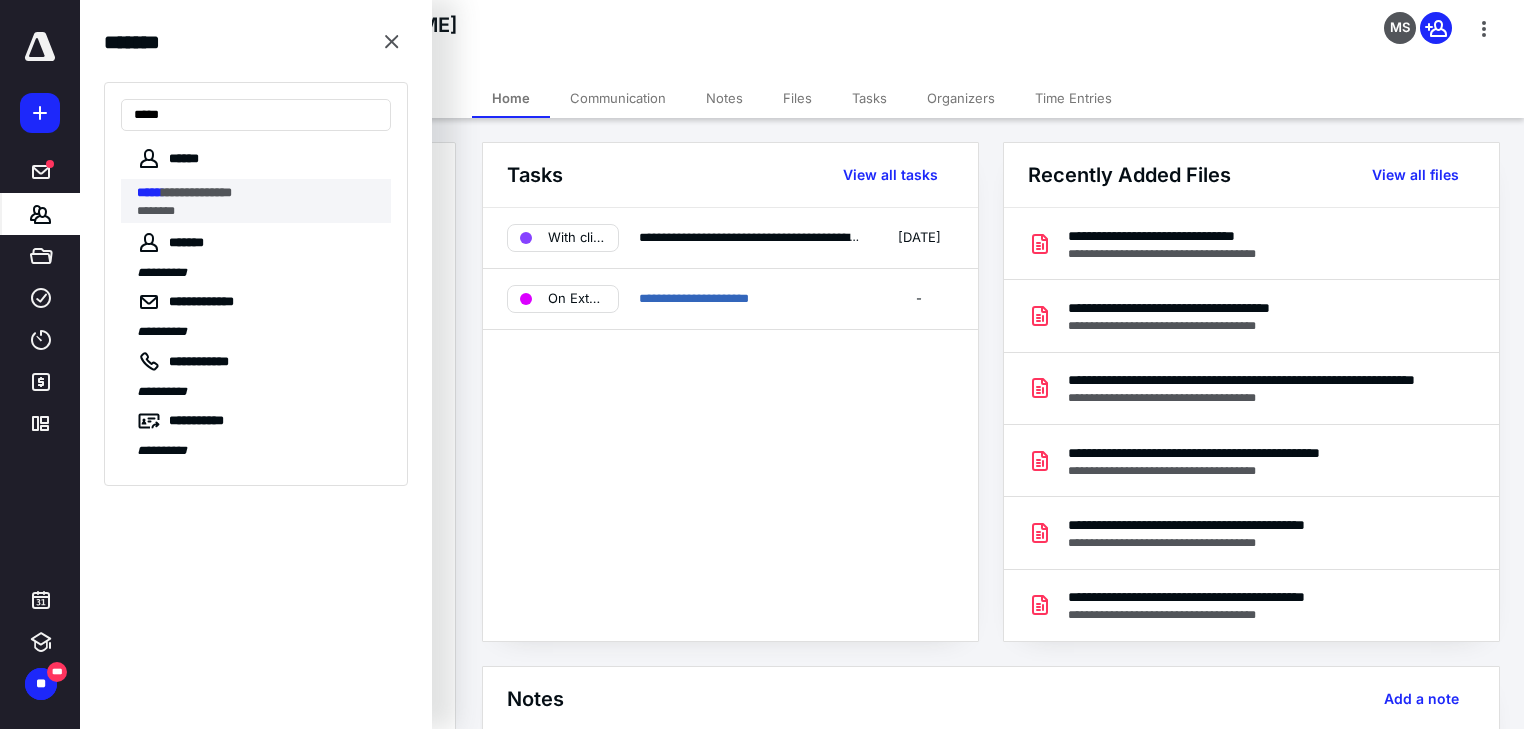 type on "*****" 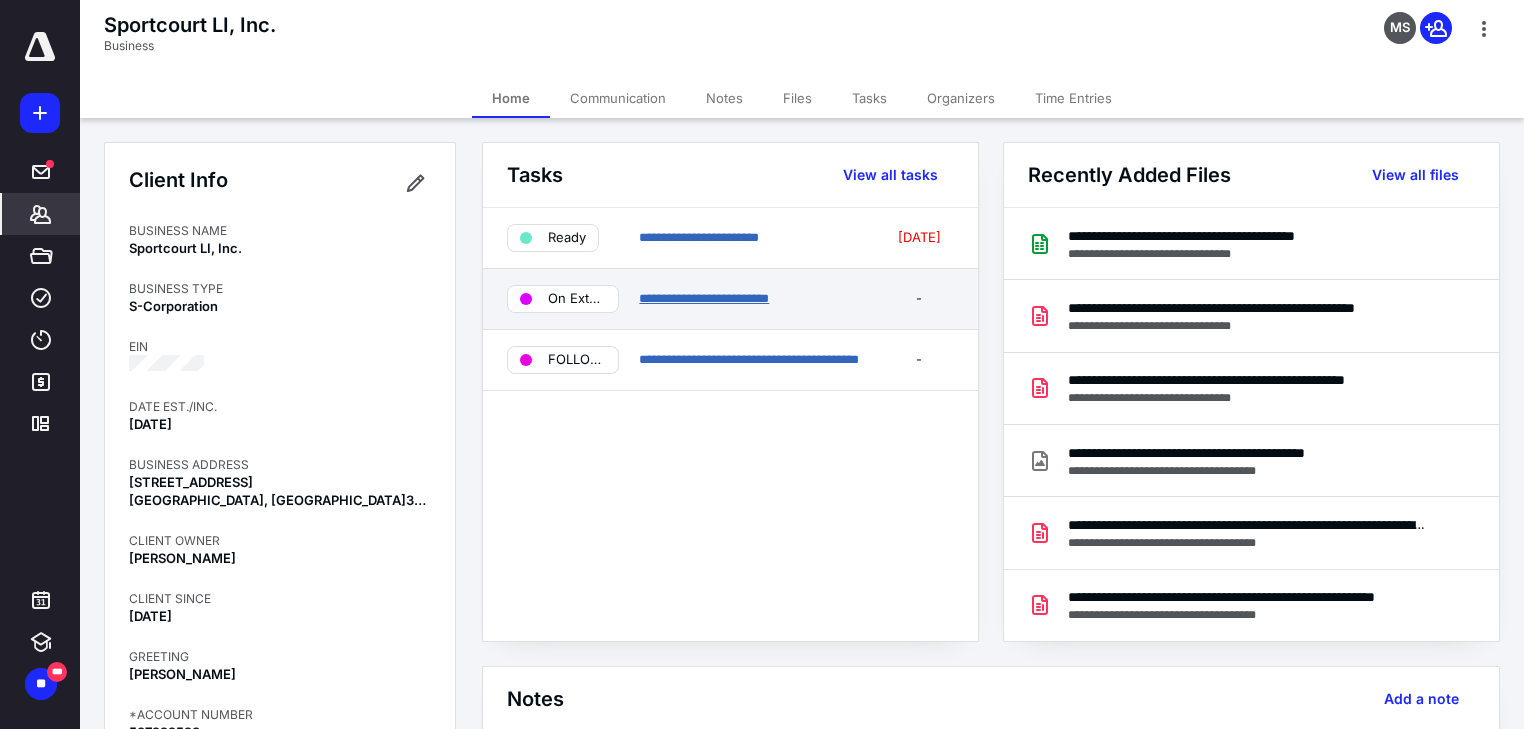 click on "**********" at bounding box center (704, 298) 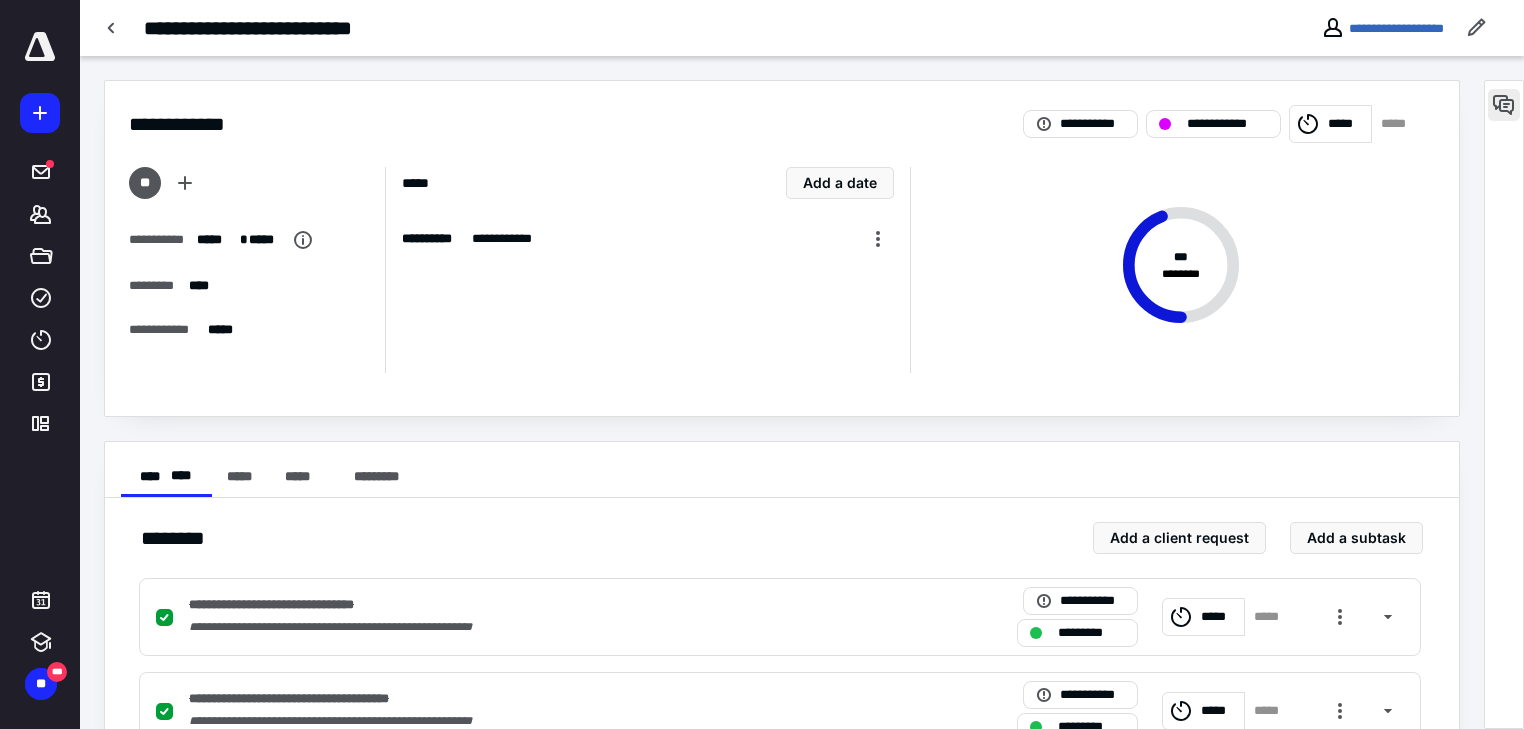 click at bounding box center [1504, 105] 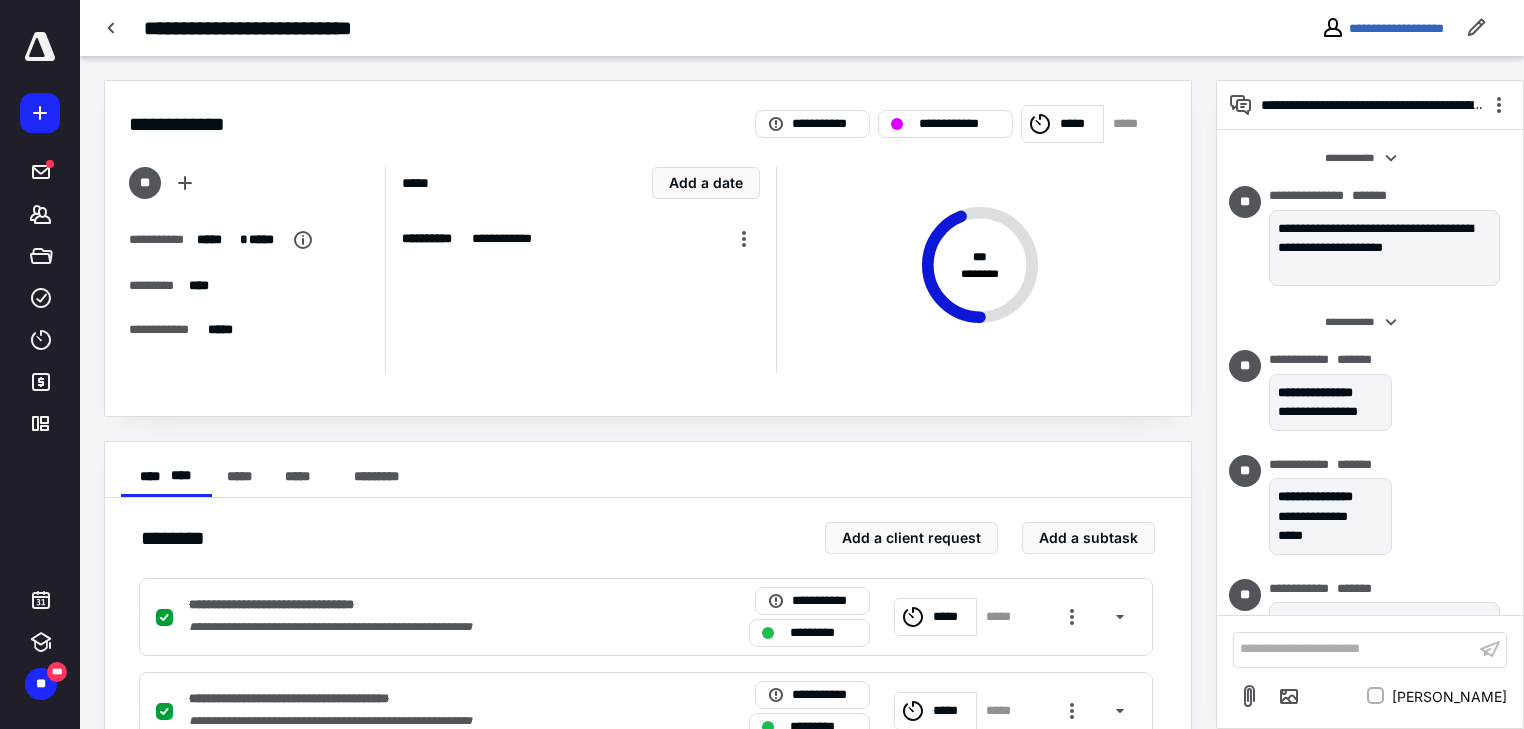 scroll, scrollTop: 129, scrollLeft: 0, axis: vertical 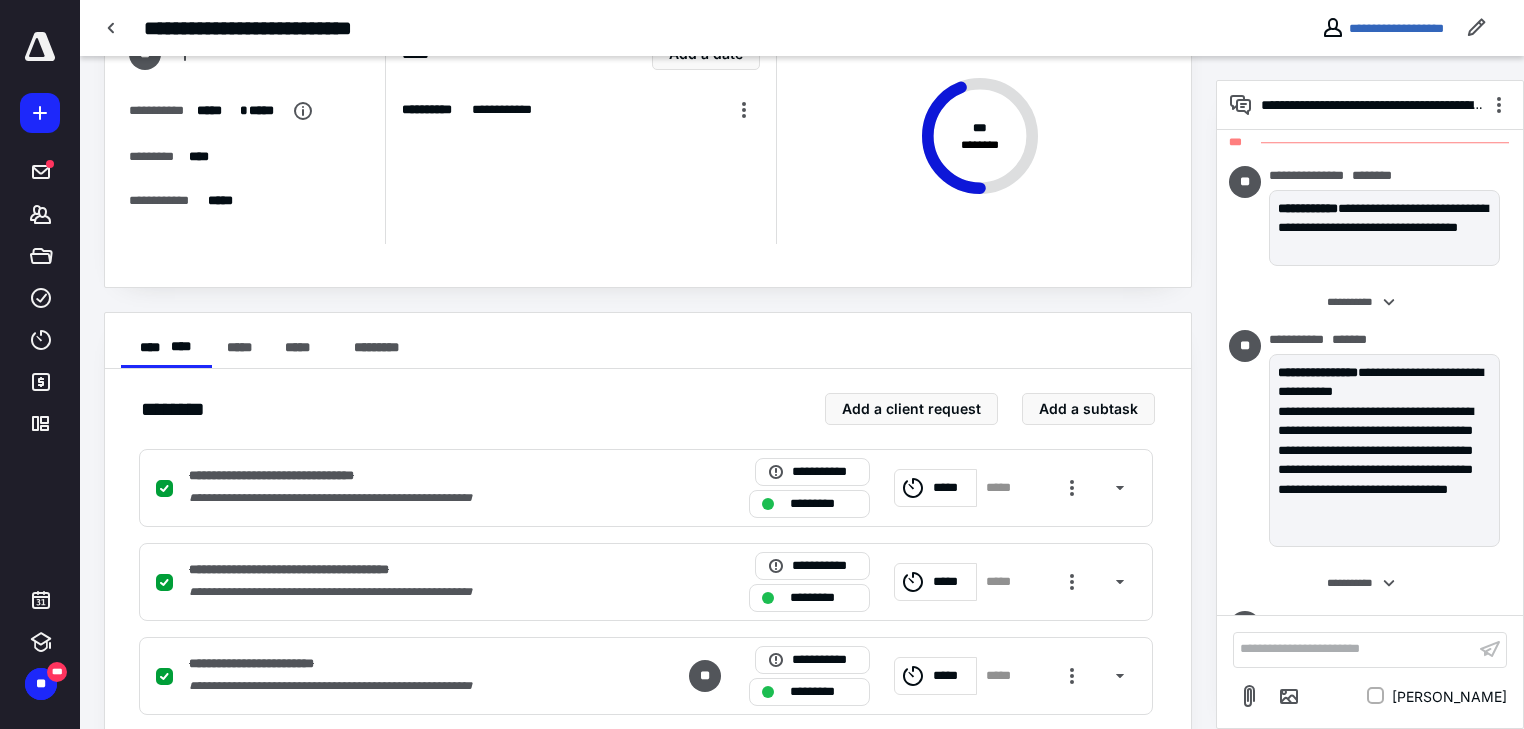 click on "**********" at bounding box center [1354, 649] 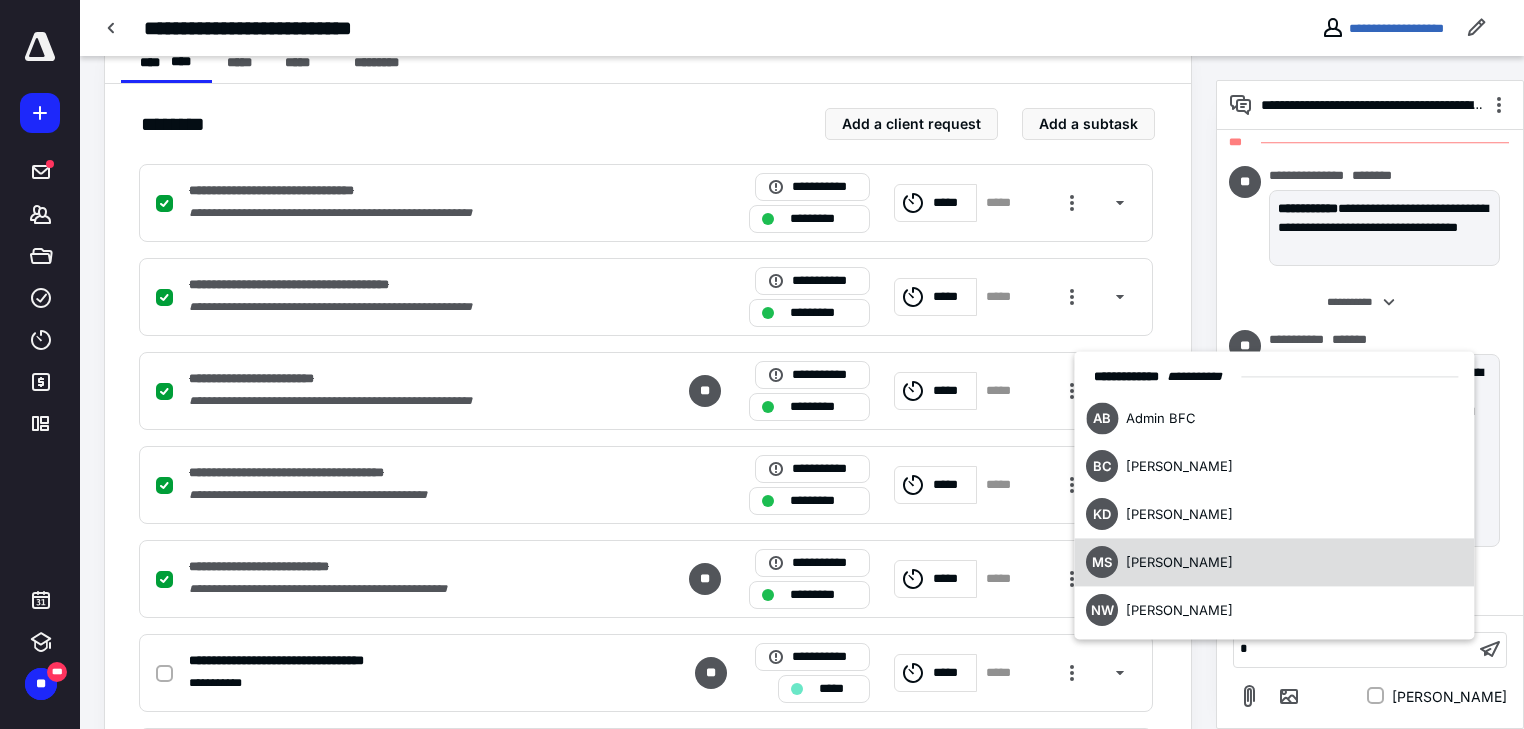 click on "[PERSON_NAME]" at bounding box center [1159, 563] 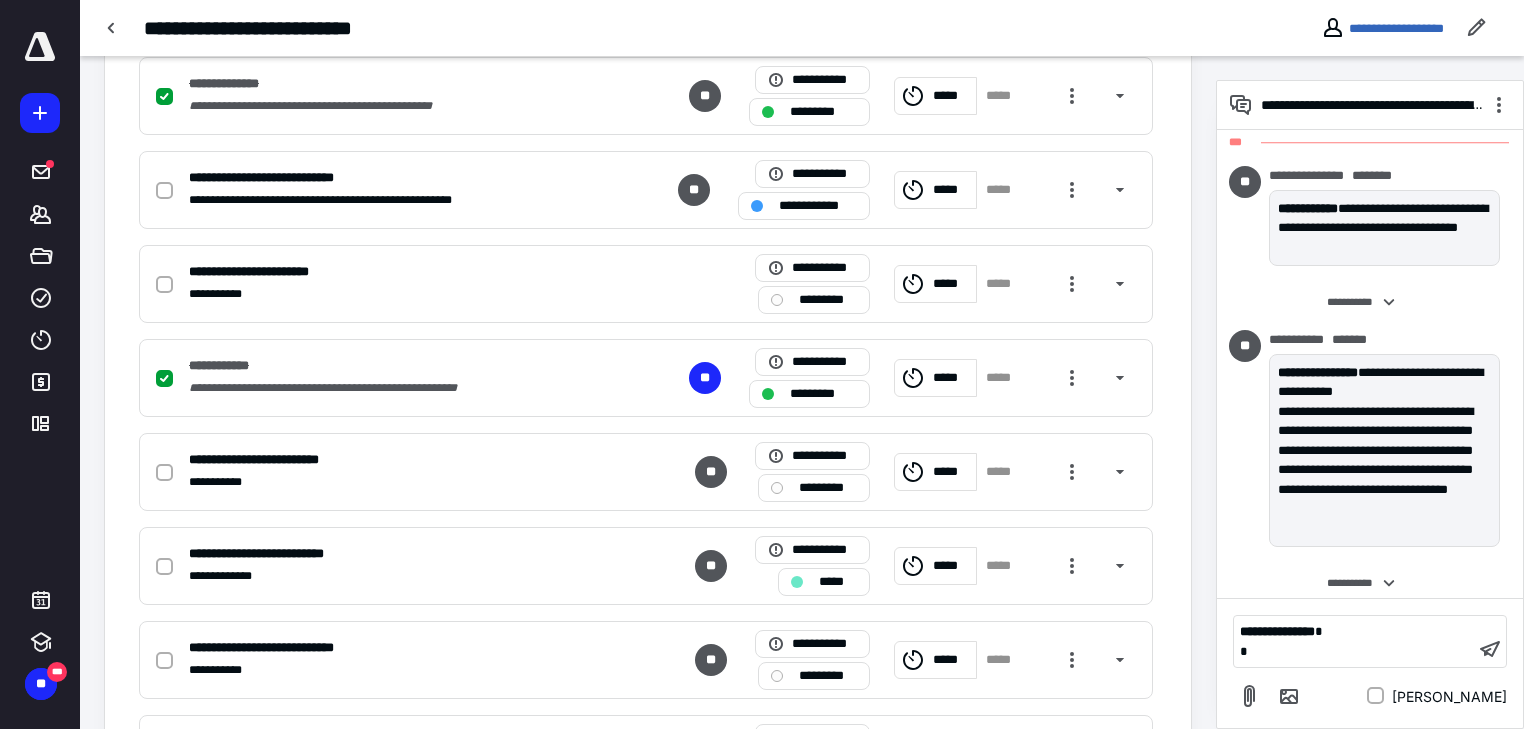 type 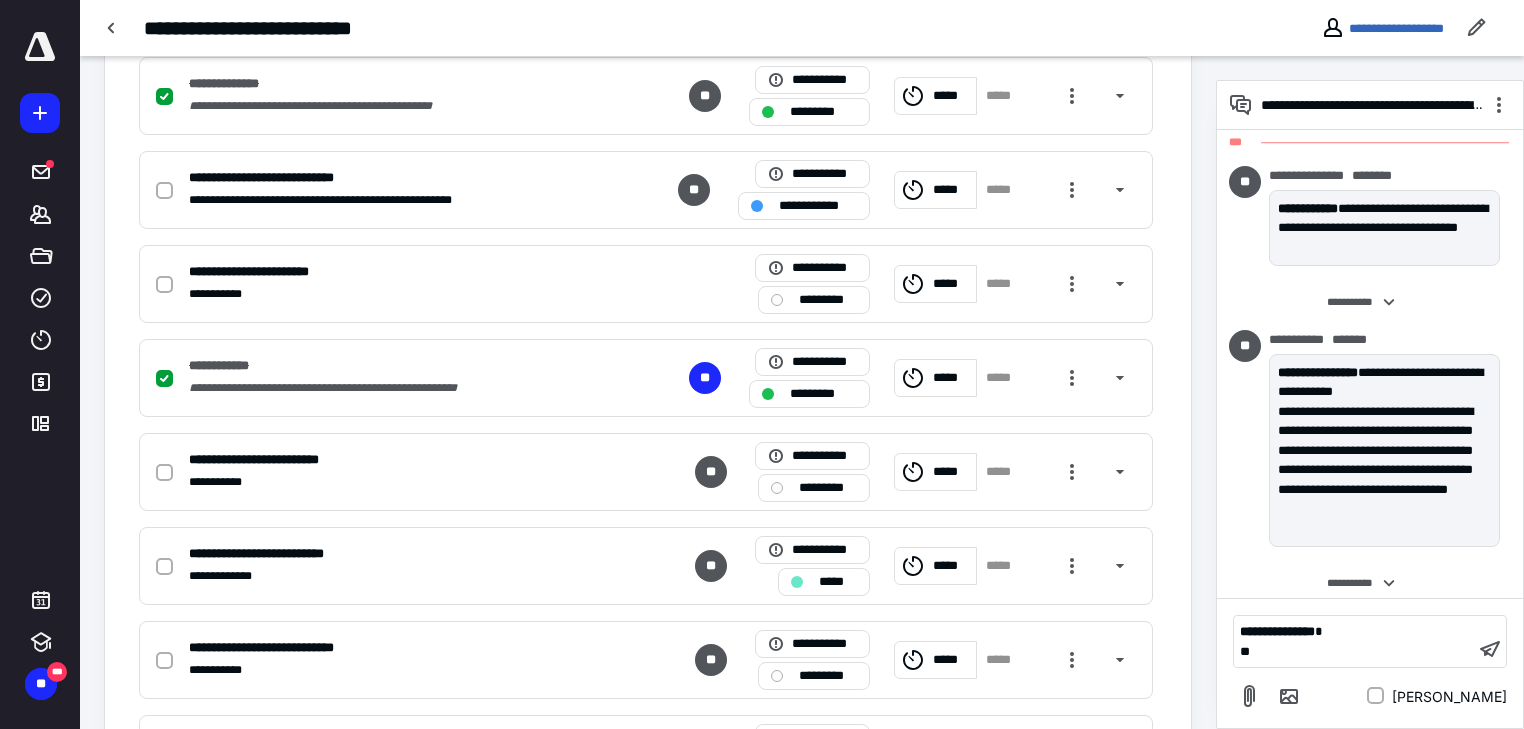 scroll, scrollTop: 1385, scrollLeft: 0, axis: vertical 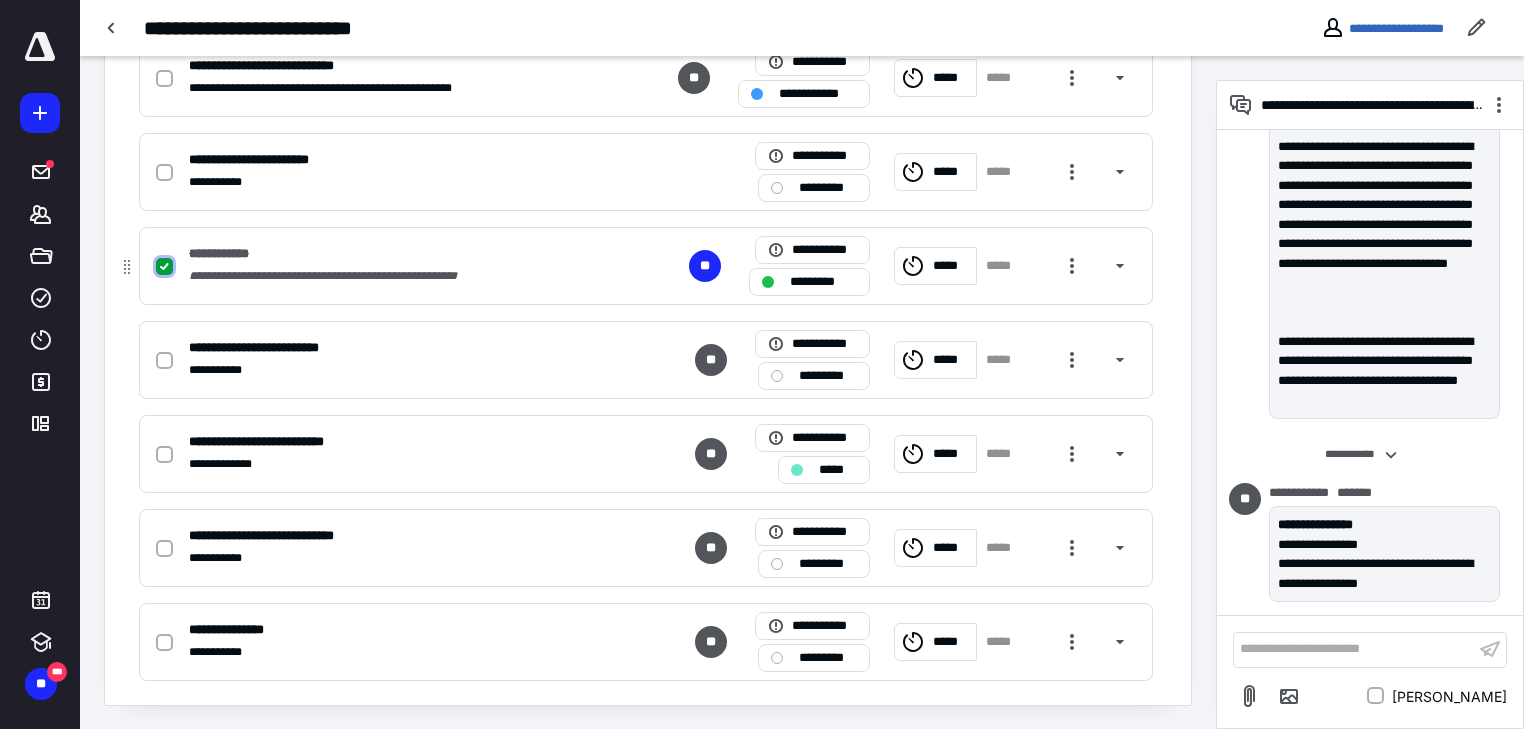 click at bounding box center (164, 267) 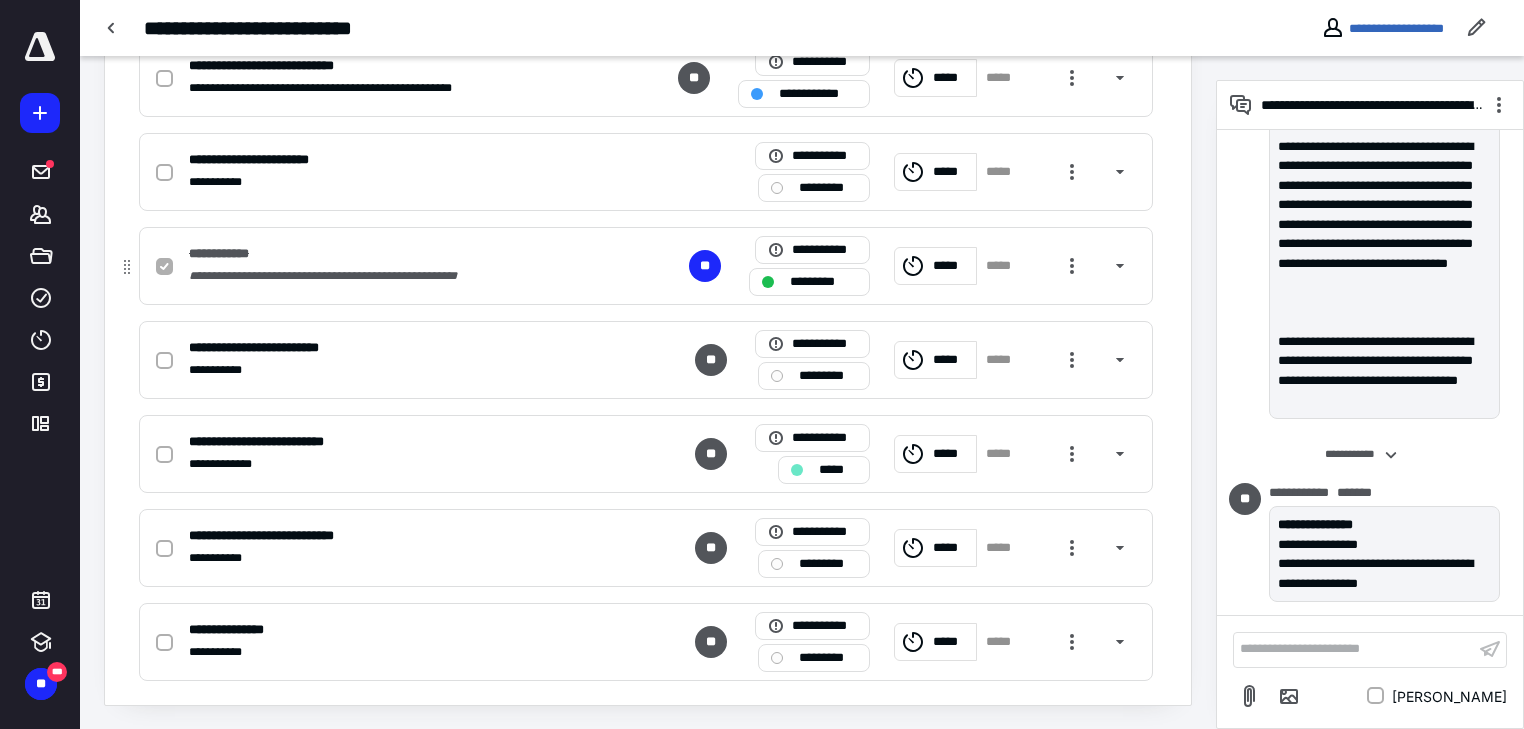click at bounding box center [164, 267] 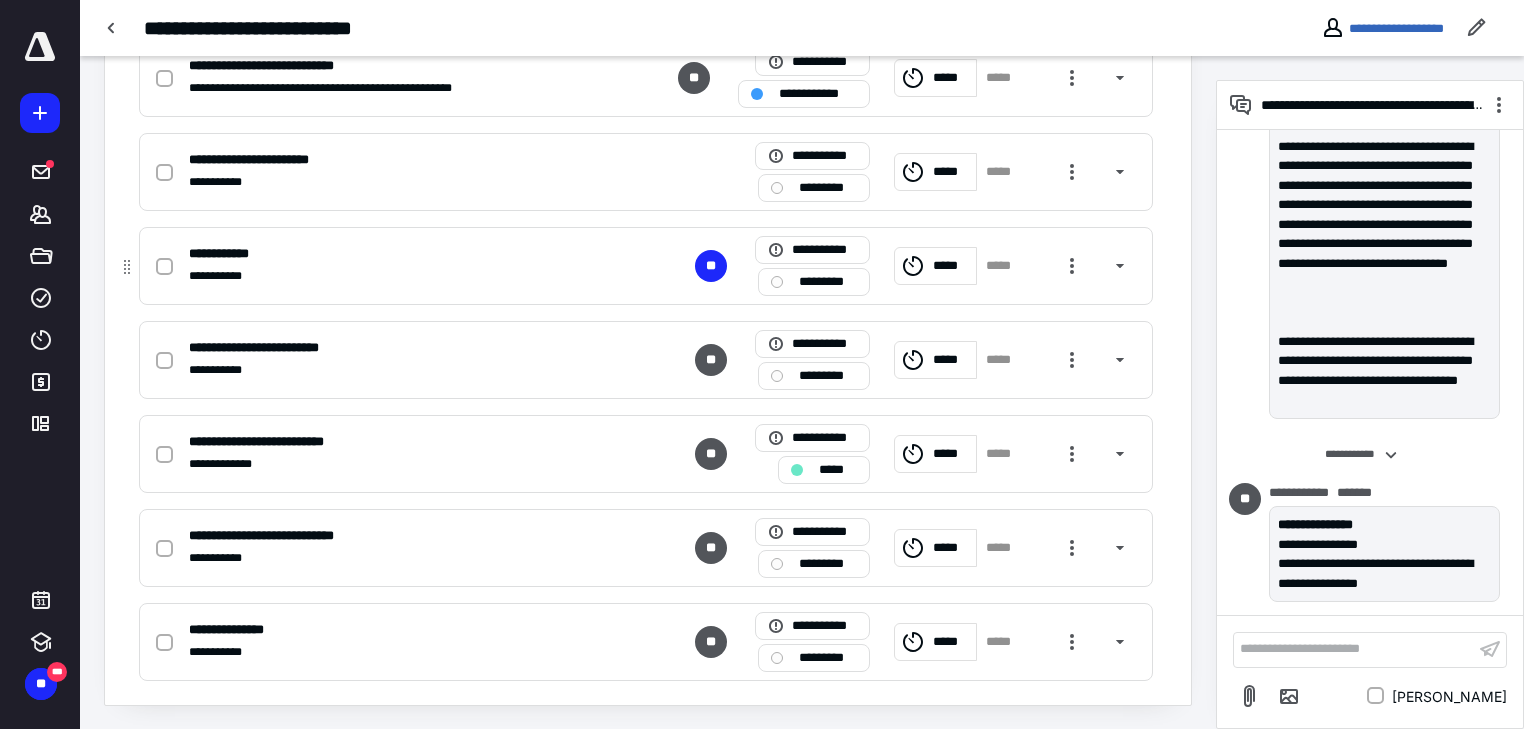 checkbox on "true" 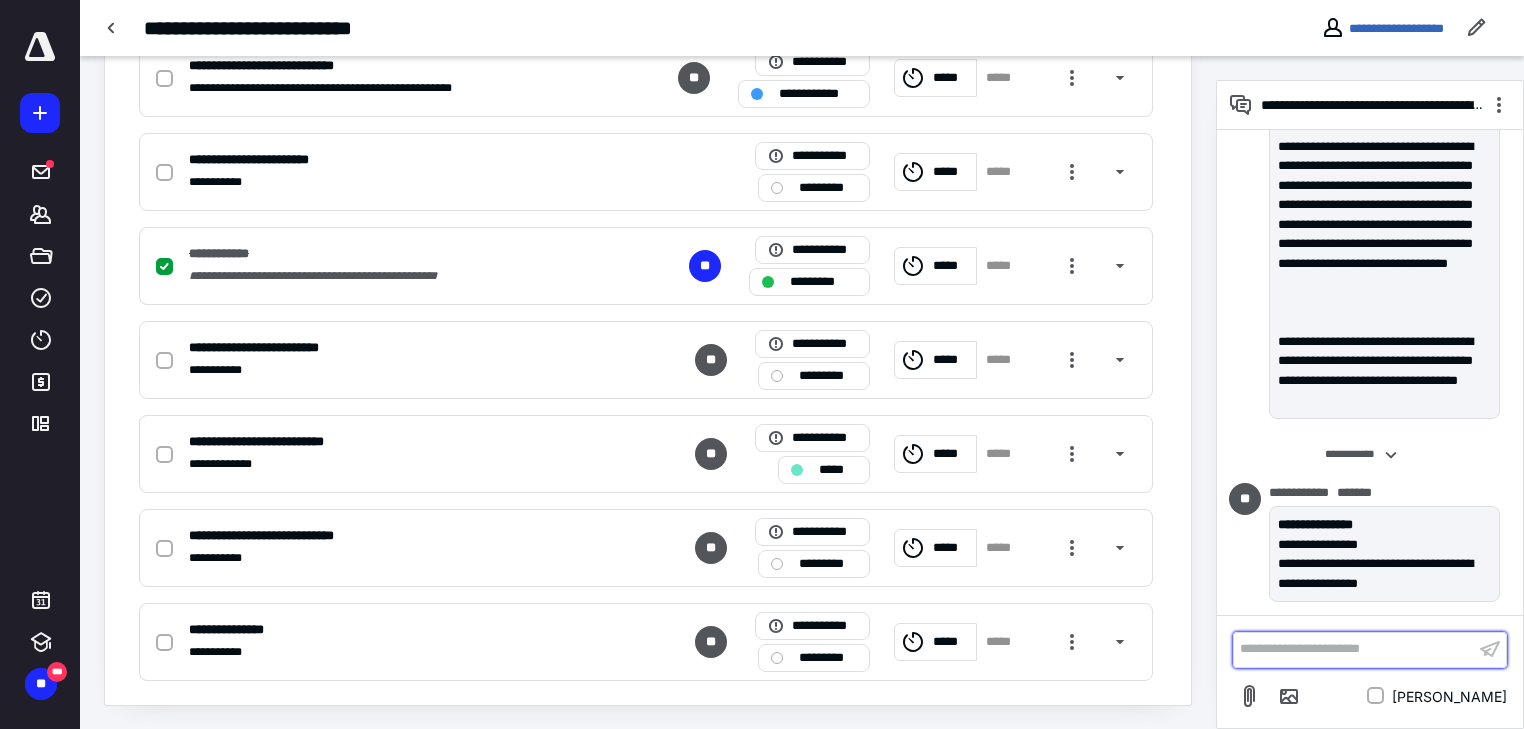 click on "**********" at bounding box center [1354, 649] 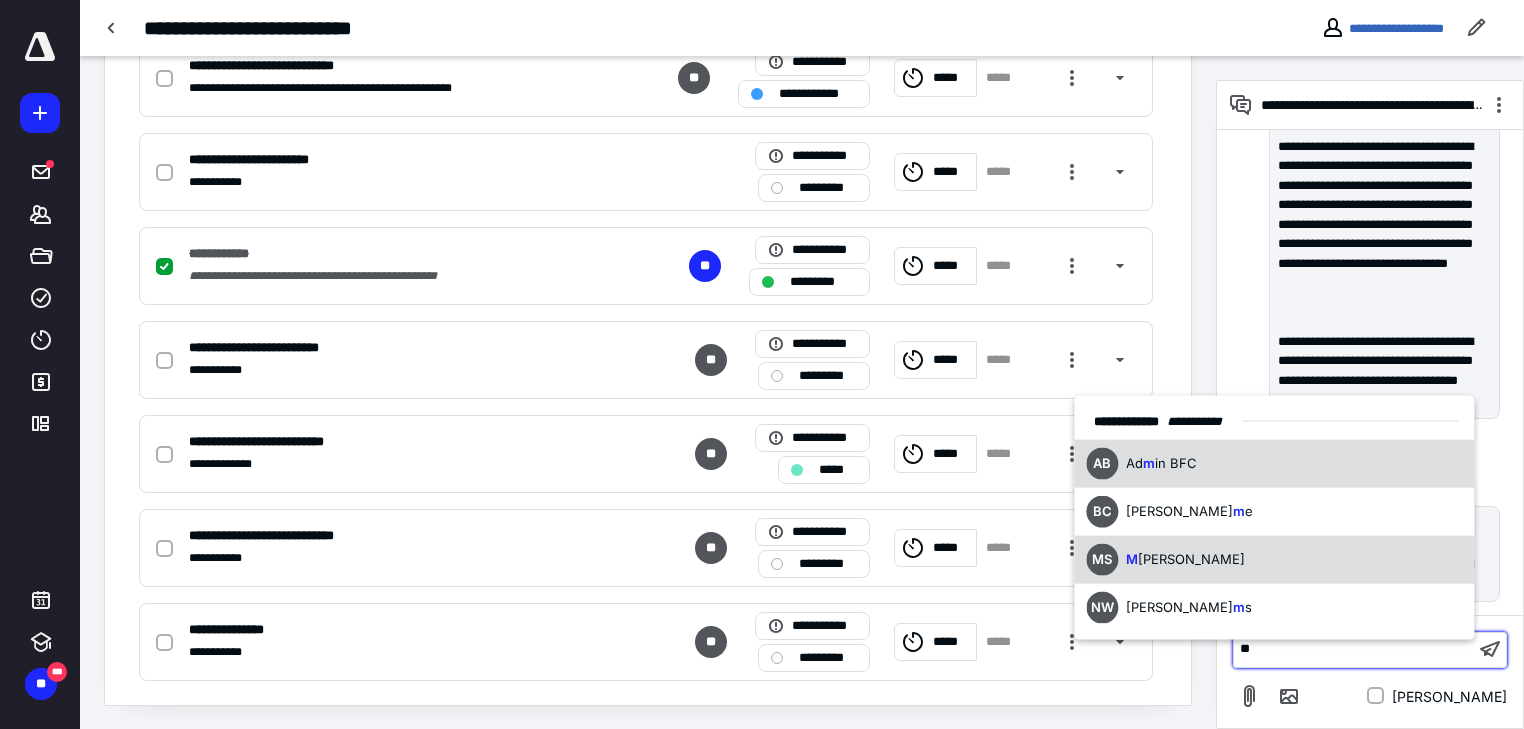 click on "MS M [PERSON_NAME]" at bounding box center [1274, 559] 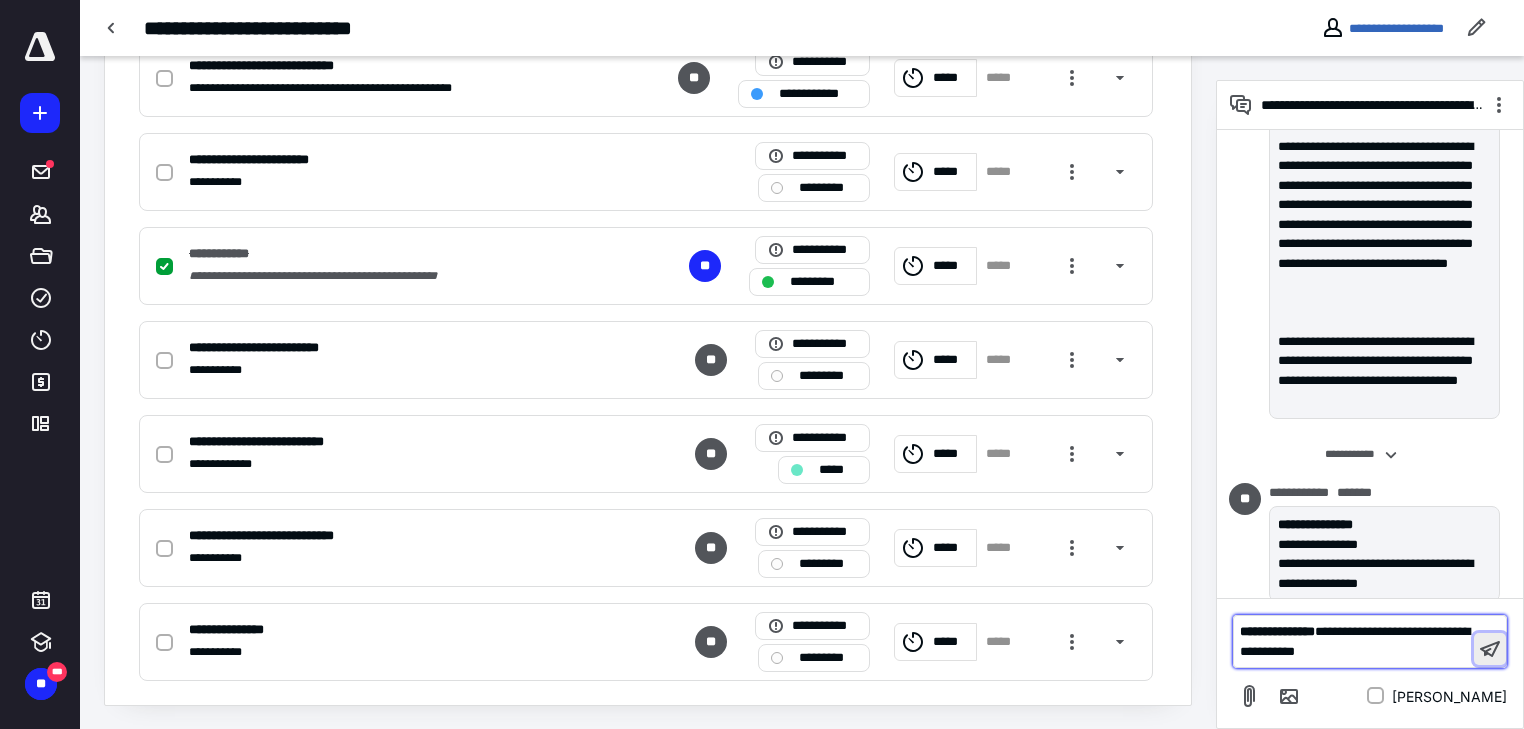 click at bounding box center (1490, 649) 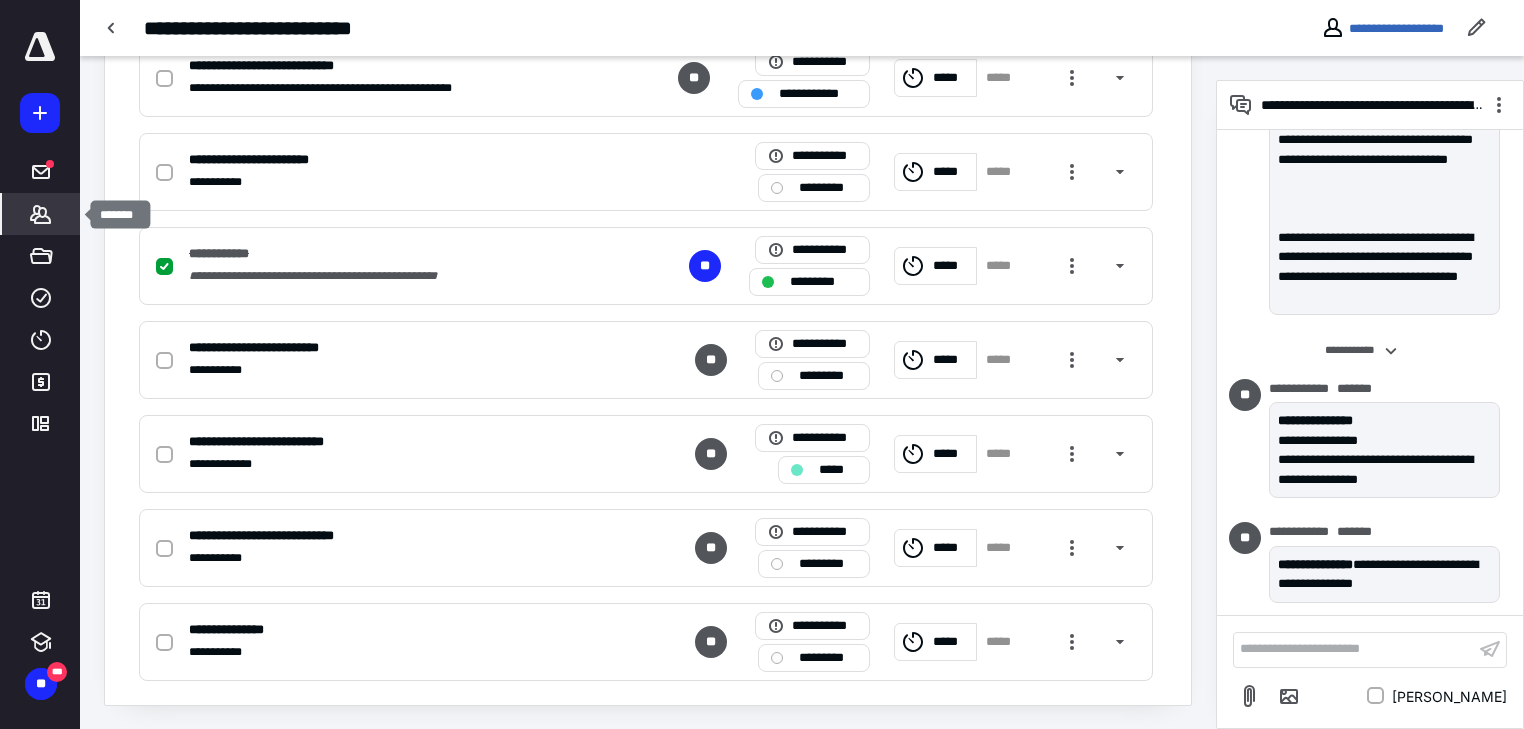 click 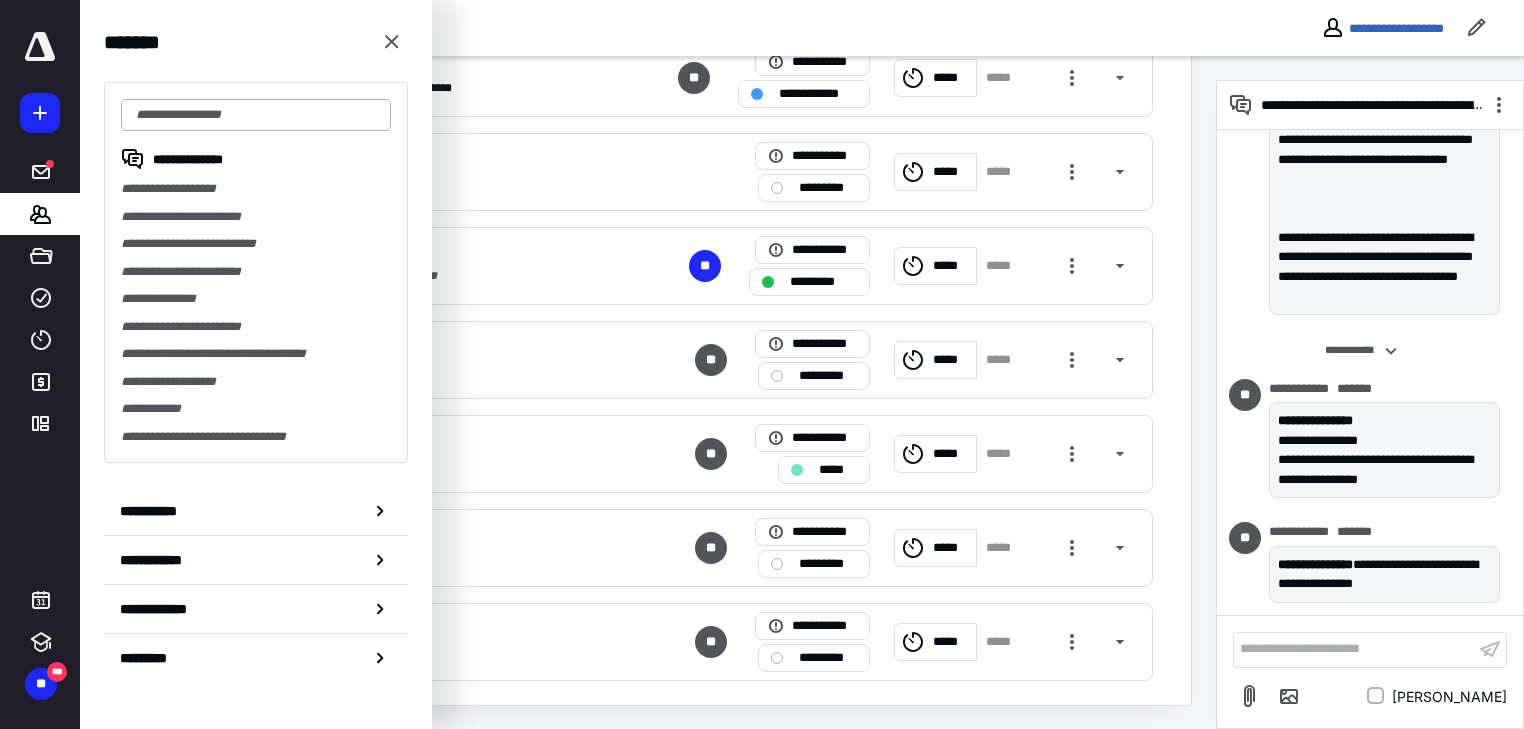click at bounding box center (256, 115) 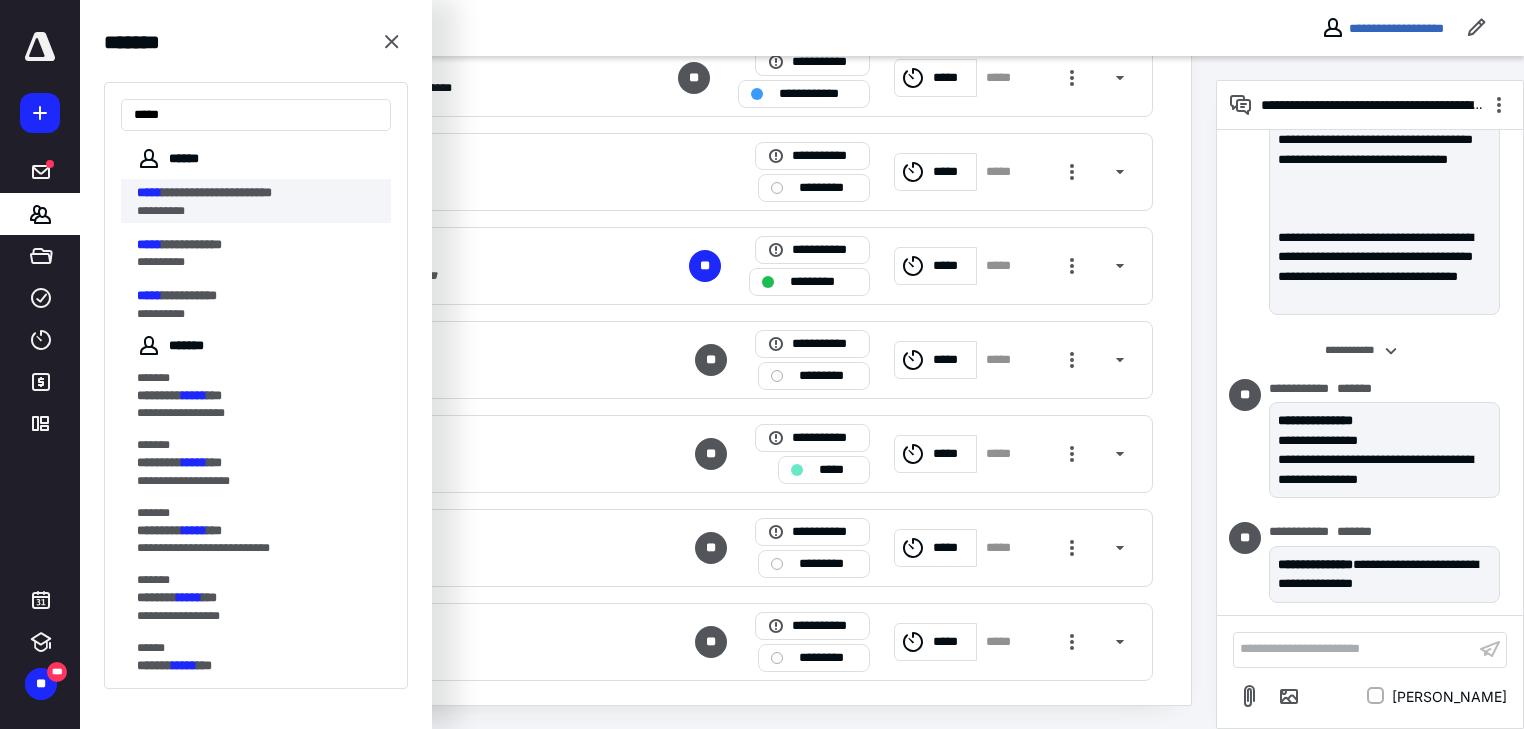 type on "*****" 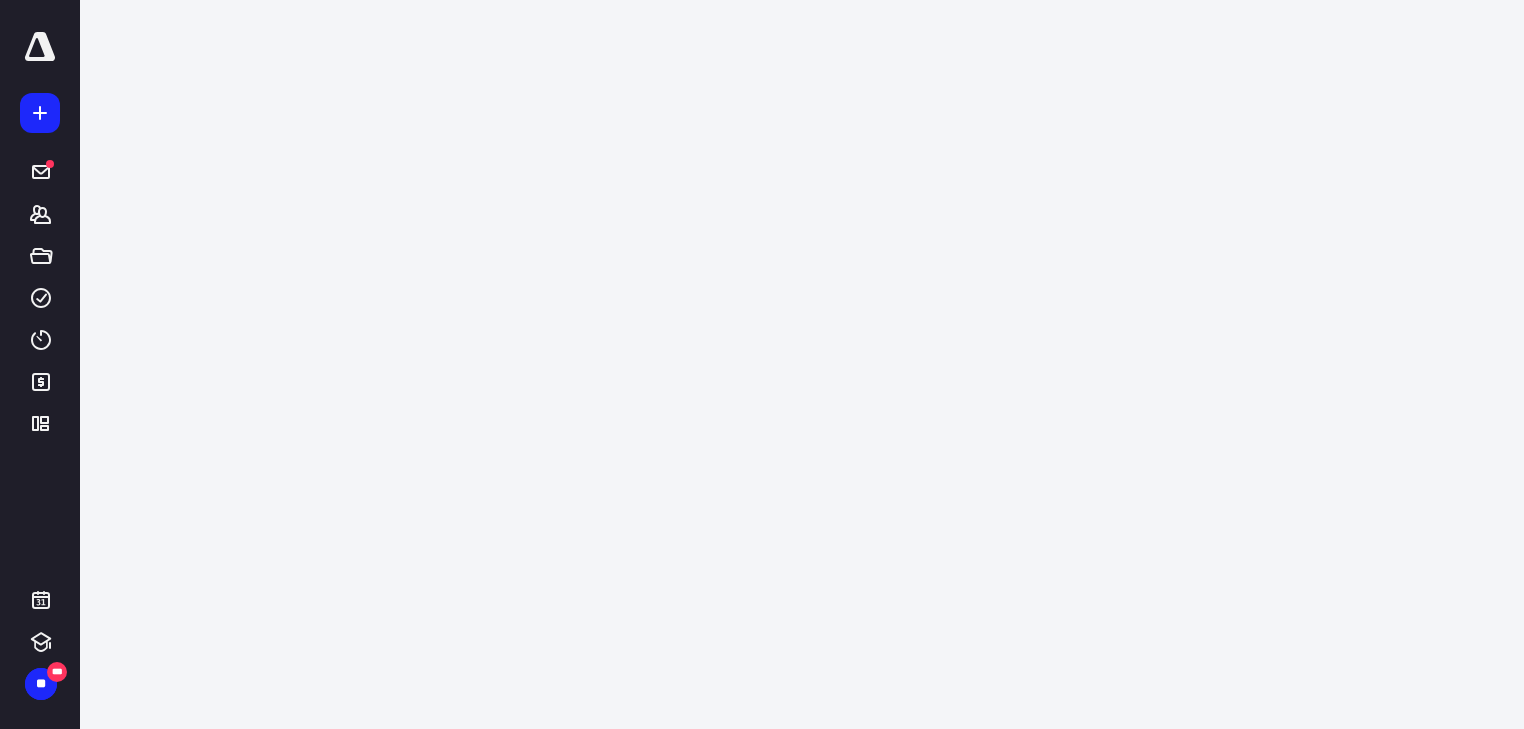 scroll, scrollTop: 0, scrollLeft: 0, axis: both 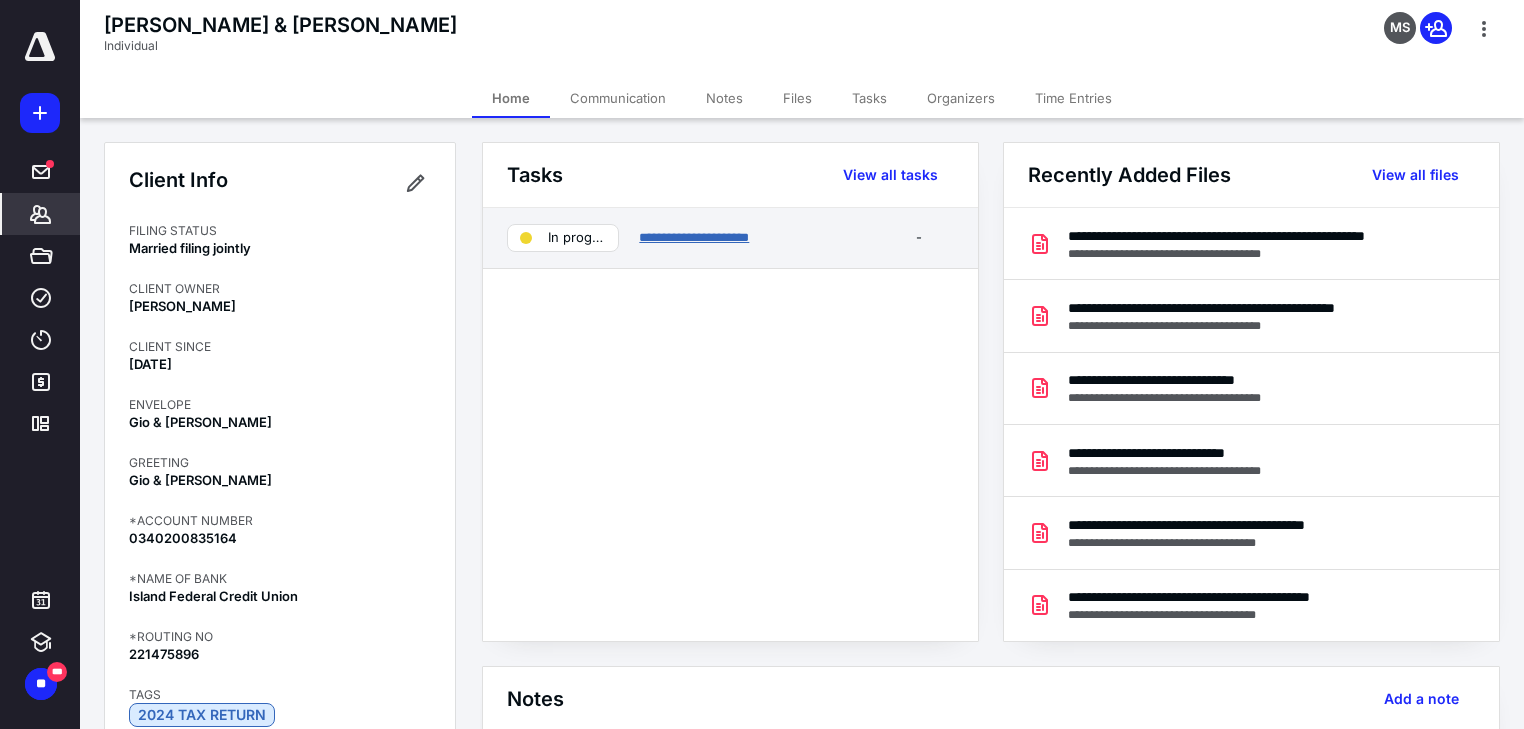 click on "**********" at bounding box center [694, 237] 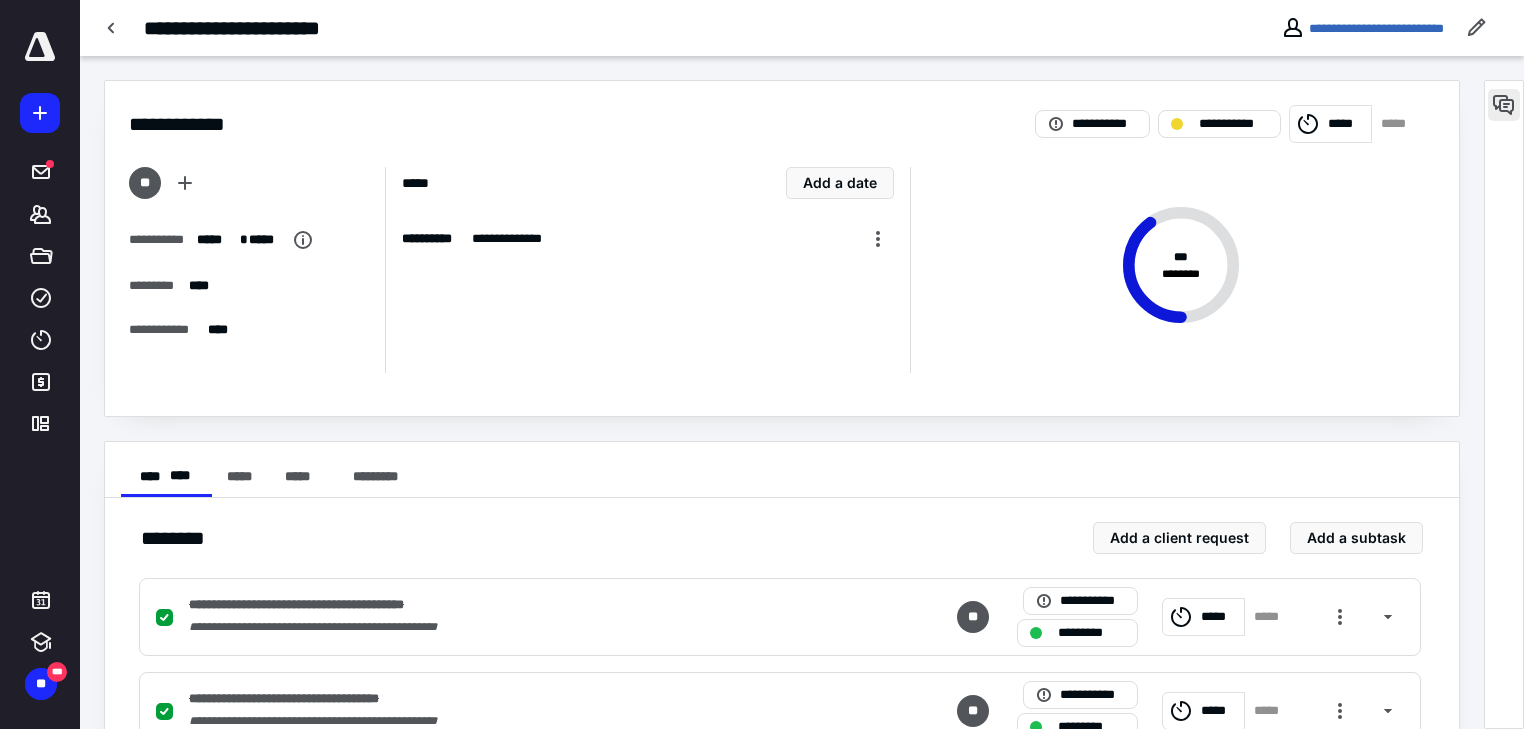 click at bounding box center (1504, 105) 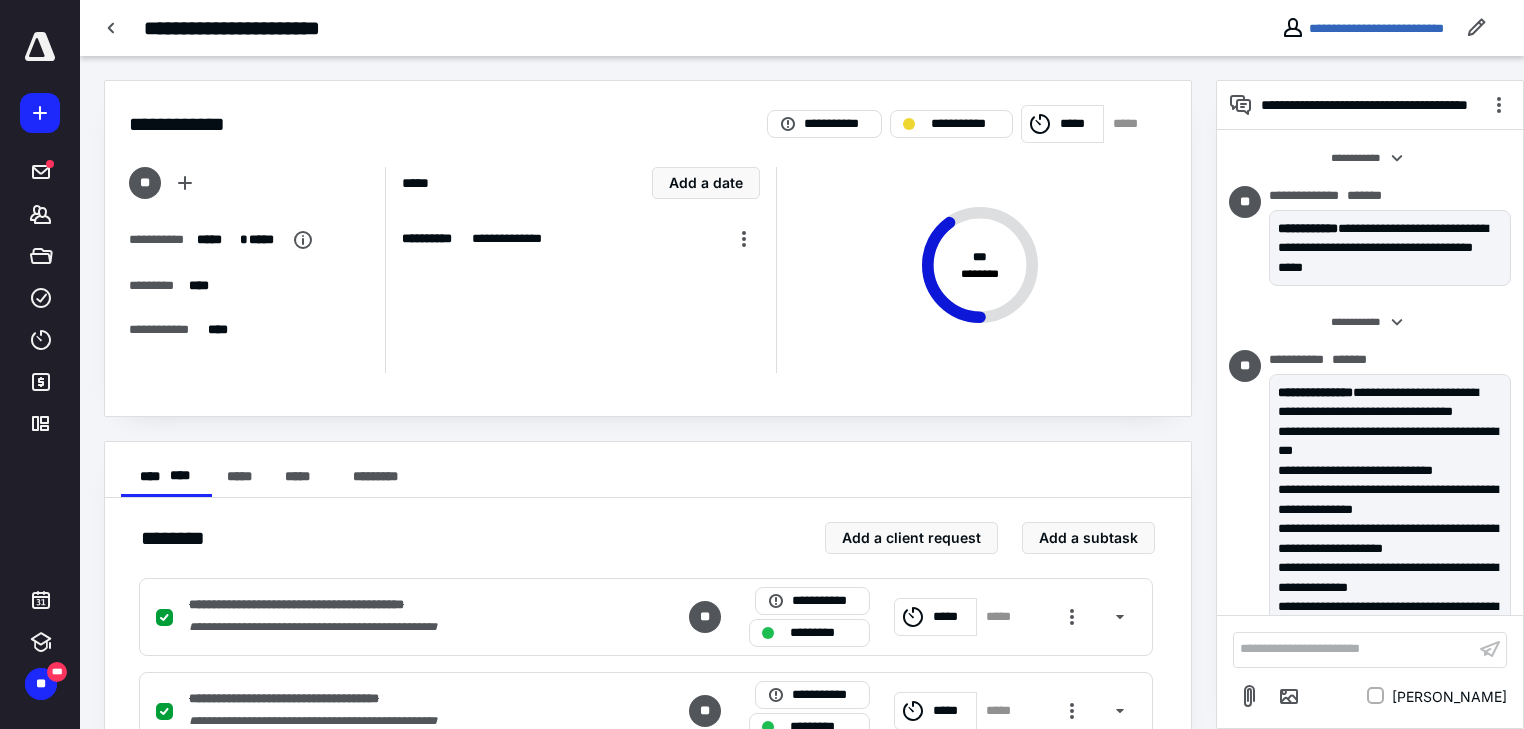 scroll, scrollTop: 129, scrollLeft: 0, axis: vertical 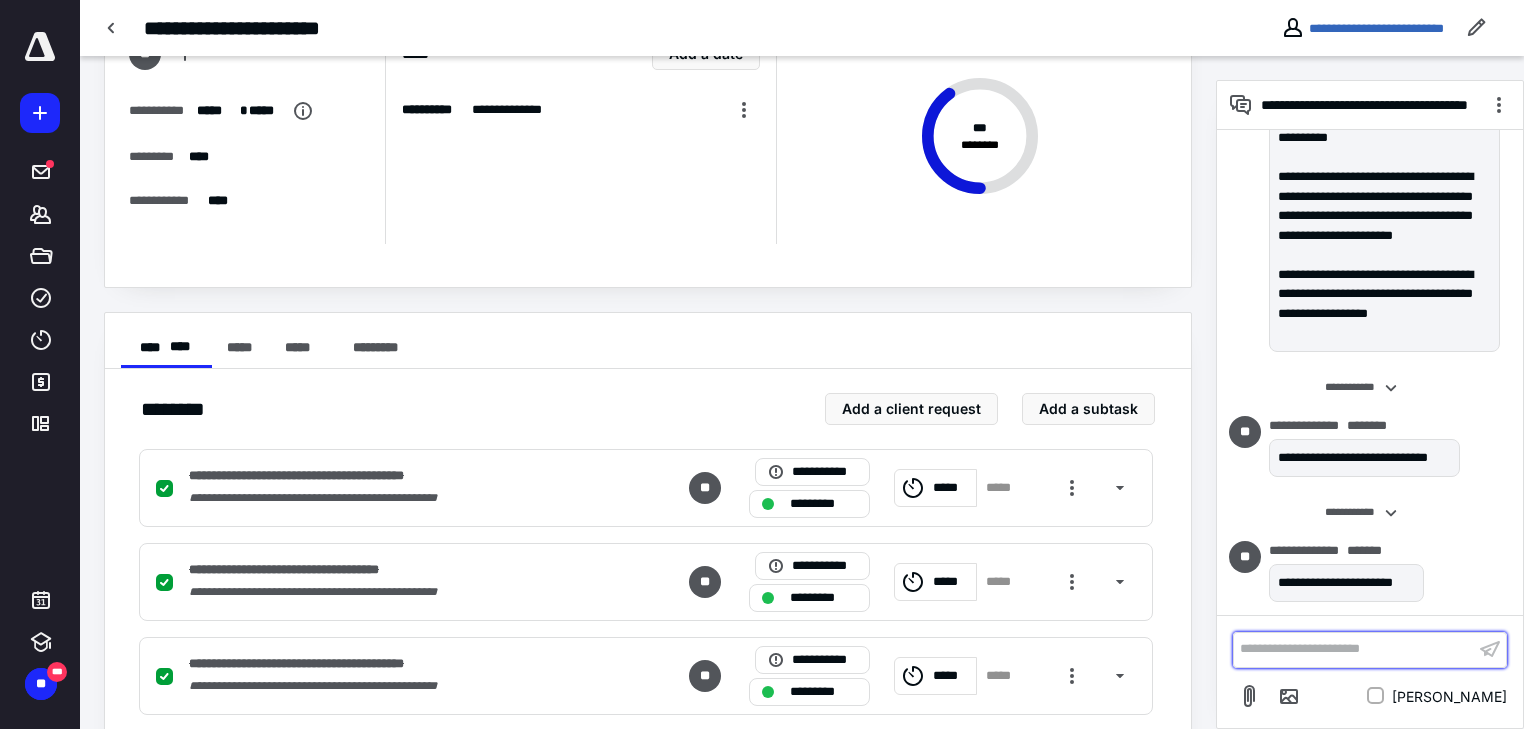 click on "**********" at bounding box center [1354, 649] 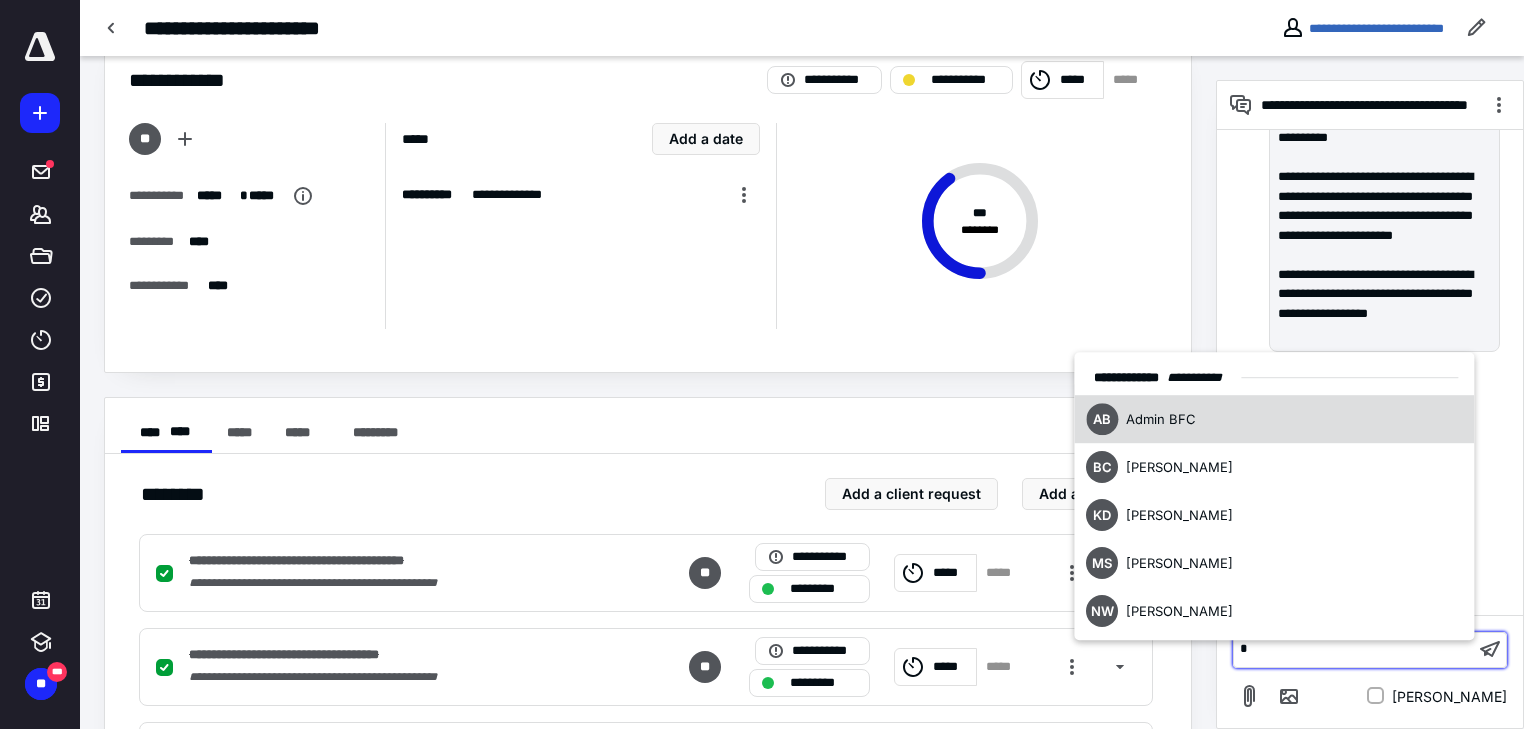 type 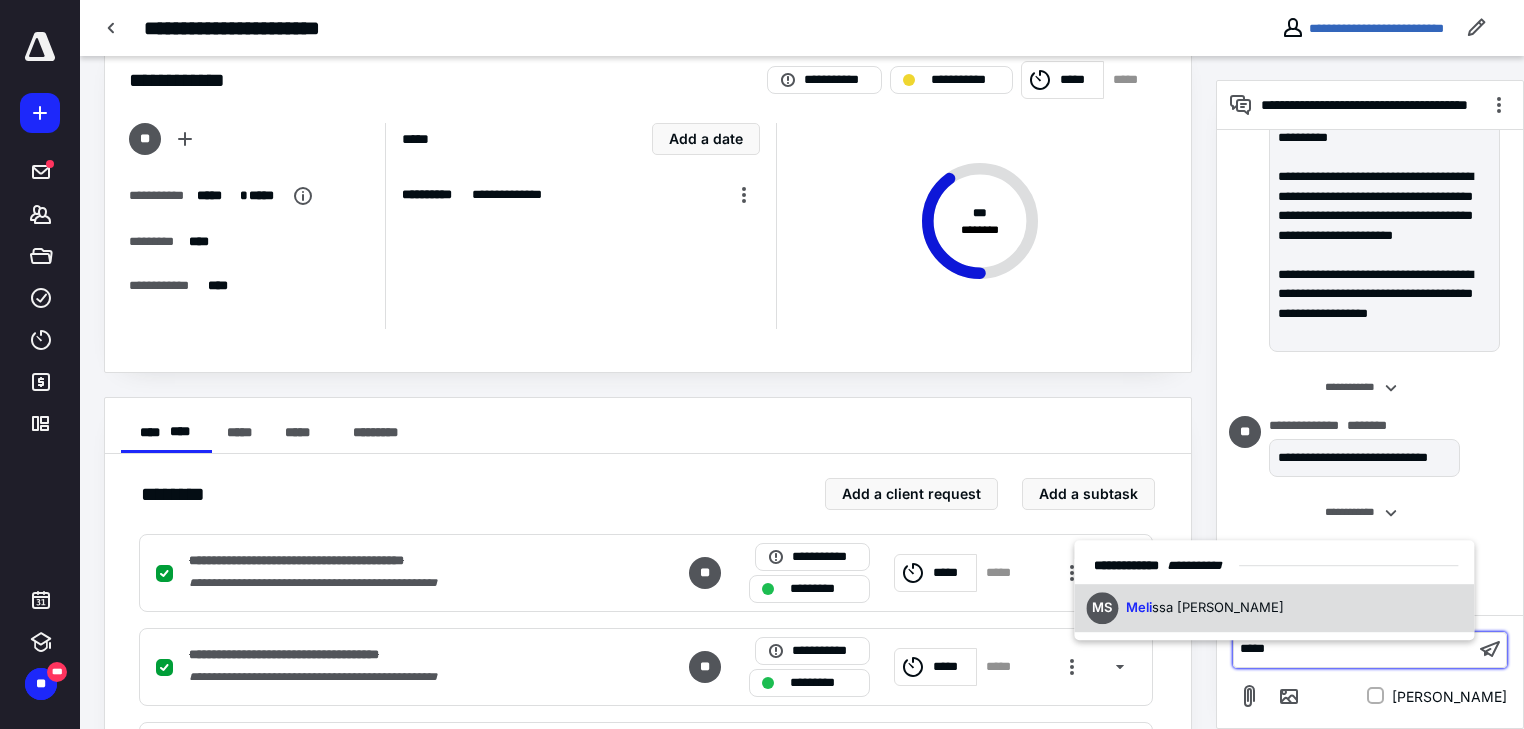click on "[PERSON_NAME] ssa [PERSON_NAME]" at bounding box center [1274, 608] 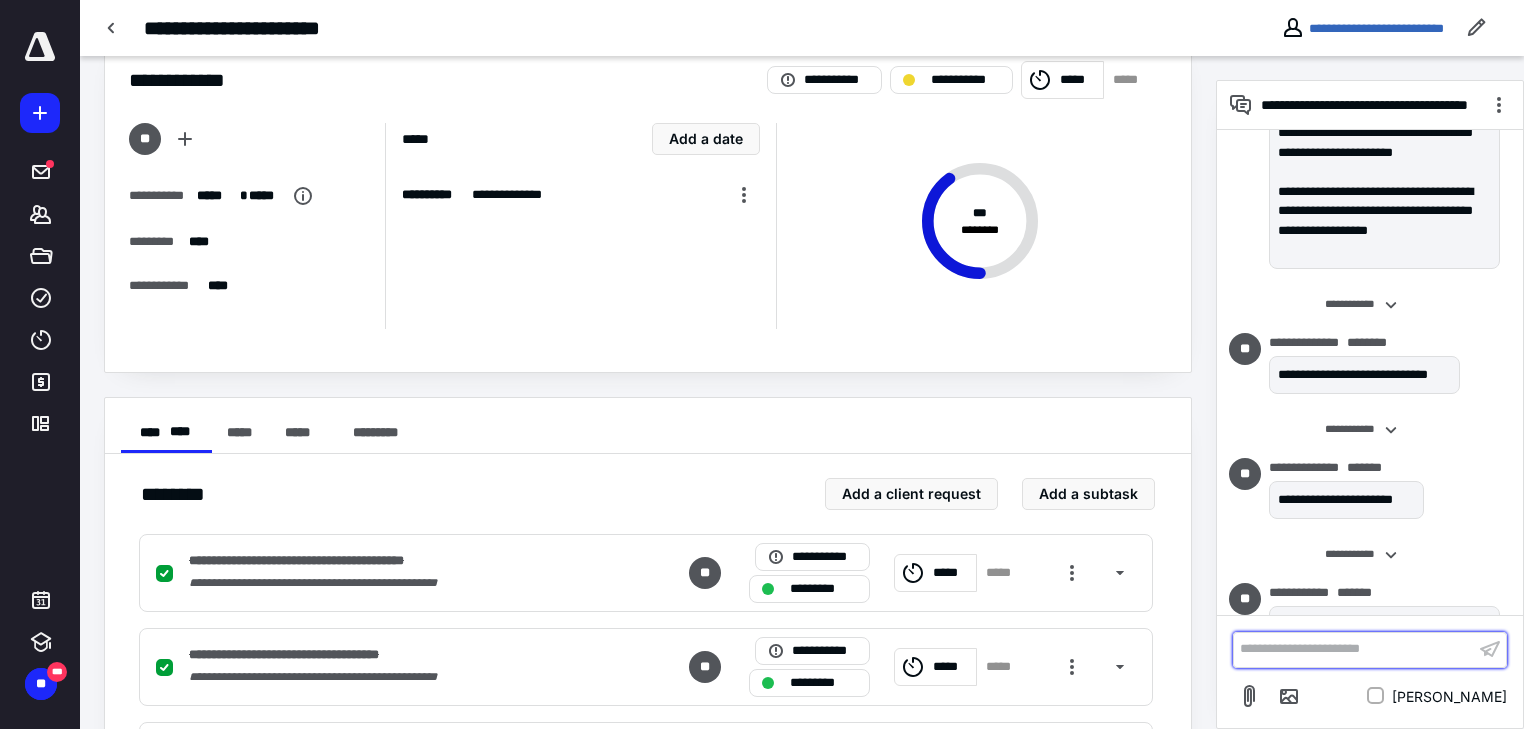 scroll, scrollTop: 1833, scrollLeft: 0, axis: vertical 